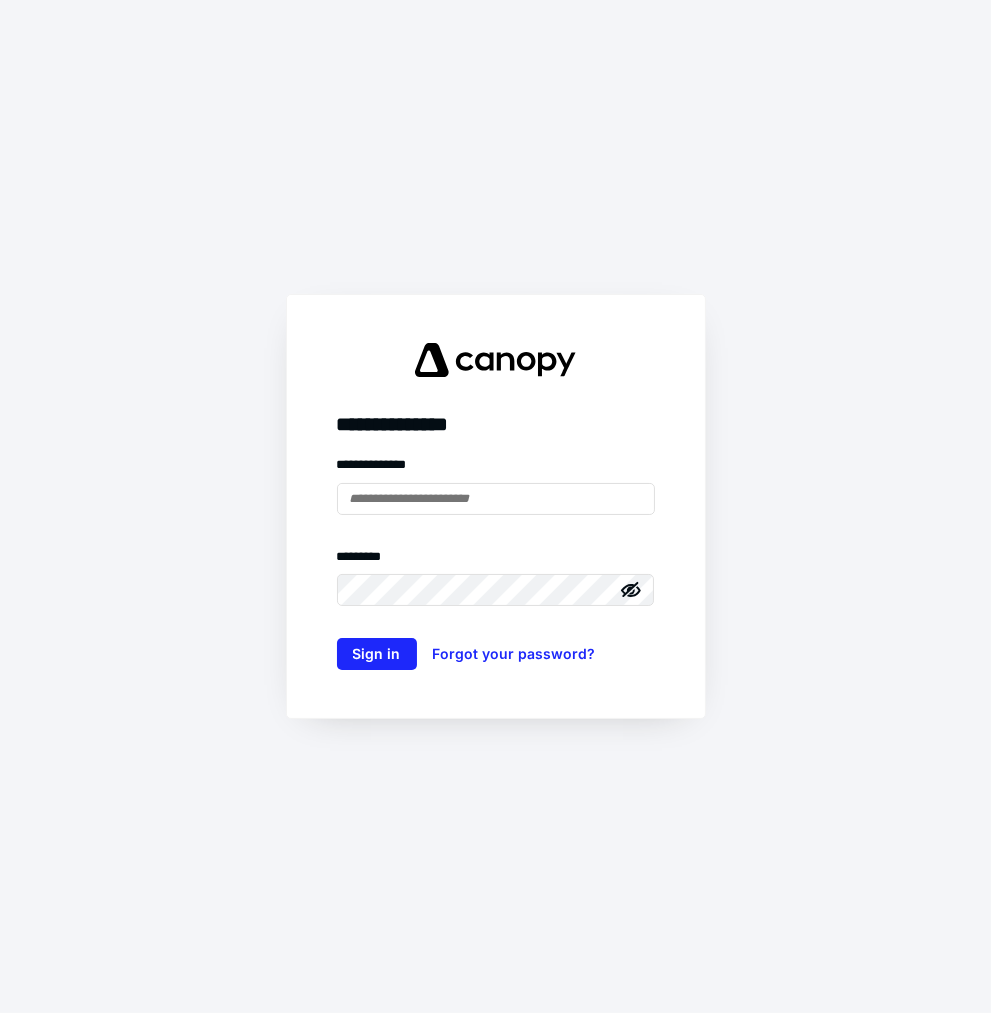 scroll, scrollTop: 0, scrollLeft: 0, axis: both 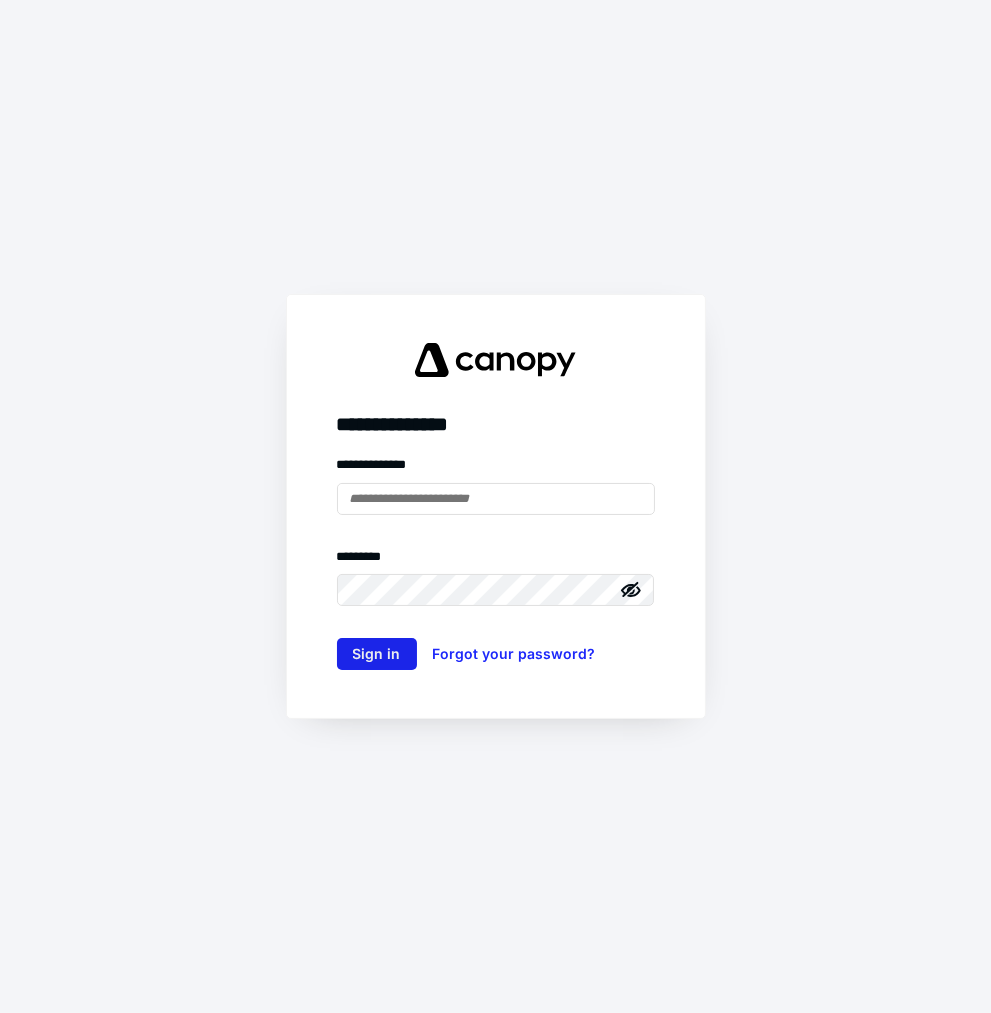 type on "**********" 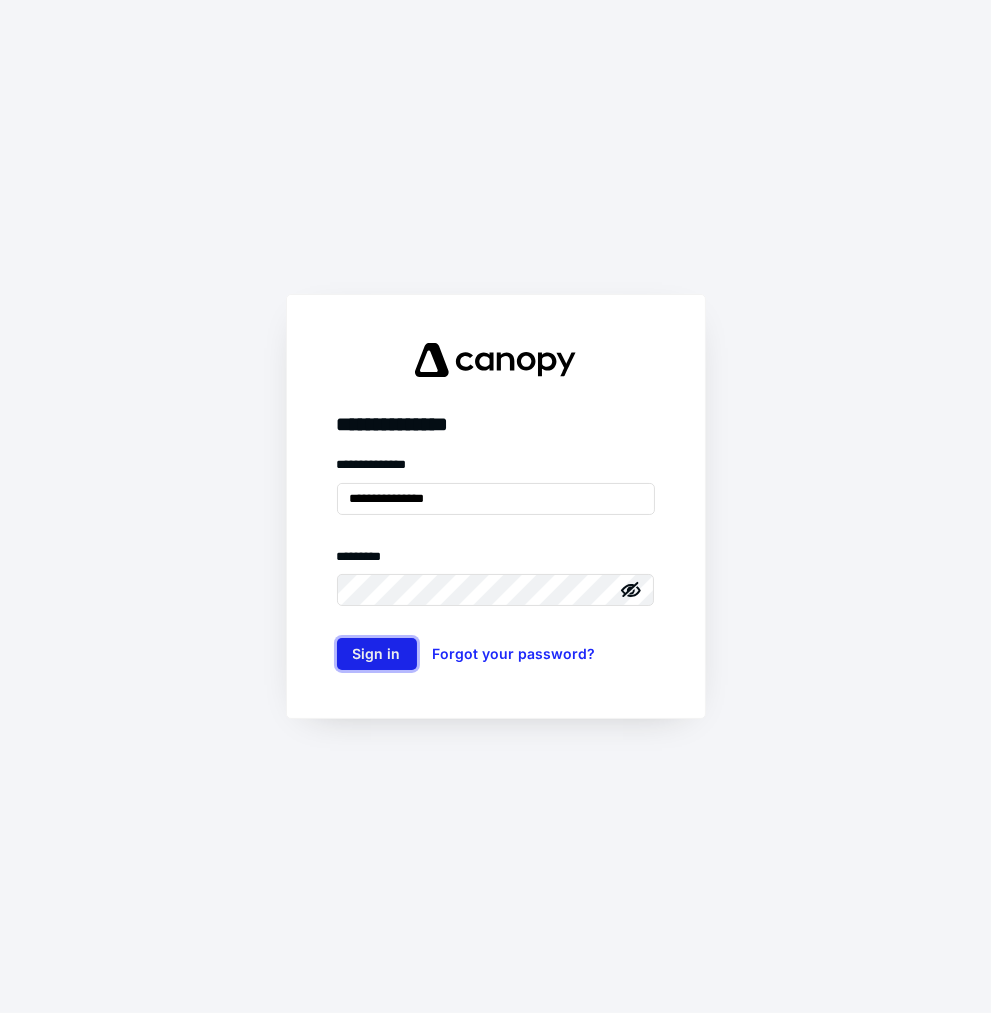click on "Sign in" at bounding box center (377, 654) 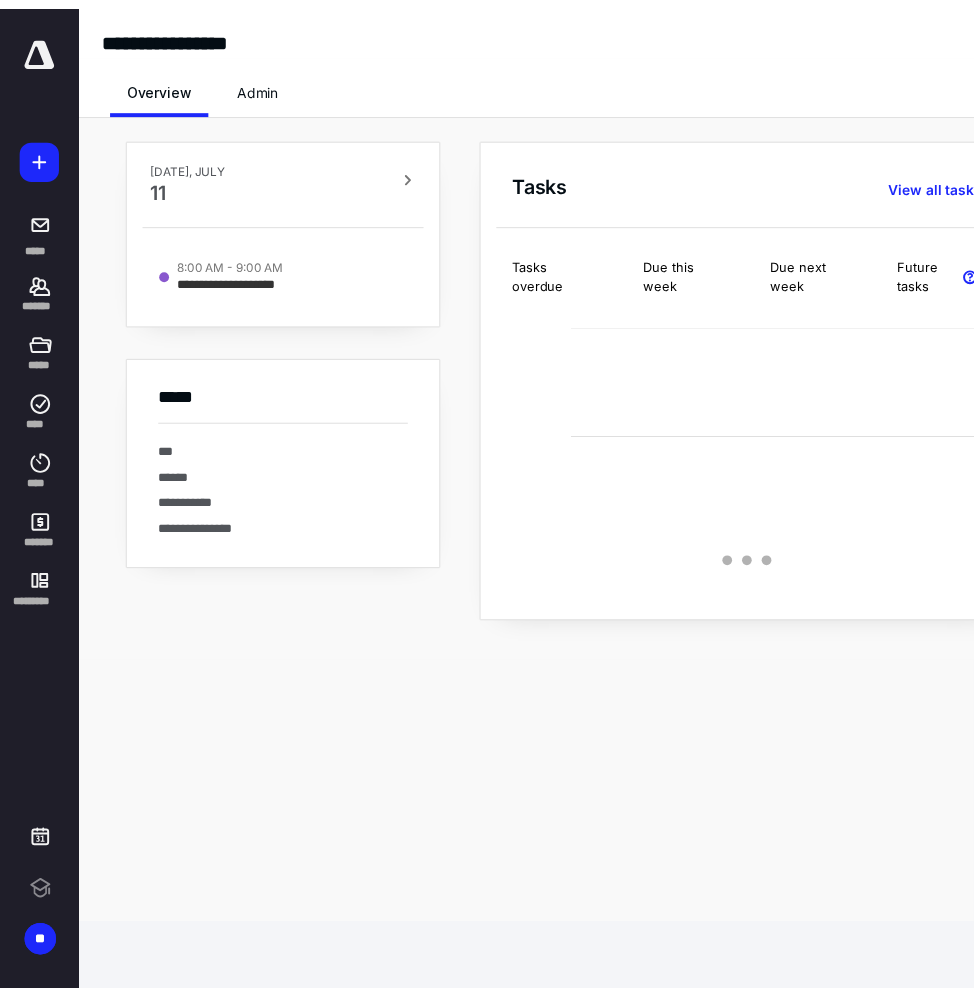 scroll, scrollTop: 0, scrollLeft: 0, axis: both 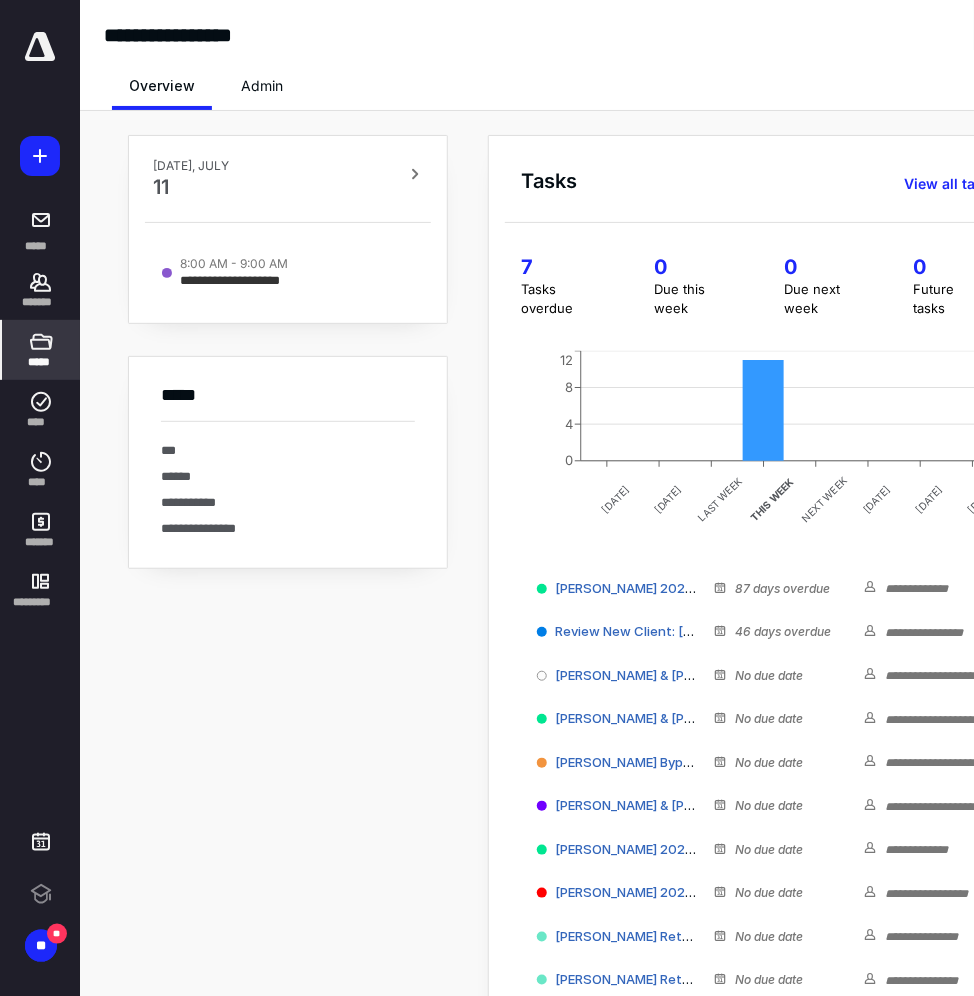 click on "*****" at bounding box center [40, 362] 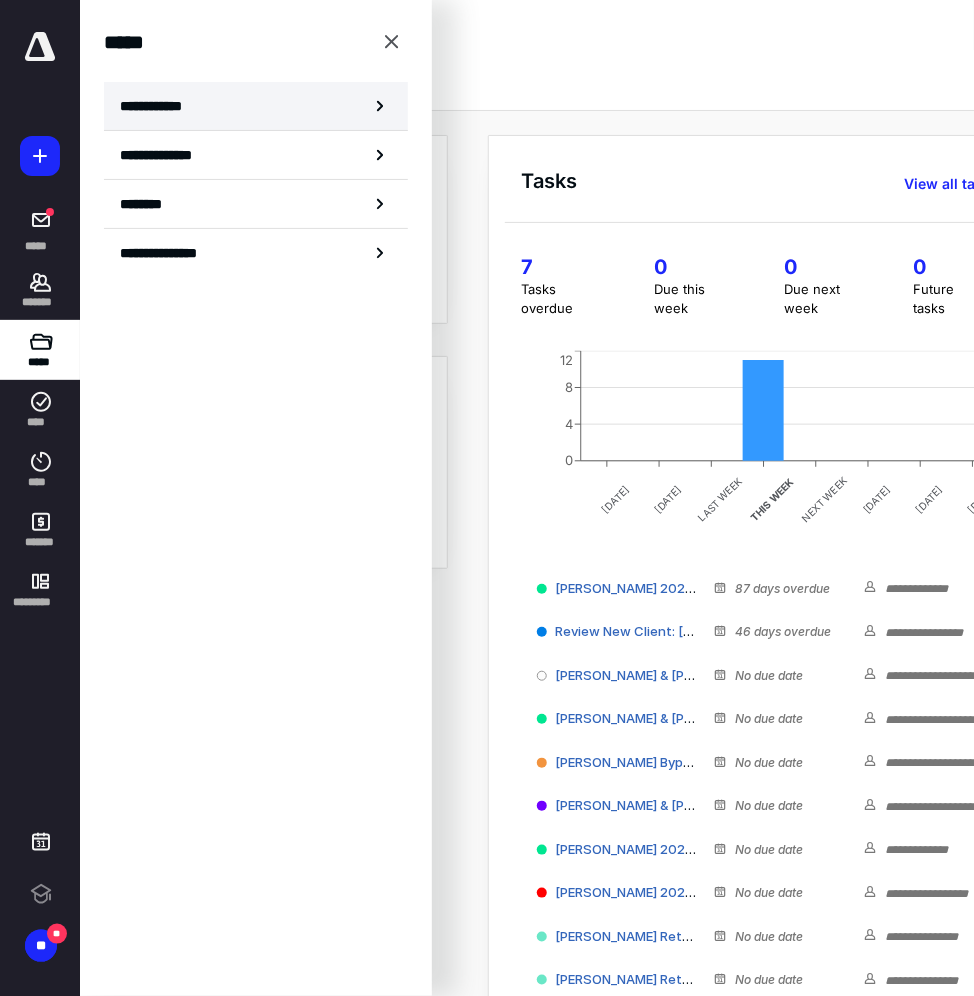 click on "**********" at bounding box center [256, 106] 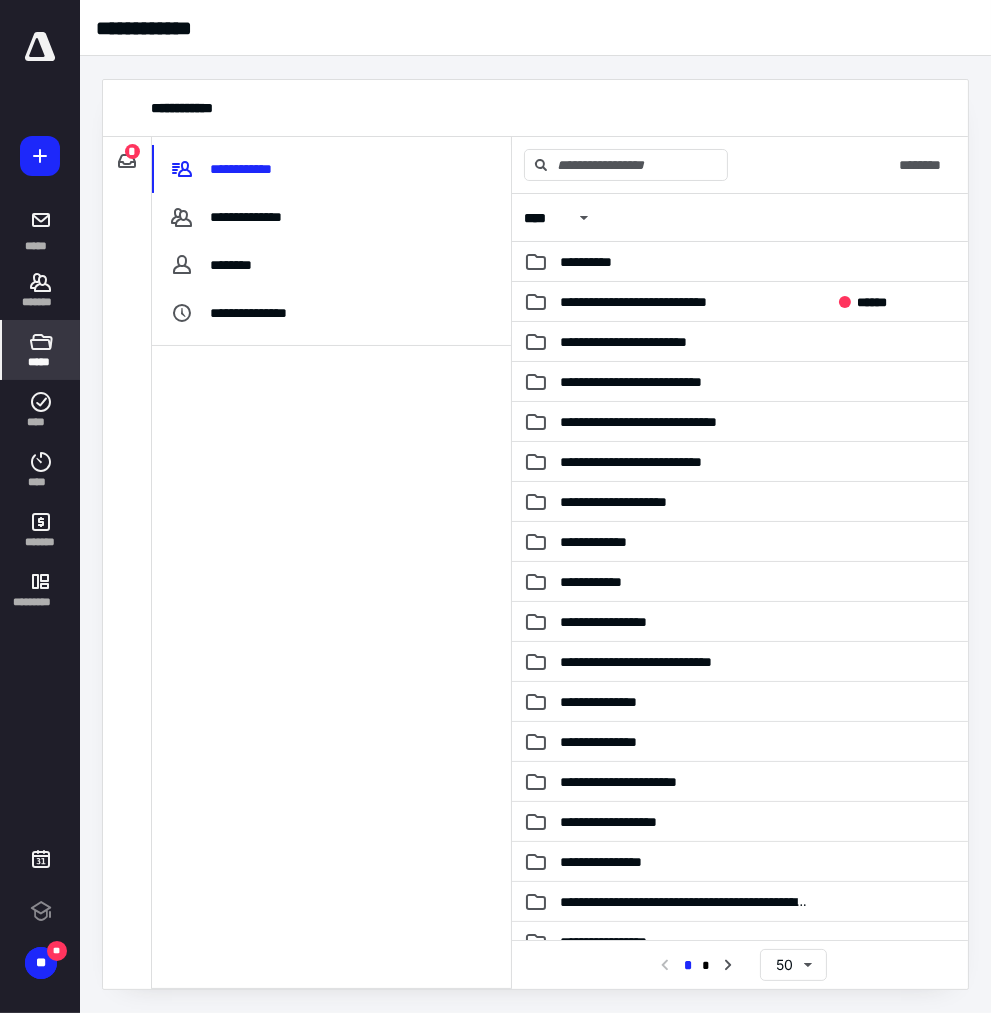 scroll, scrollTop: 0, scrollLeft: 0, axis: both 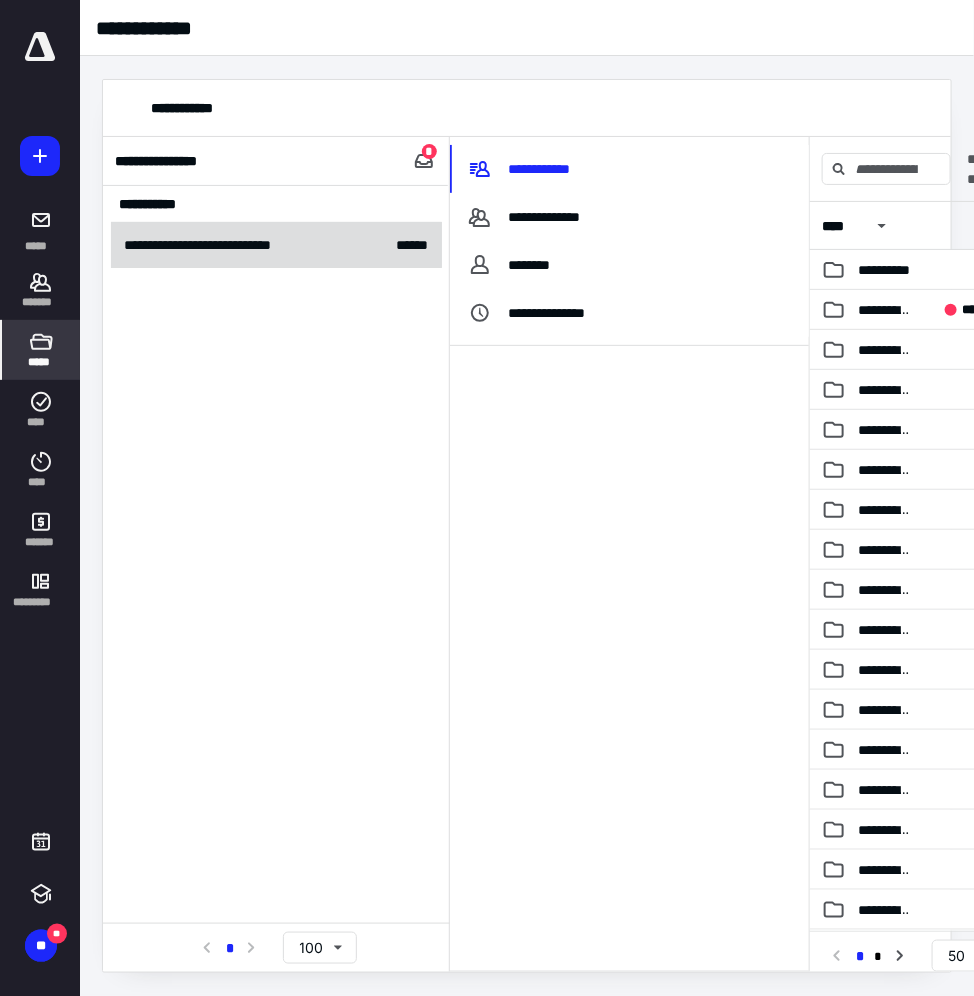click on "**********" at bounding box center [276, 245] 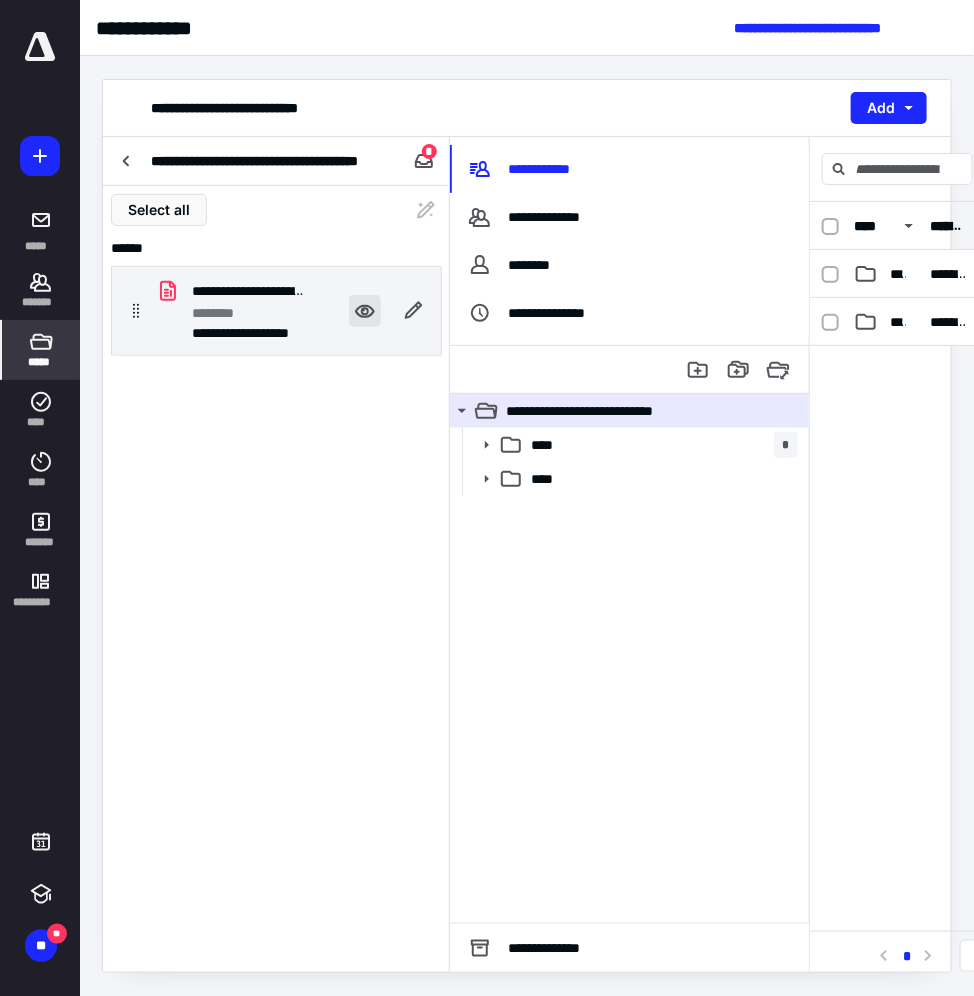 click at bounding box center [365, 311] 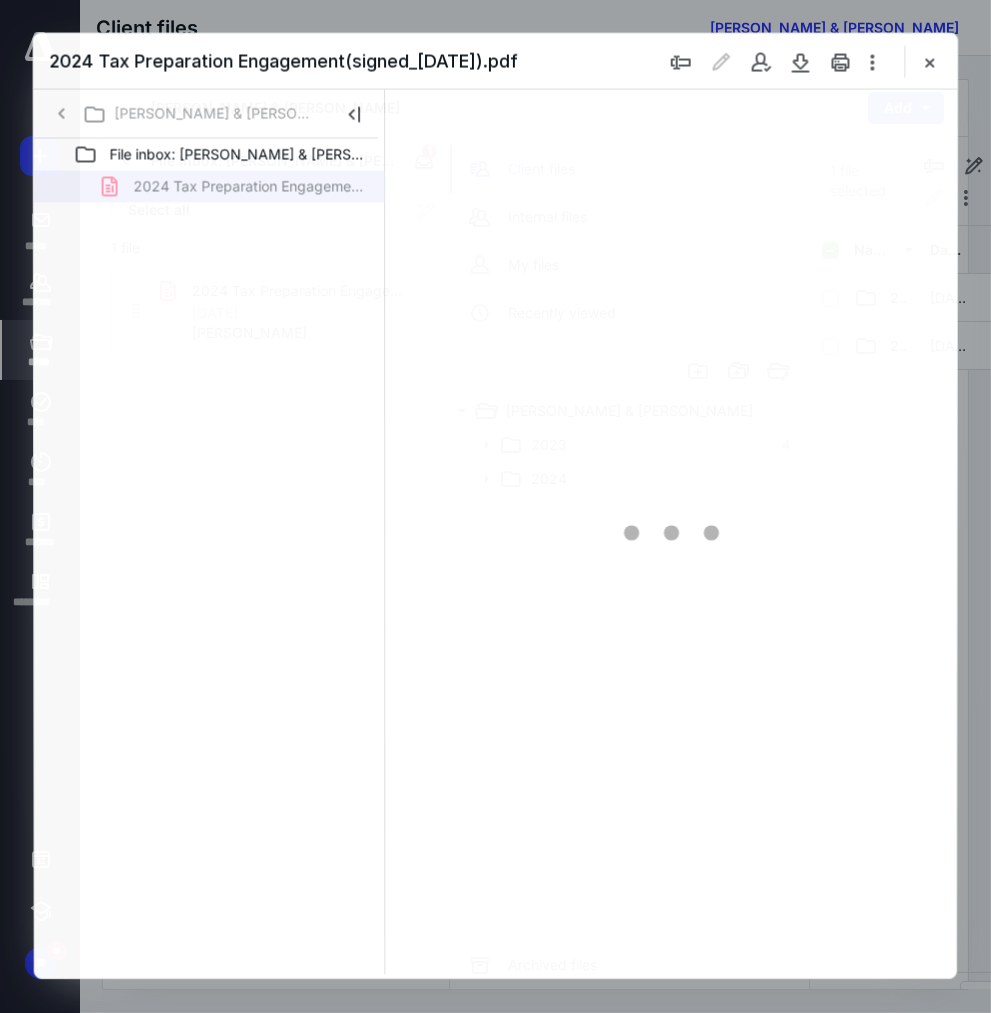 scroll, scrollTop: 0, scrollLeft: 0, axis: both 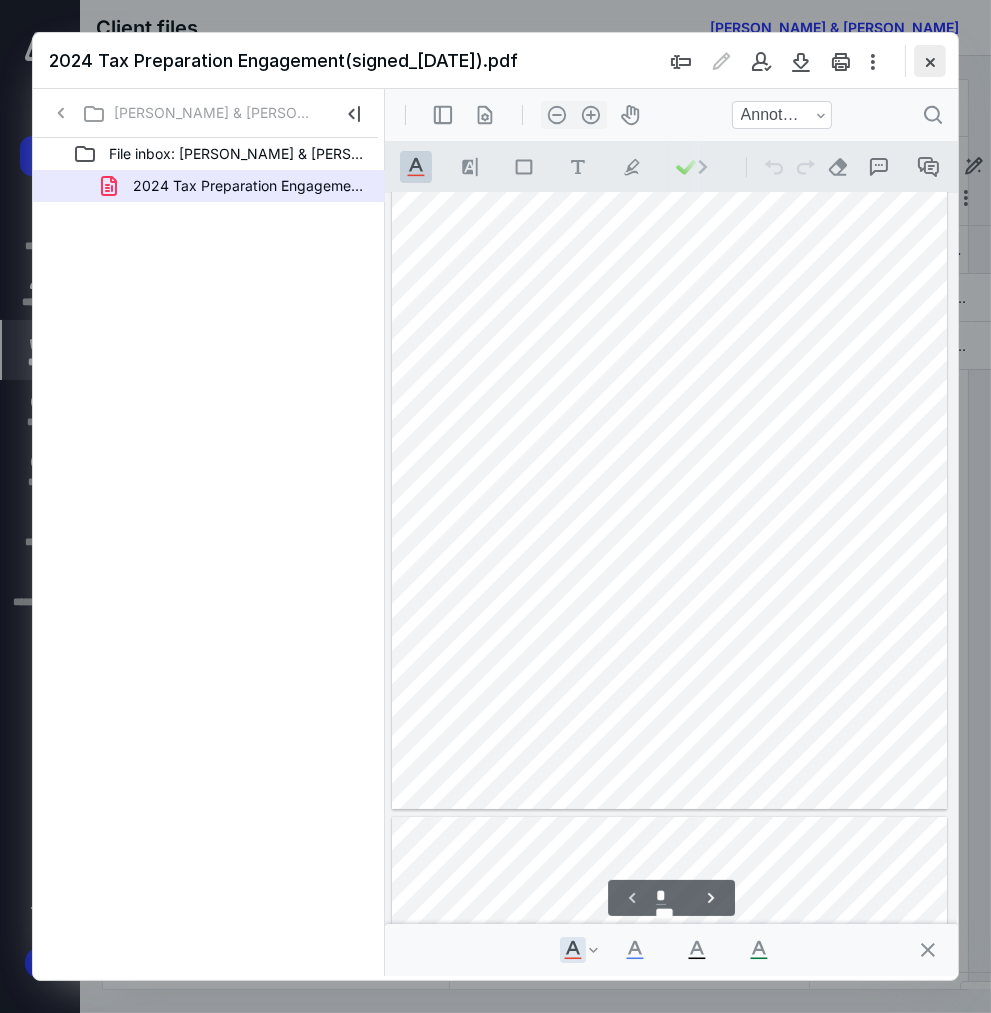 click at bounding box center [930, 61] 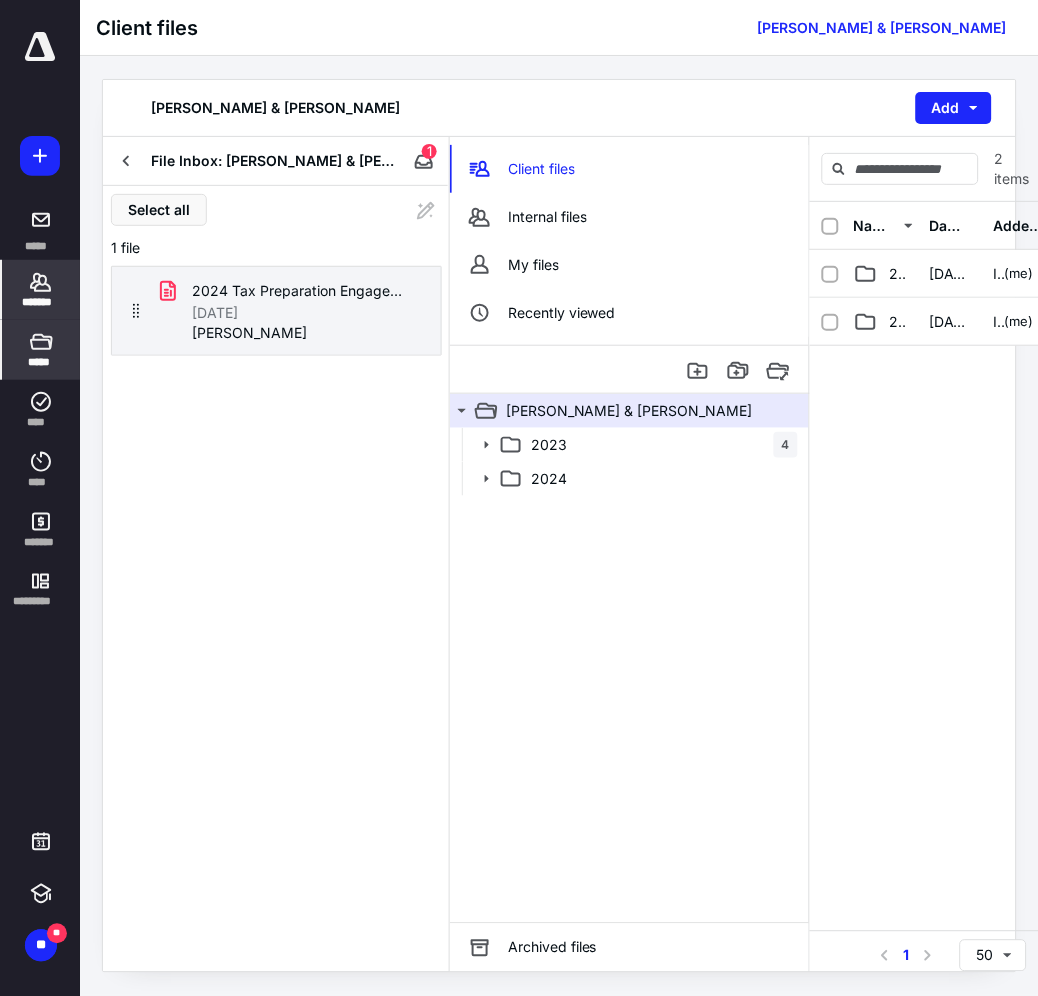 click on "*******" at bounding box center [41, 290] 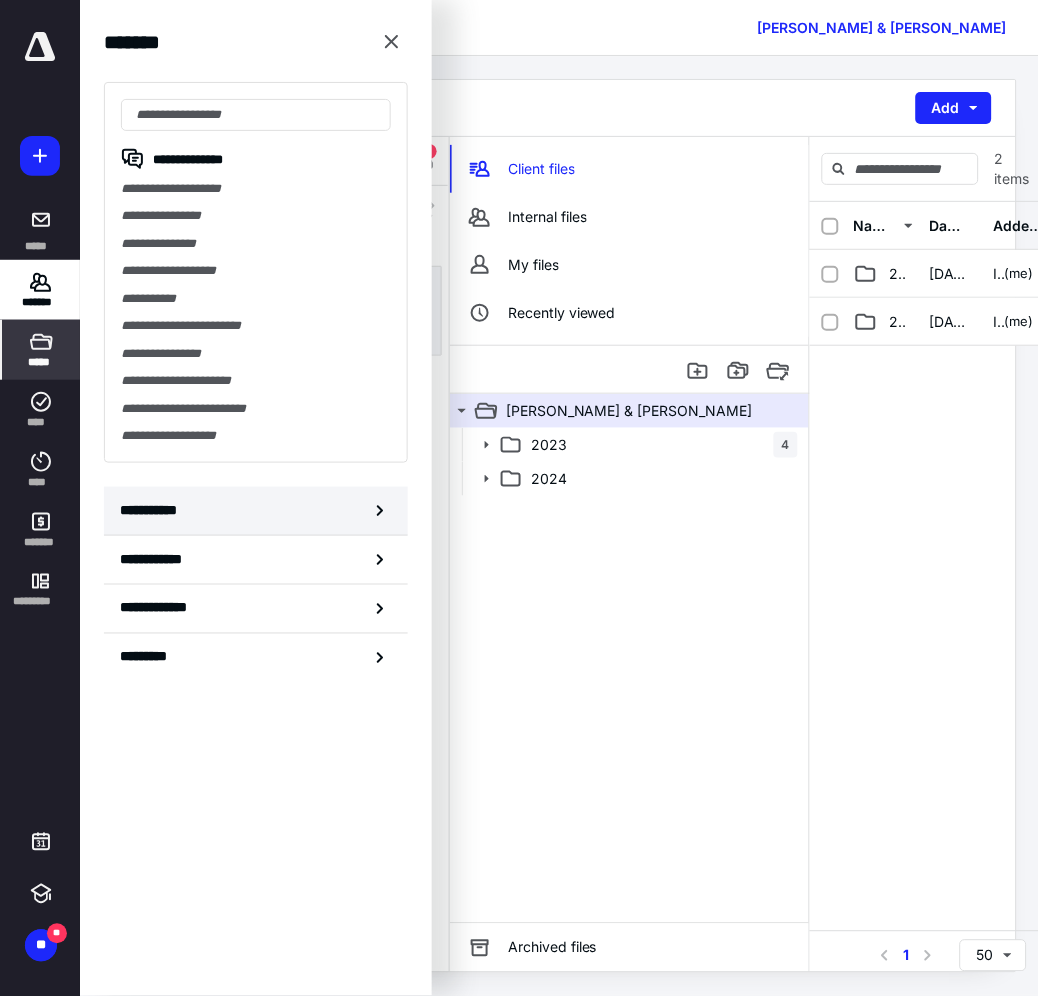 click on "**********" at bounding box center [256, 511] 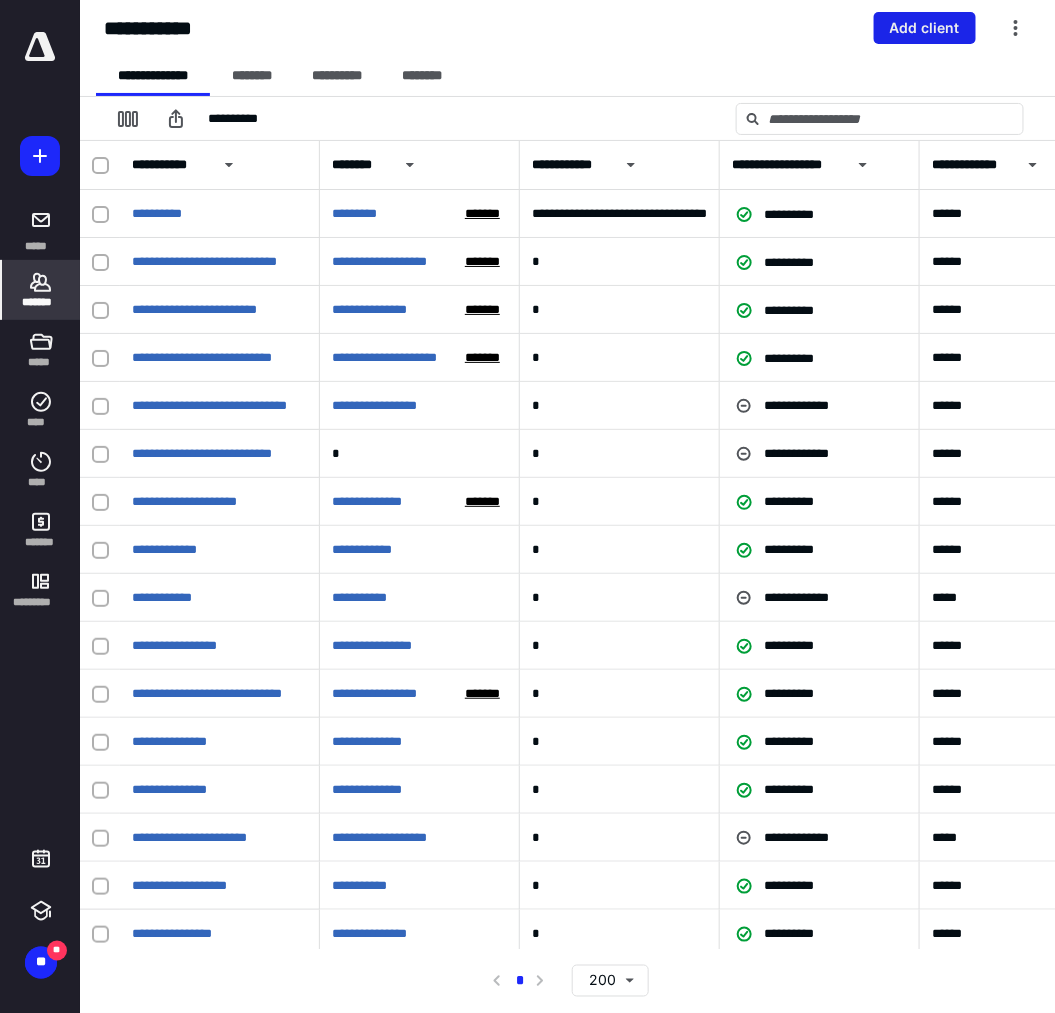 click on "Add client" at bounding box center [925, 28] 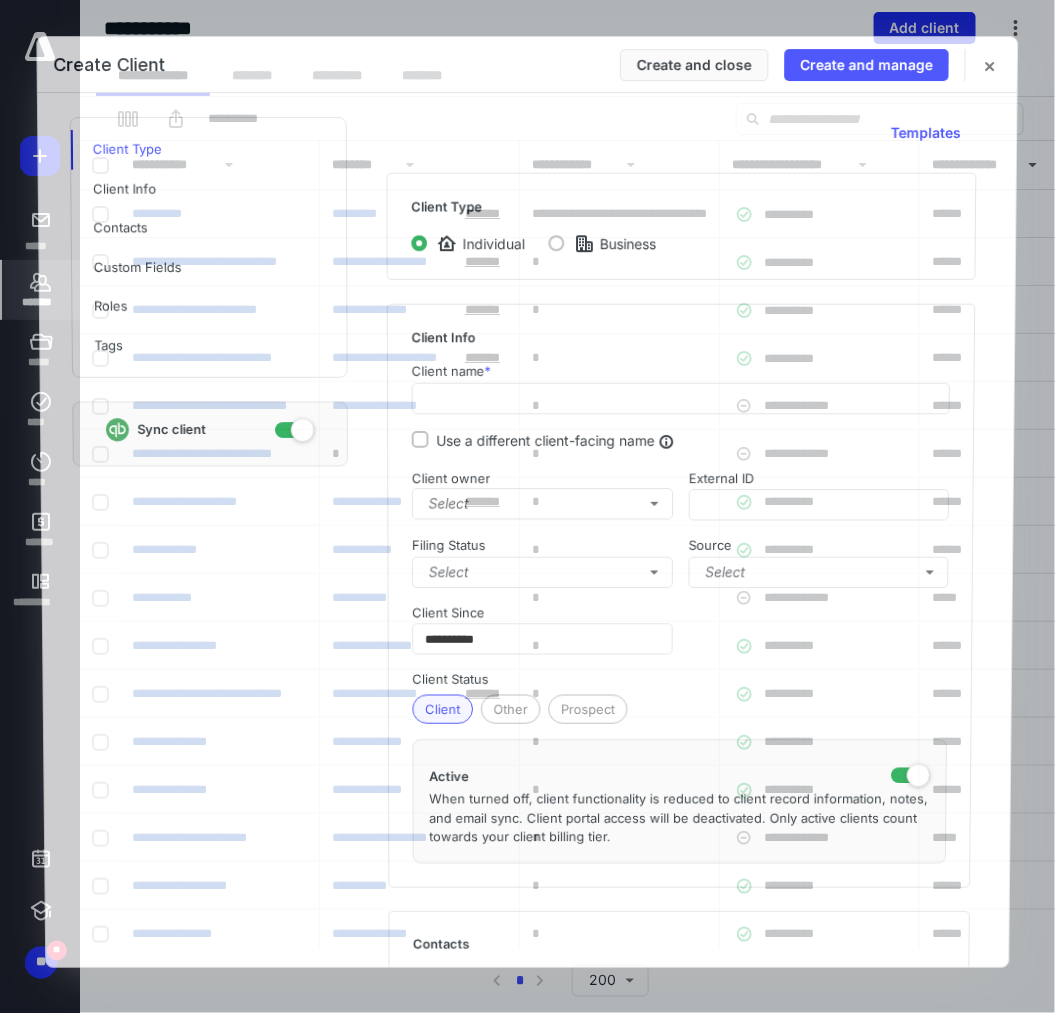 checkbox on "true" 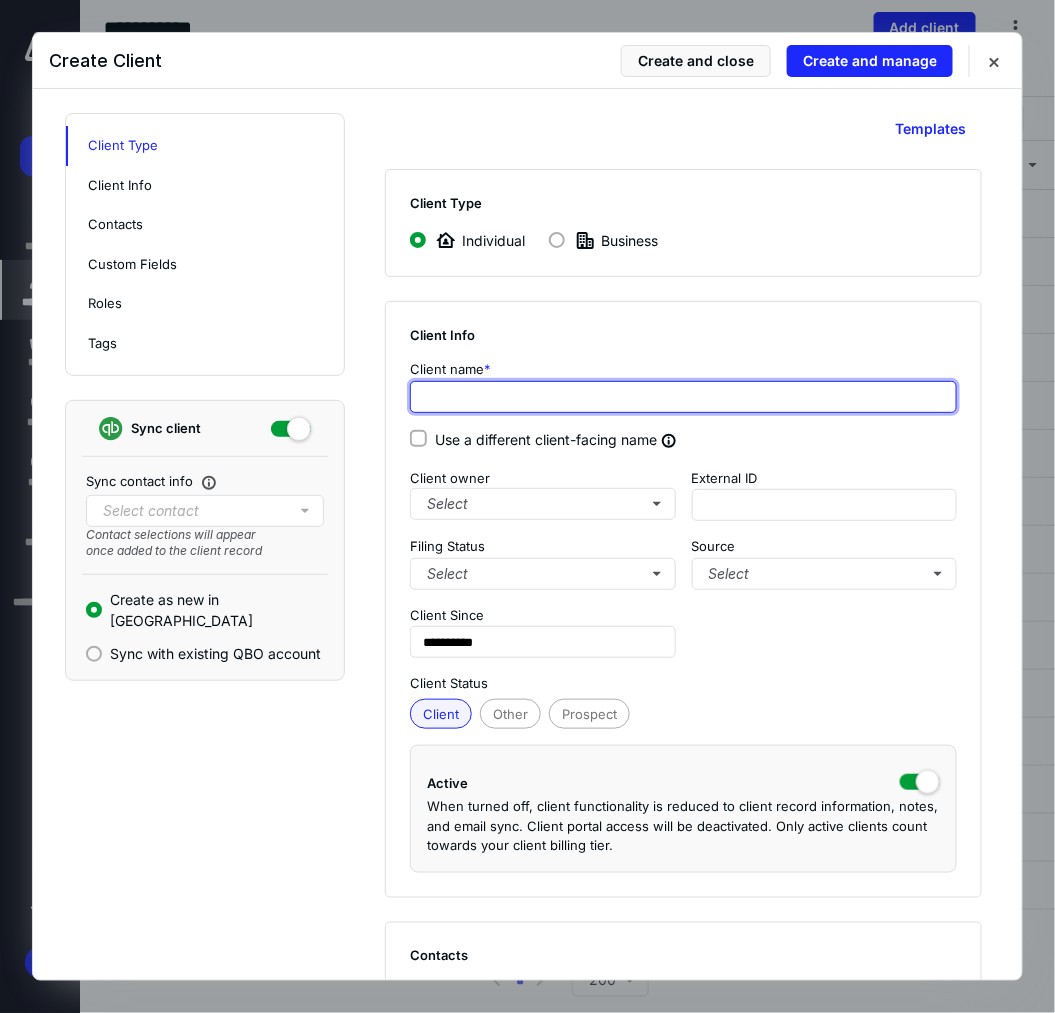 click at bounding box center (683, 397) 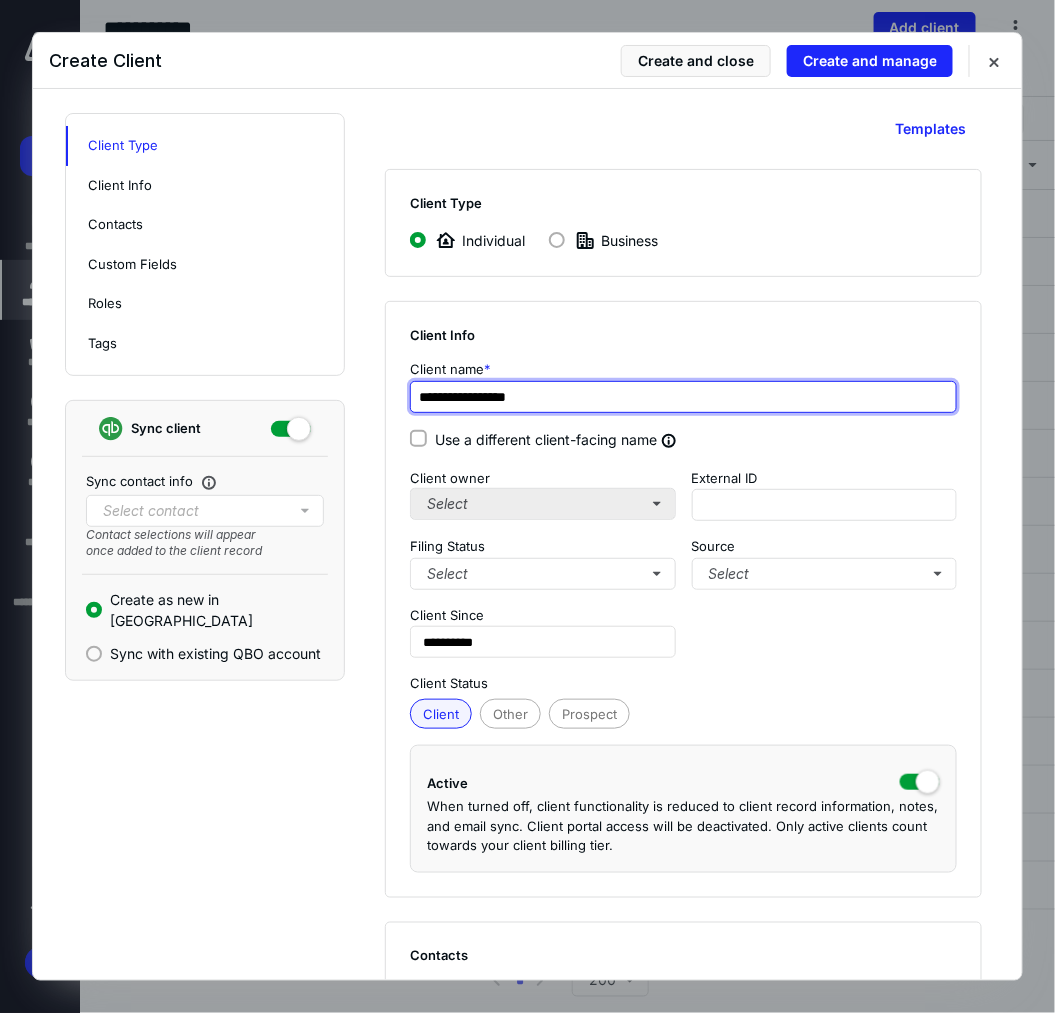 type on "**********" 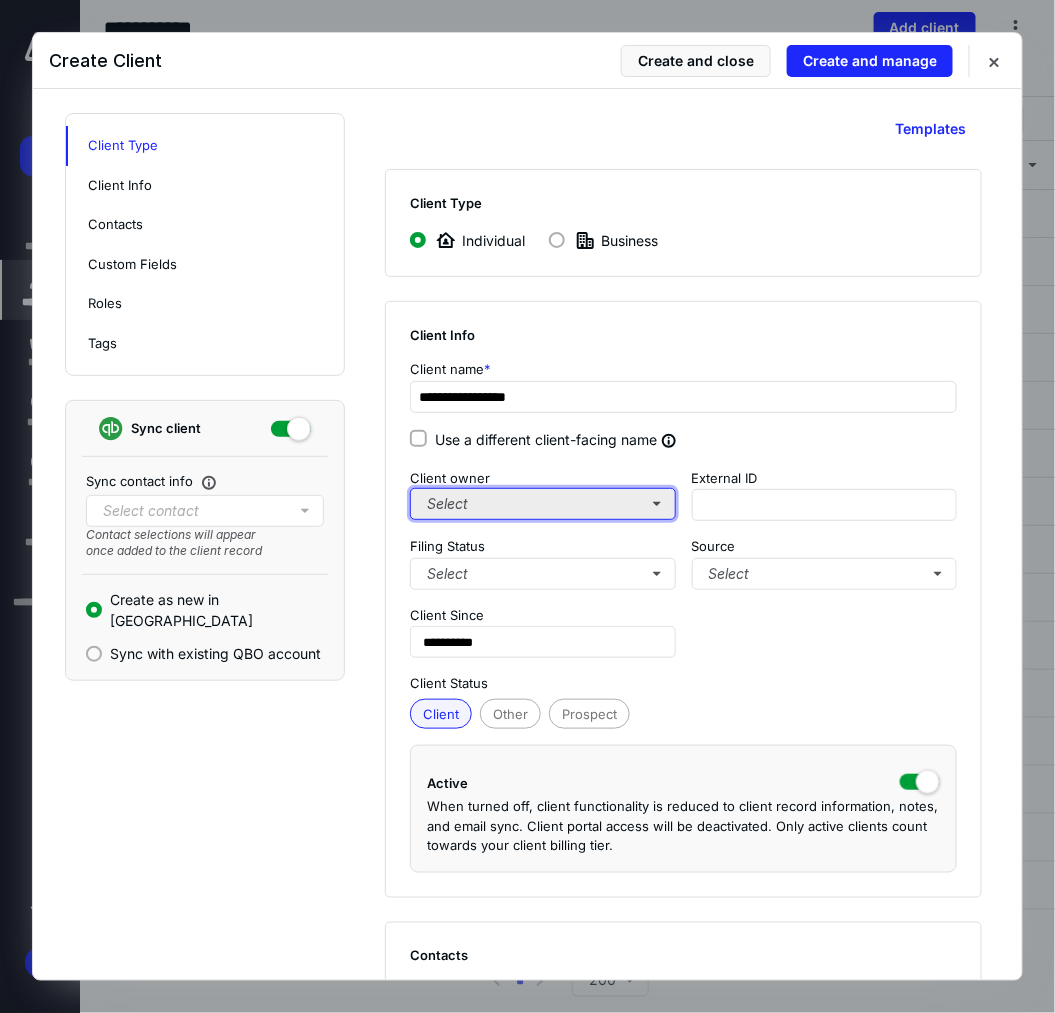 click on "Select" at bounding box center (543, 504) 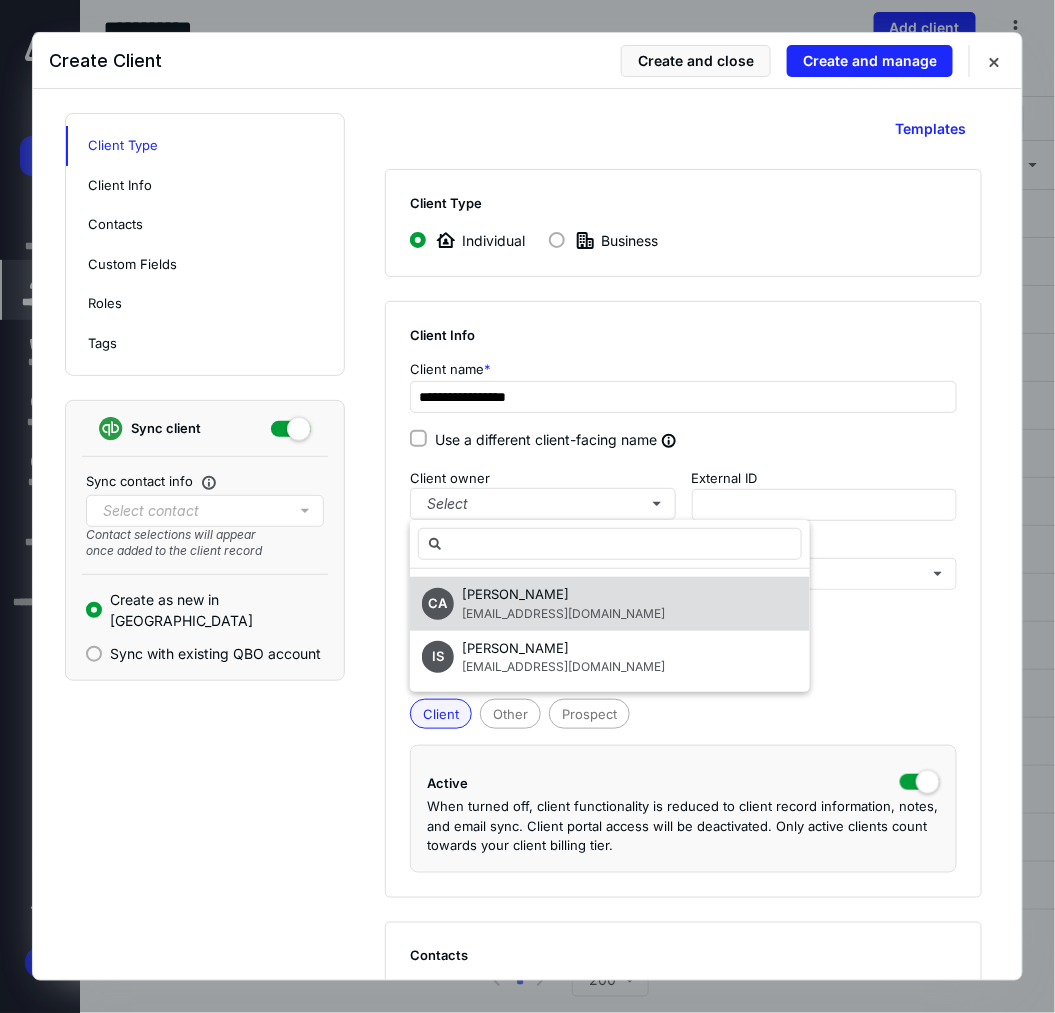 click on "CA [PERSON_NAME] [EMAIL_ADDRESS][DOMAIN_NAME]" at bounding box center [610, 604] 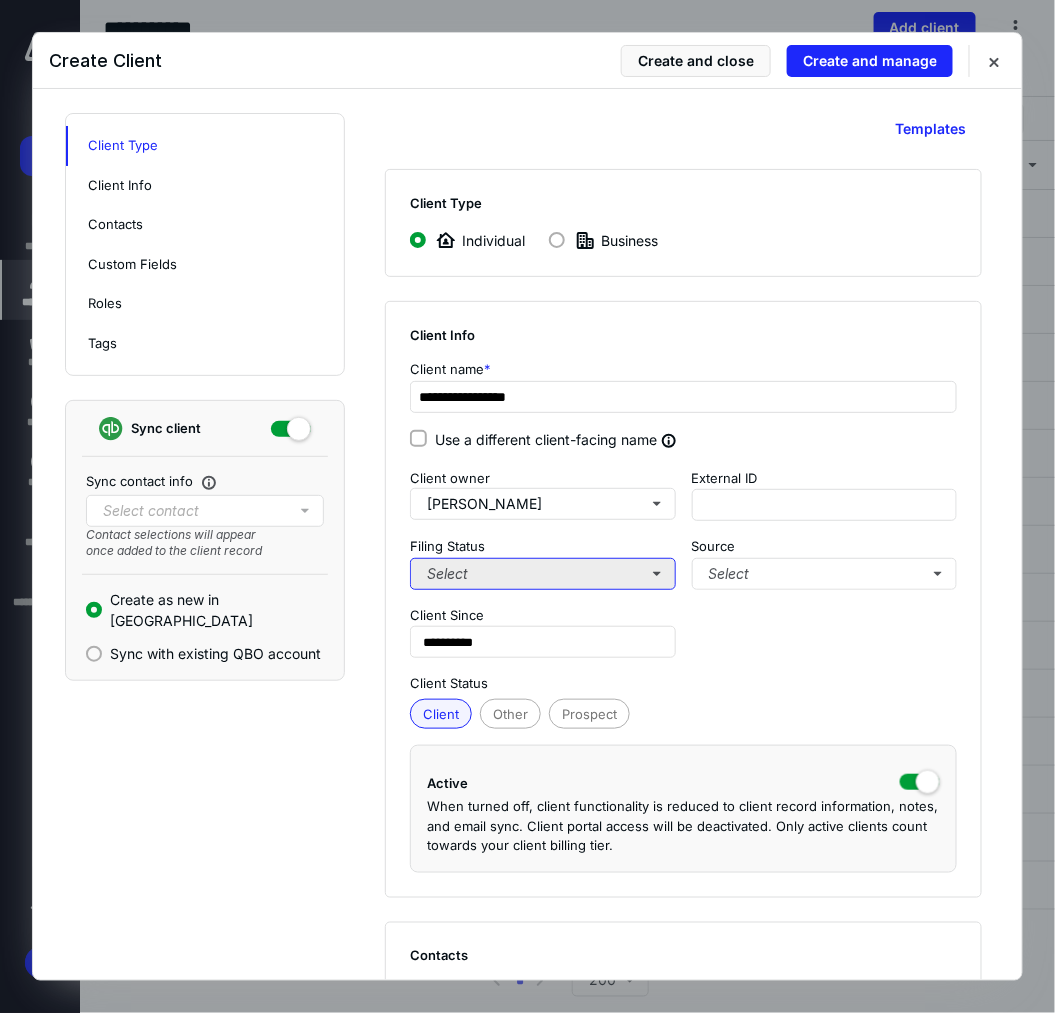click on "Select" at bounding box center [543, 574] 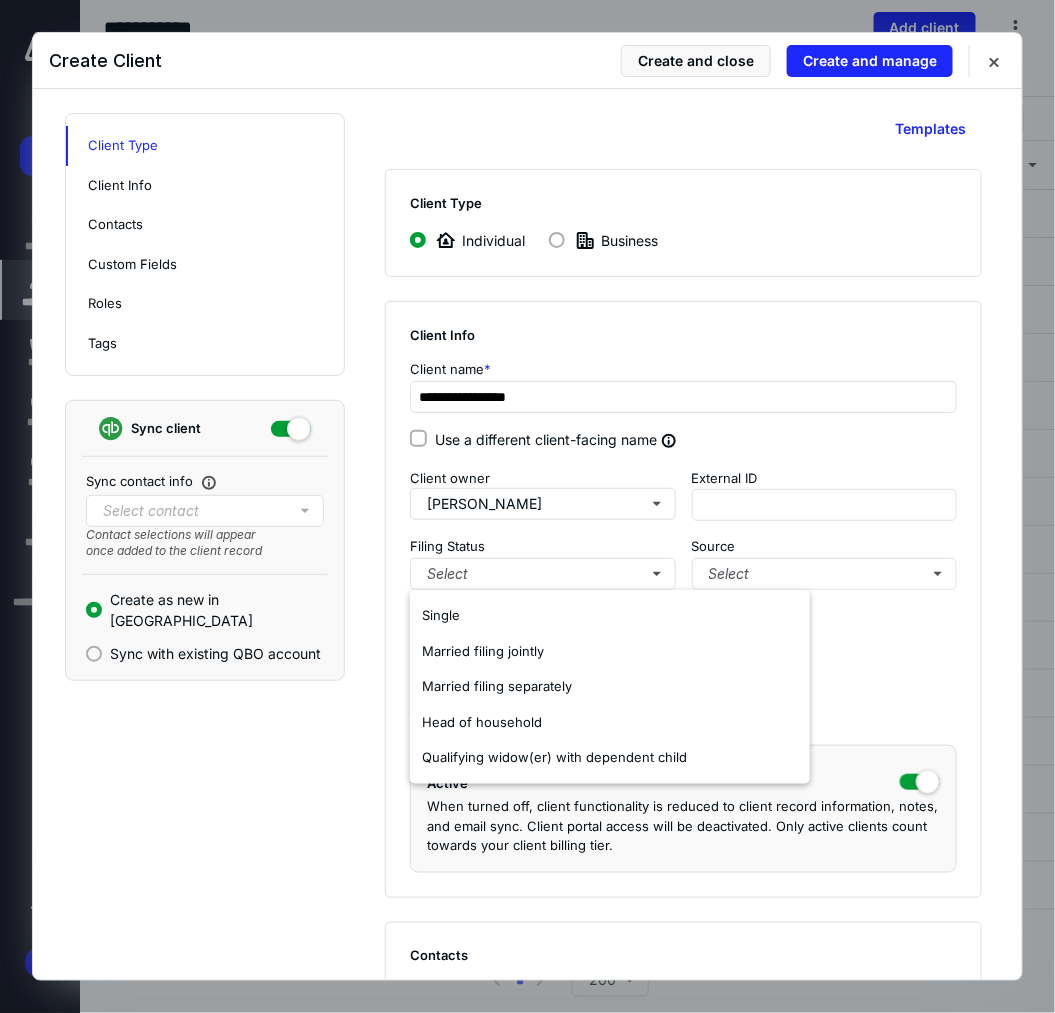 click on "**********" at bounding box center [683, 564] 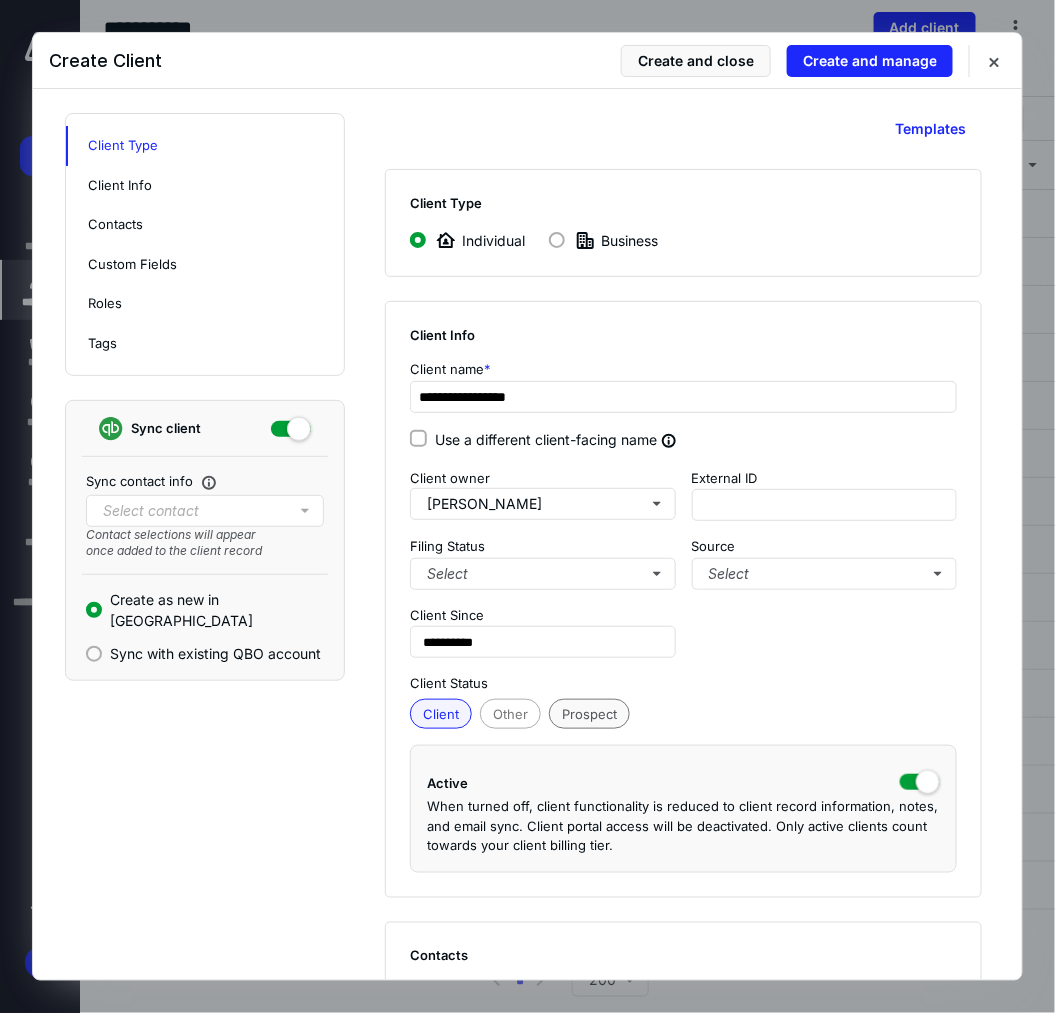 click on "Prospect" at bounding box center [589, 714] 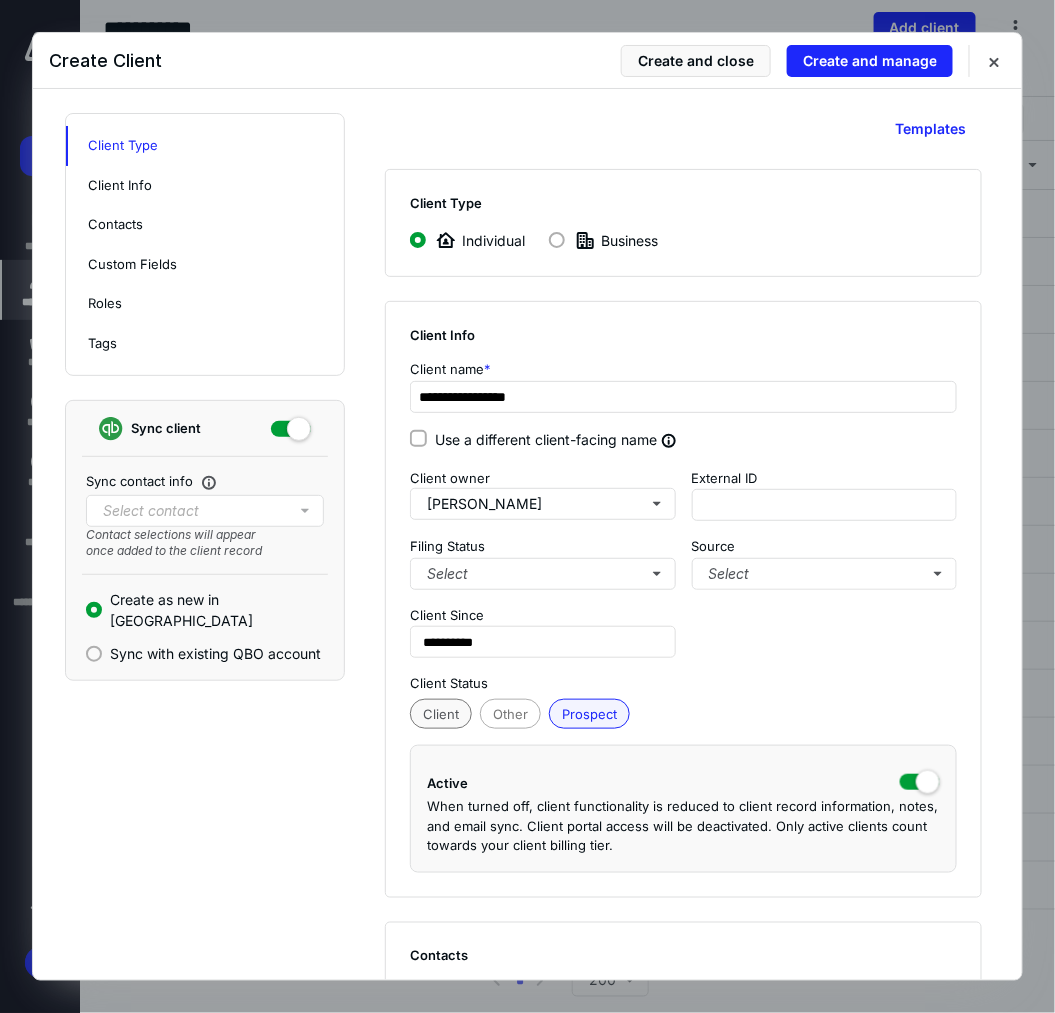 click on "Client" at bounding box center (441, 714) 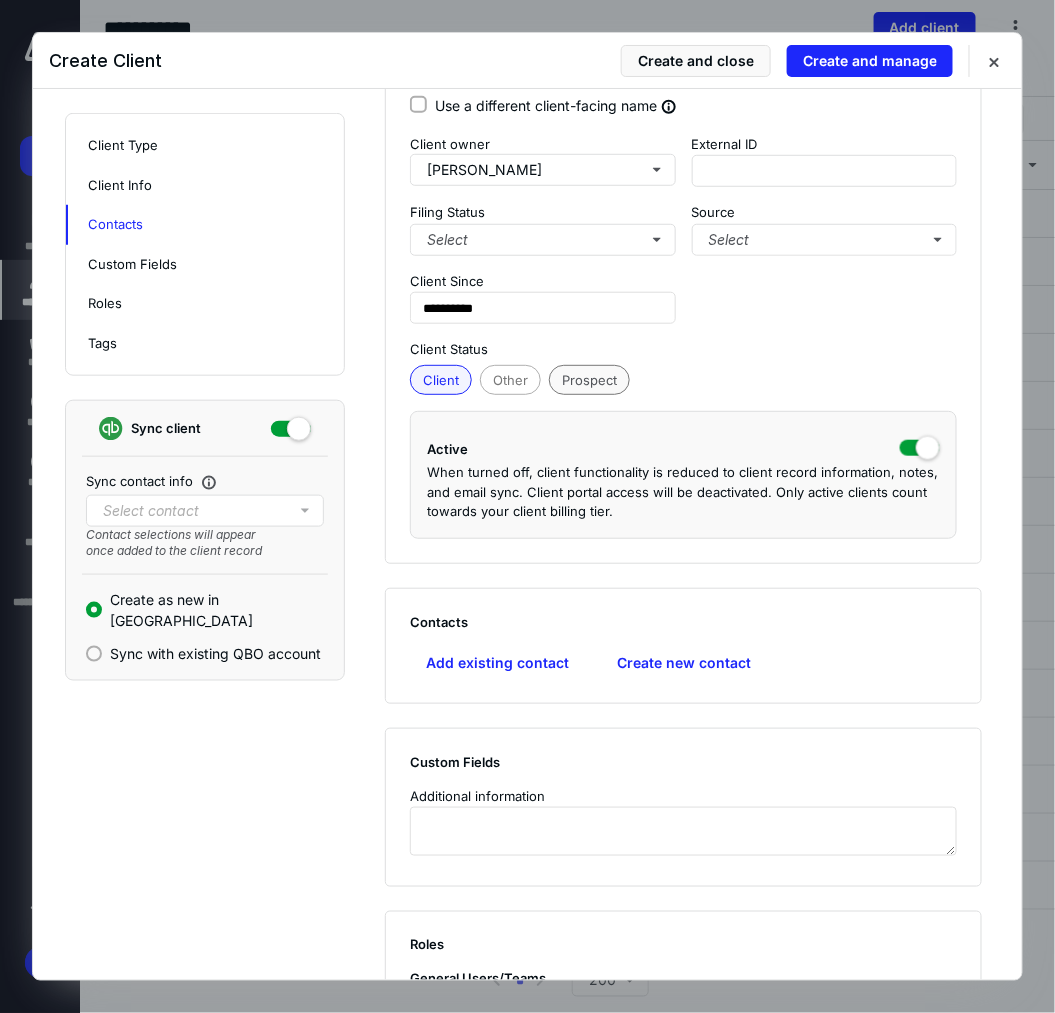 scroll, scrollTop: 333, scrollLeft: 0, axis: vertical 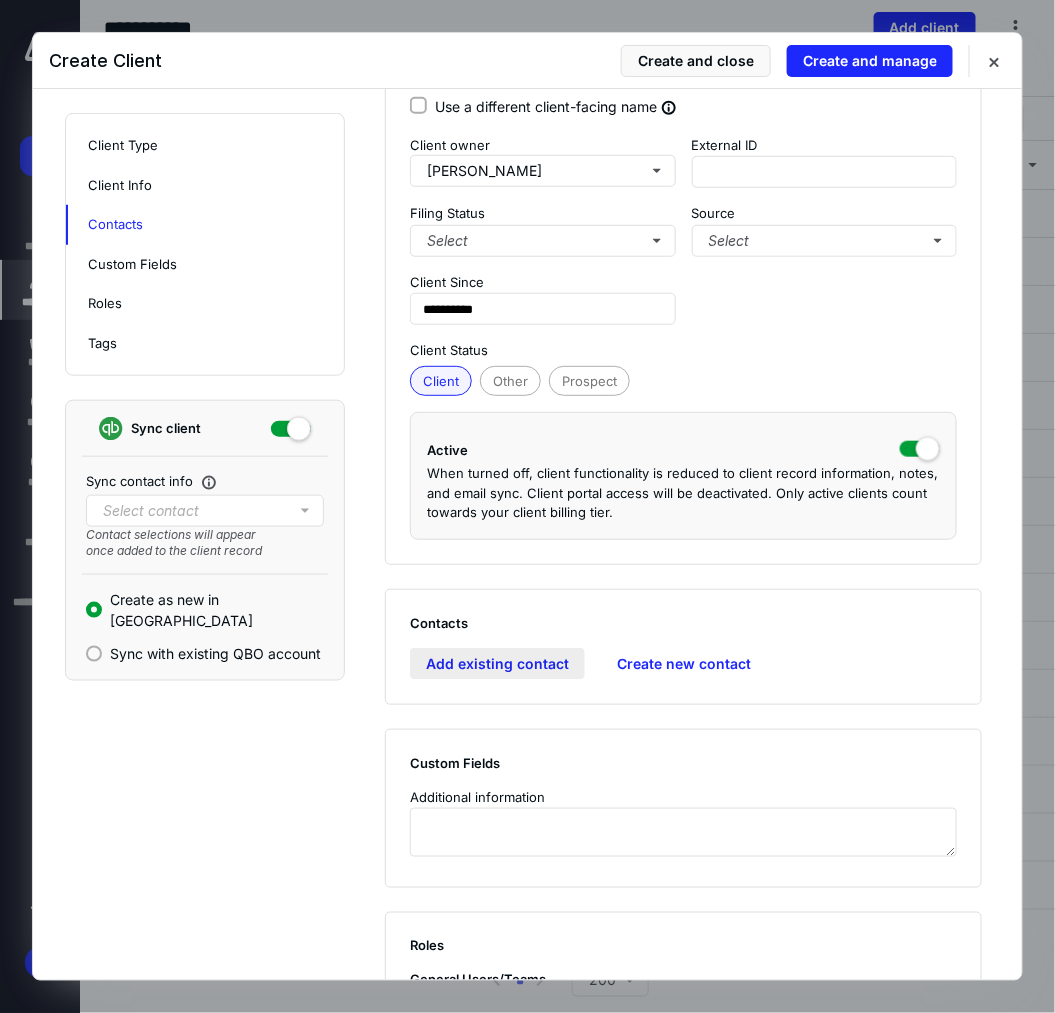 click on "Add existing contact" at bounding box center [497, 664] 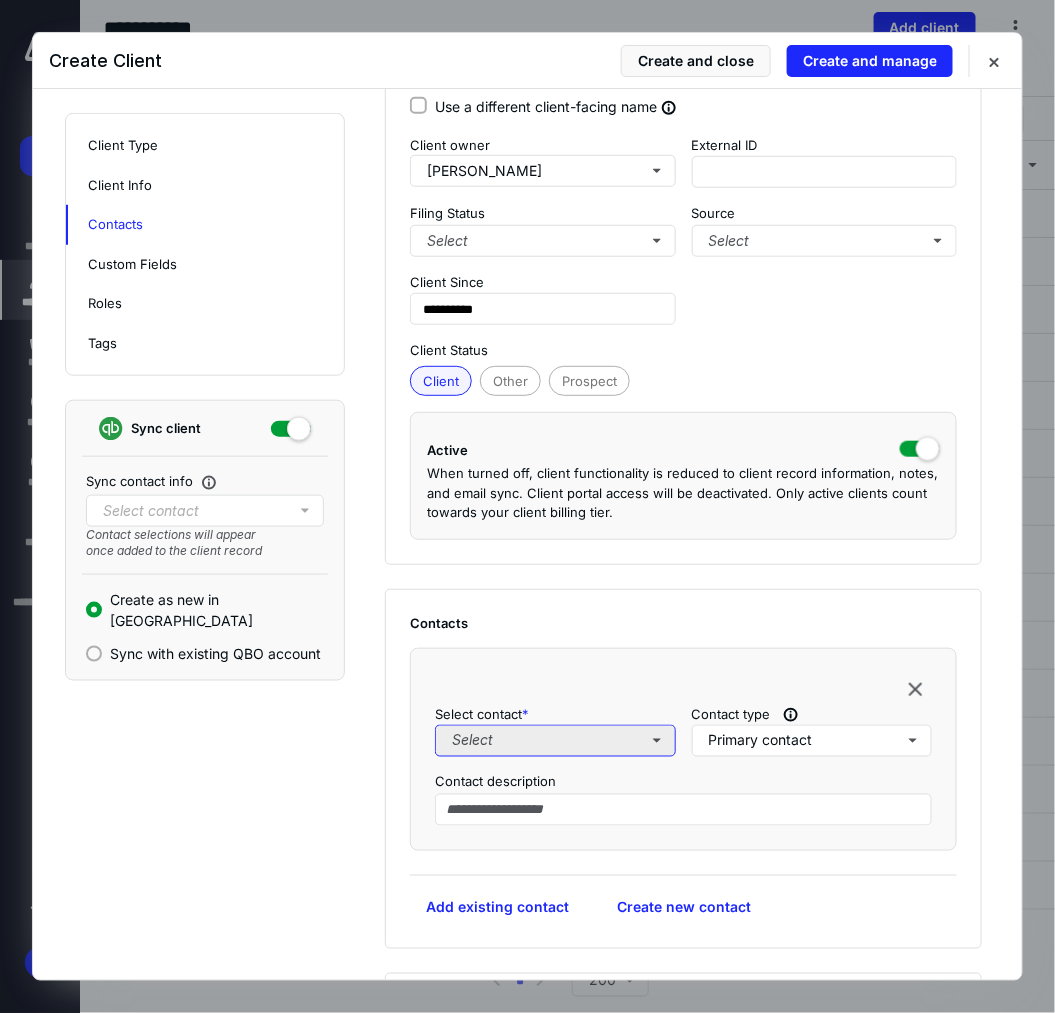 click on "Select" at bounding box center (555, 741) 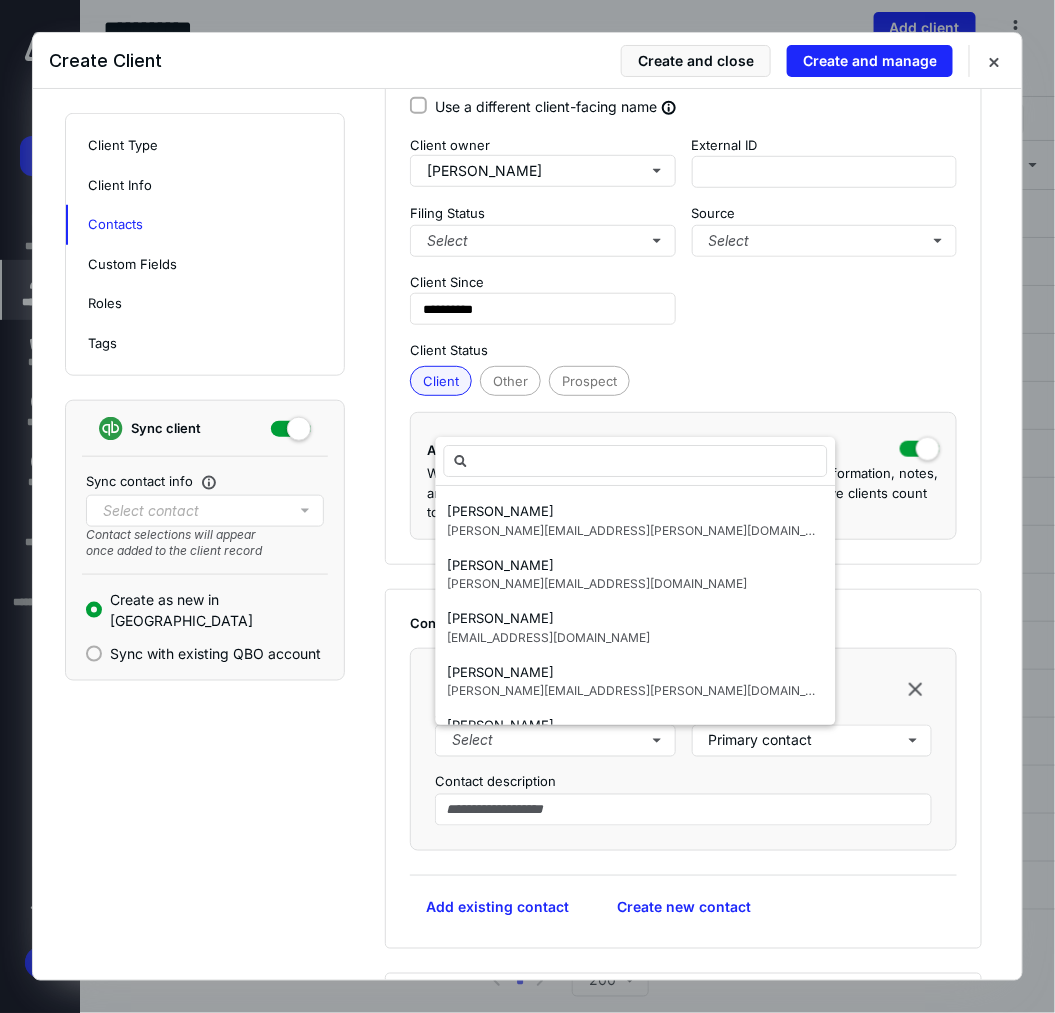 click on "Contacts Select contact  * Select Contact type Primary contact Contact description Add existing contact Create new contact" at bounding box center (683, 769) 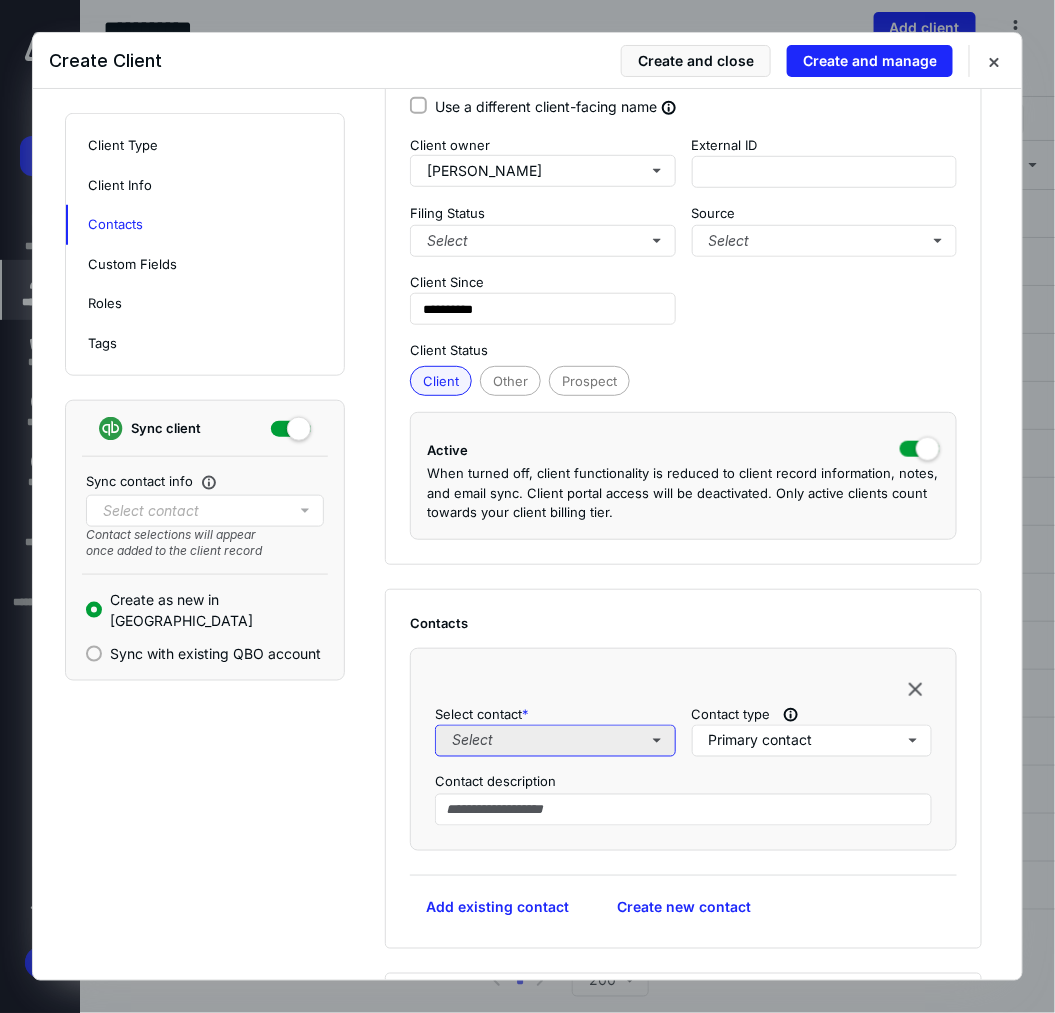 click on "Select" at bounding box center [555, 741] 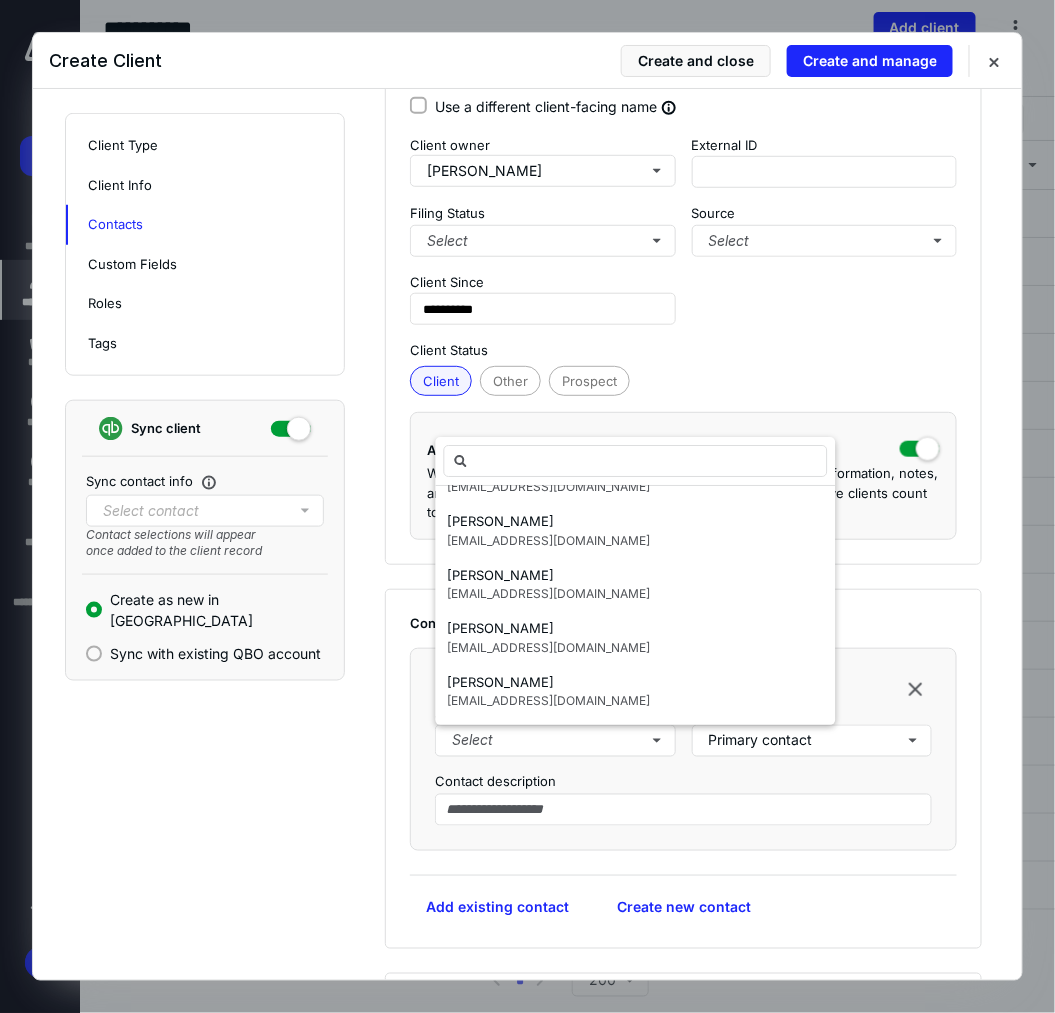scroll, scrollTop: 2395, scrollLeft: 0, axis: vertical 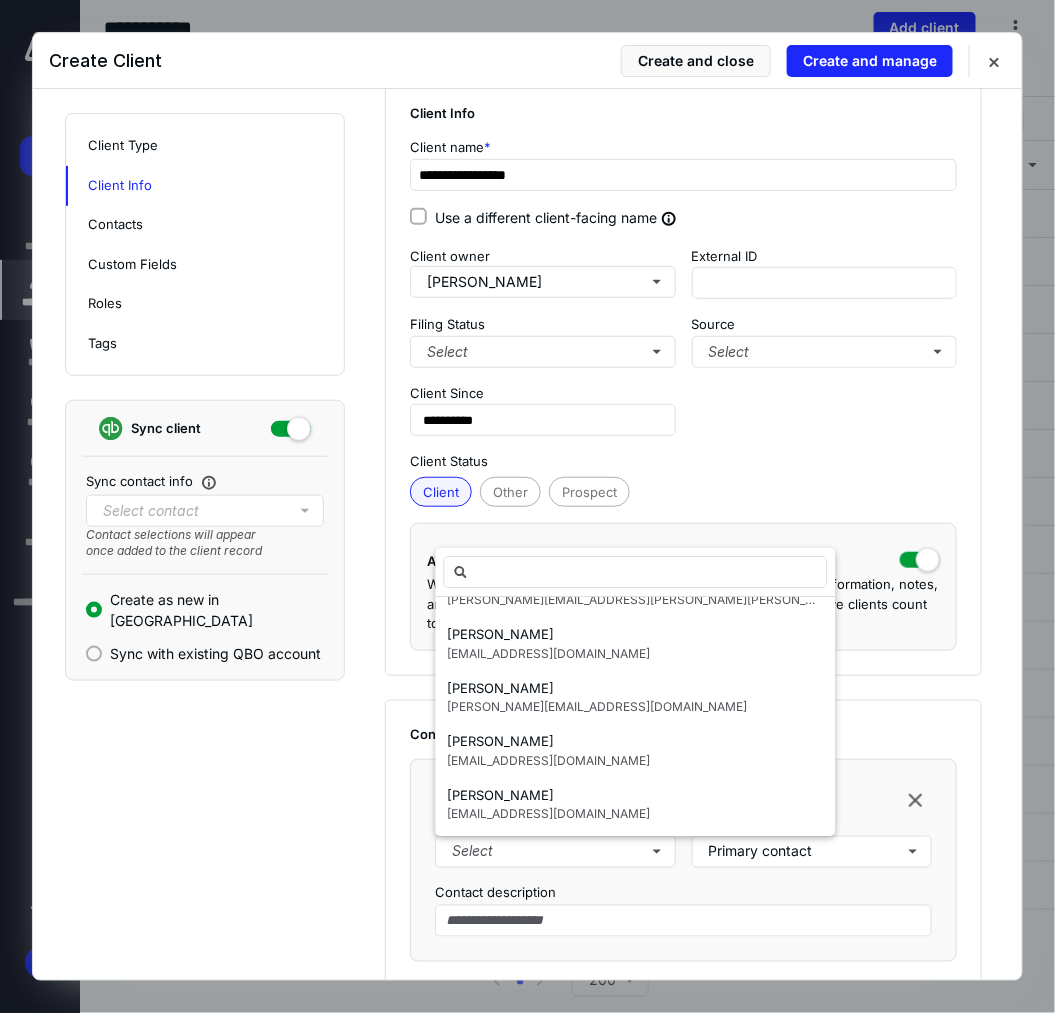 click on "**********" at bounding box center [527, 720] 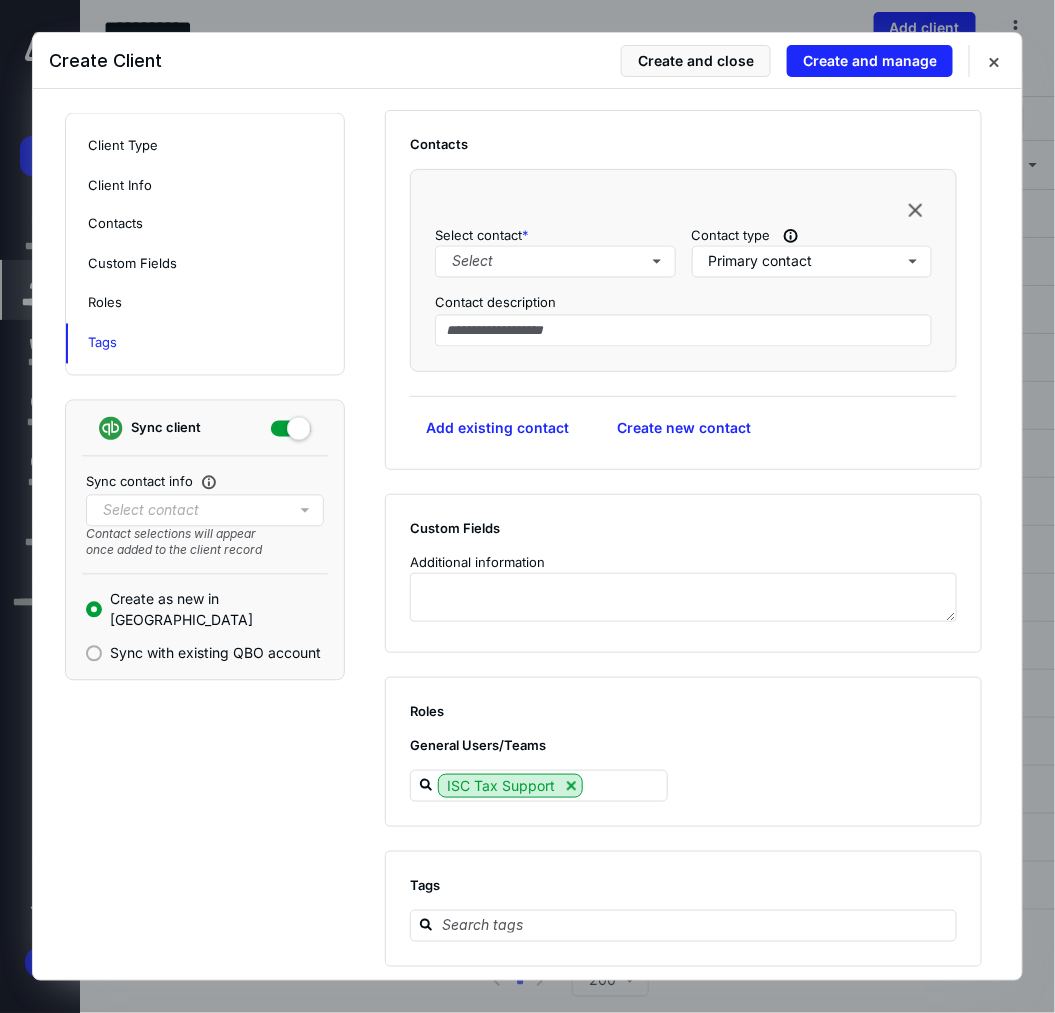 scroll, scrollTop: 816, scrollLeft: 0, axis: vertical 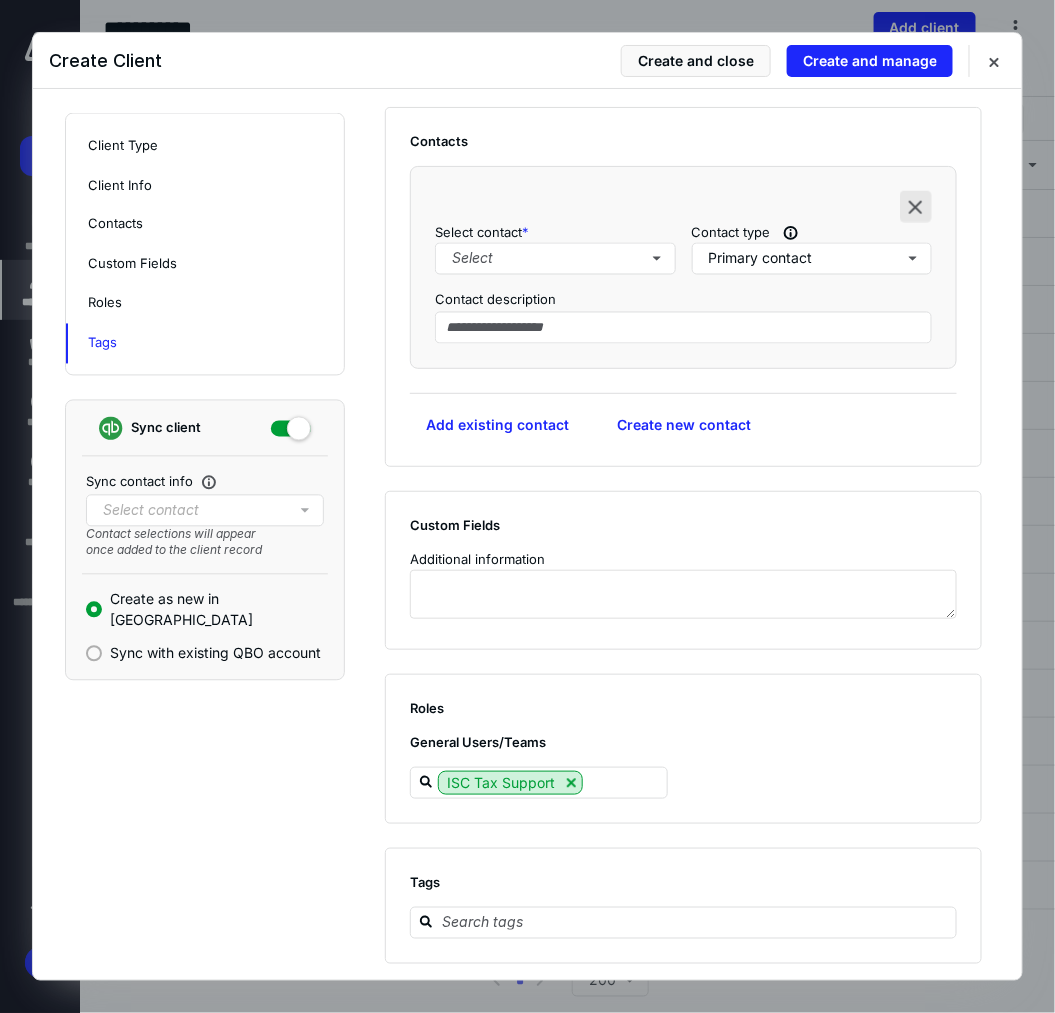 click at bounding box center [916, 207] 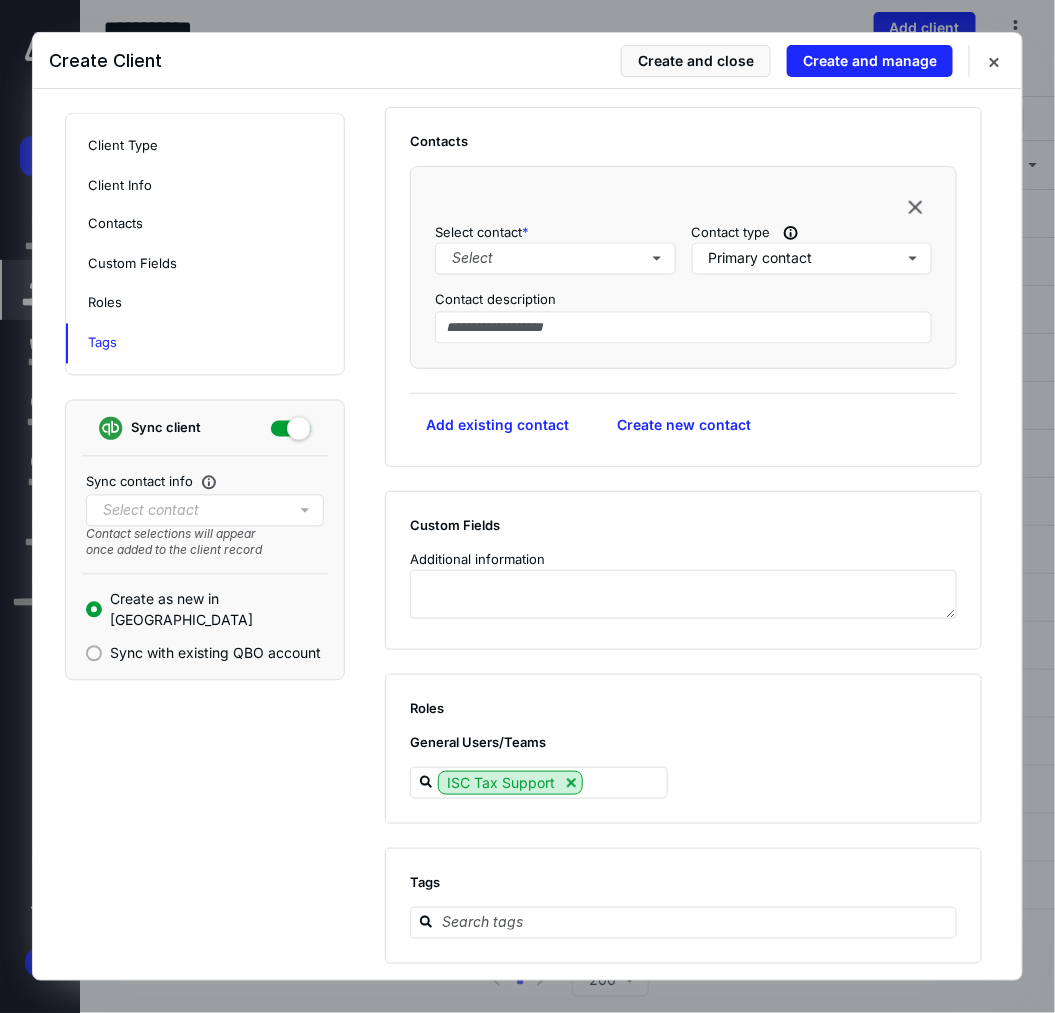 scroll, scrollTop: 572, scrollLeft: 0, axis: vertical 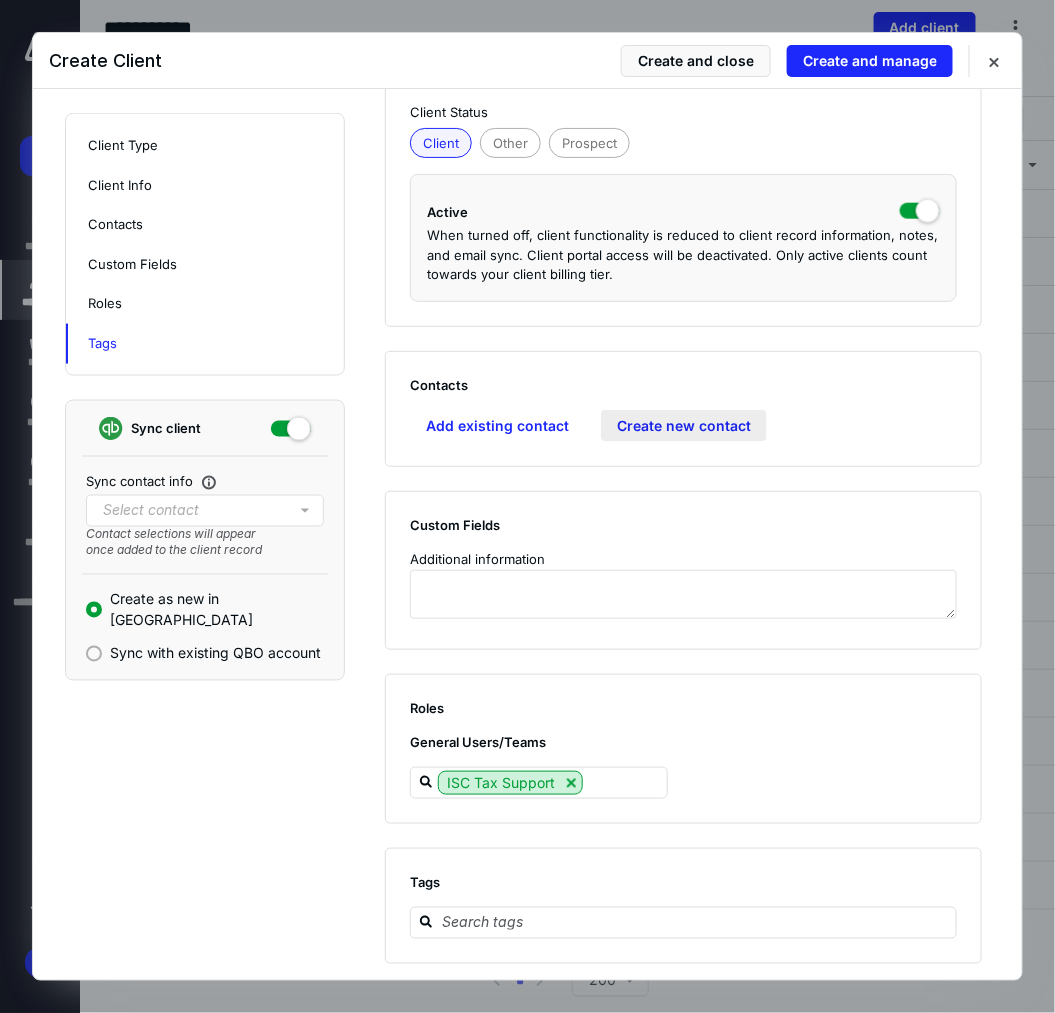 click on "Create new contact" at bounding box center (684, 426) 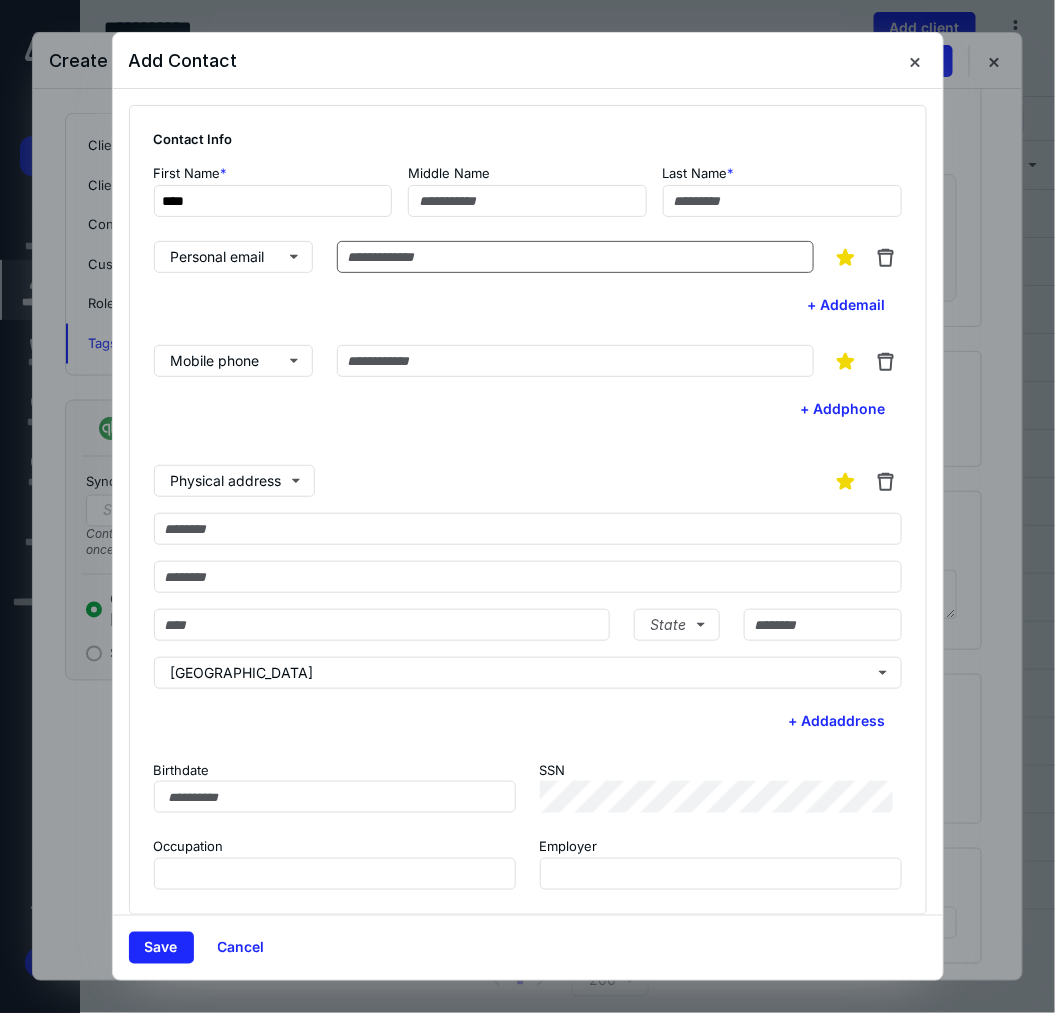 type on "****" 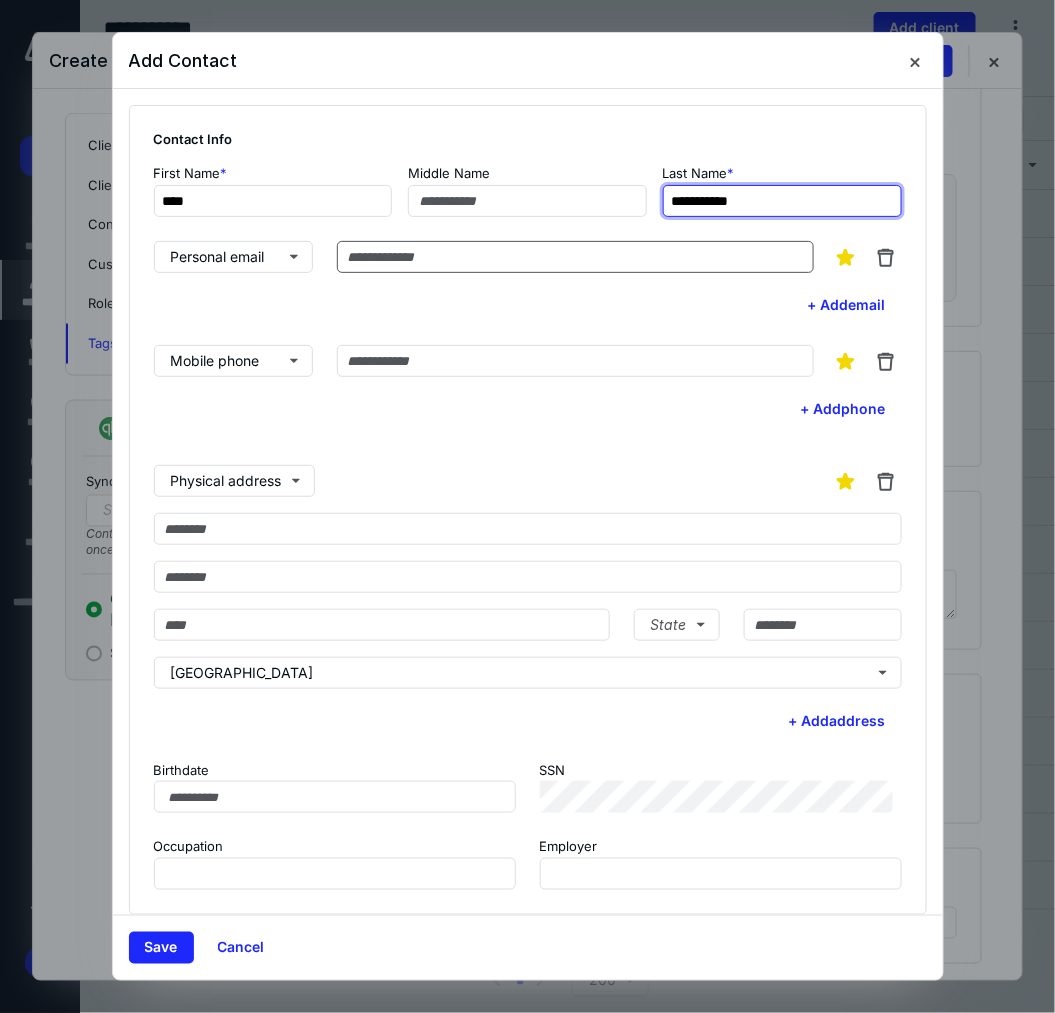 type on "**********" 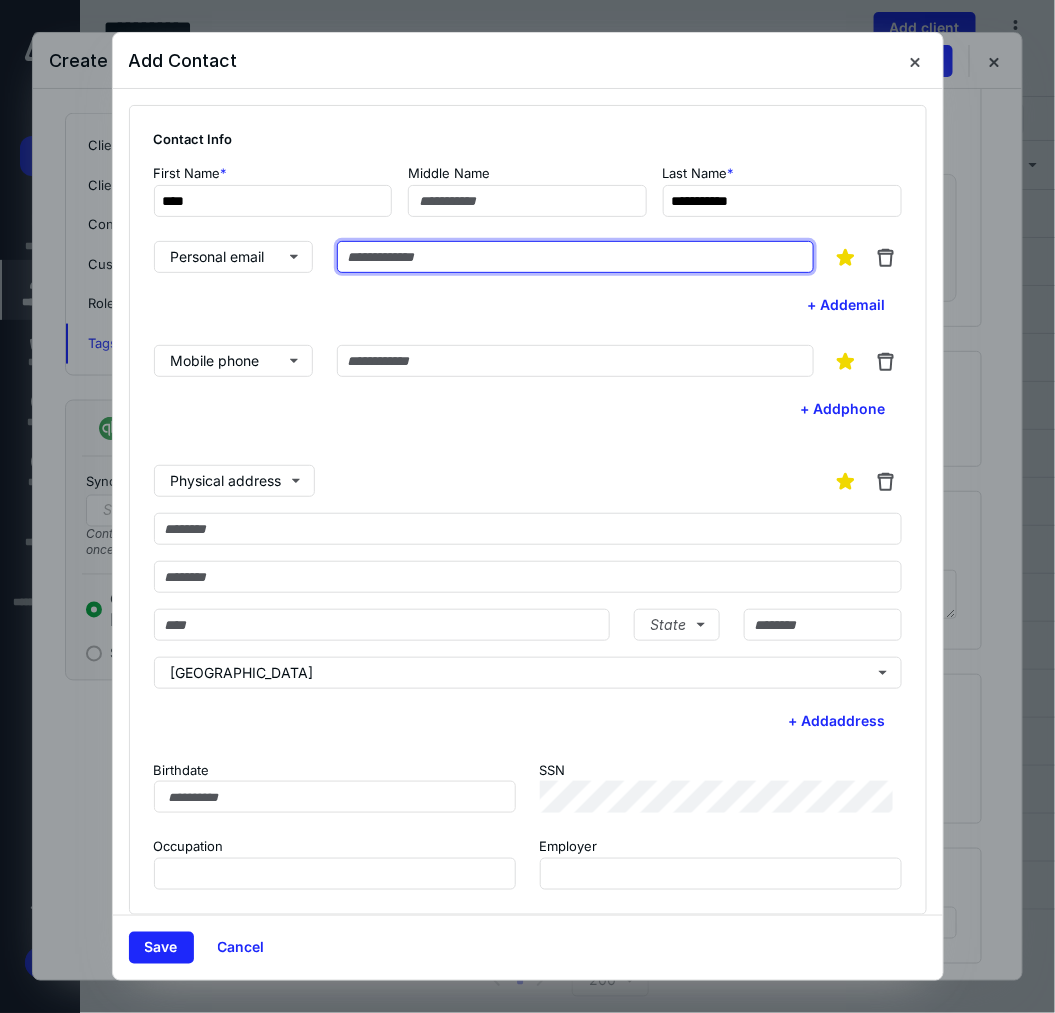 click at bounding box center [575, 257] 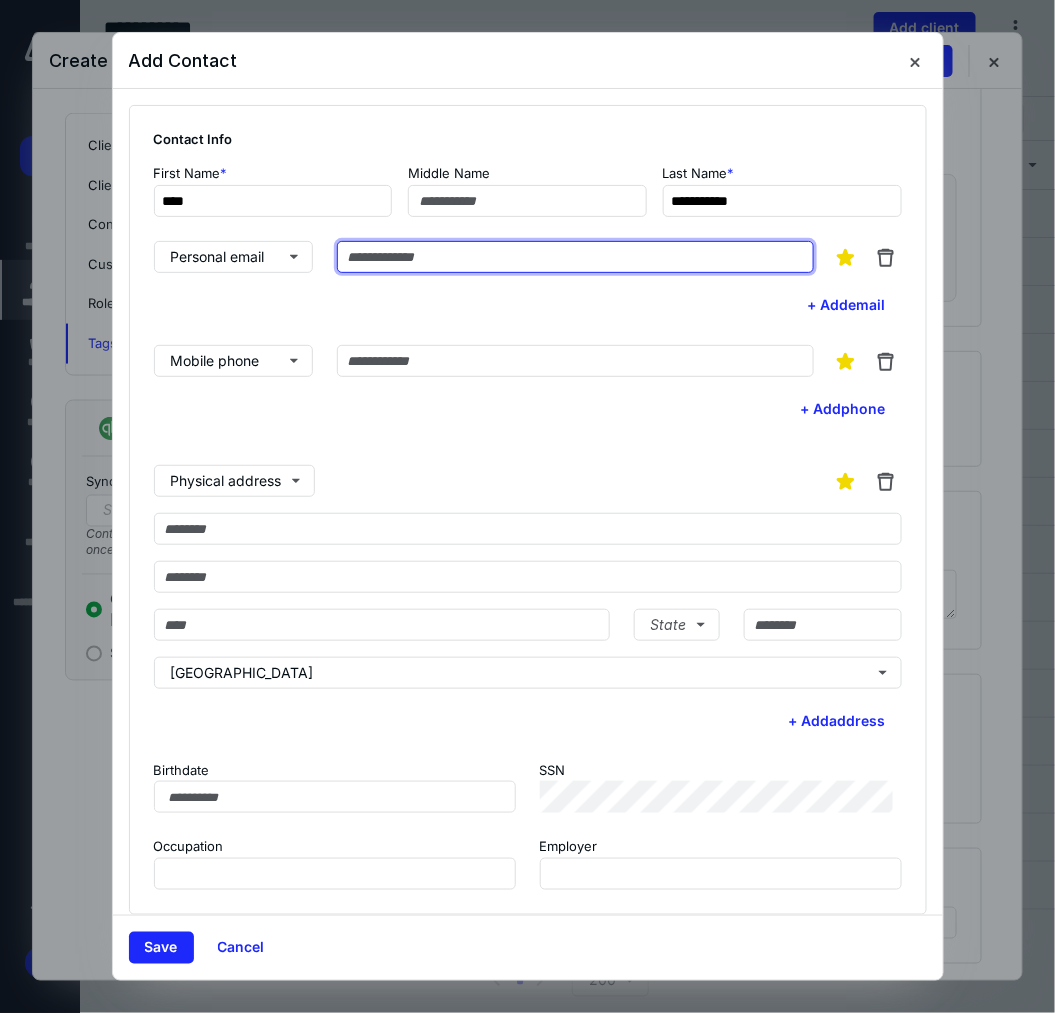 click at bounding box center [575, 257] 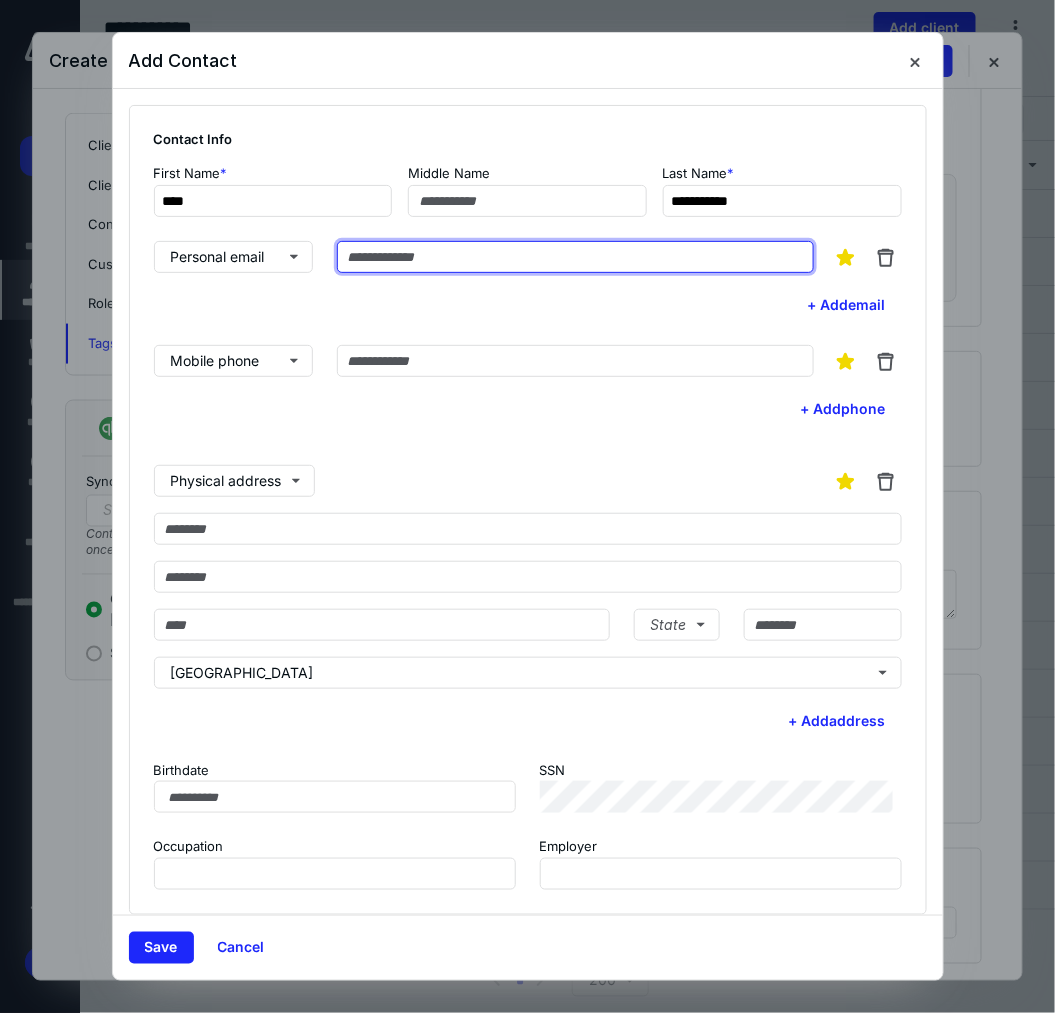 paste on "**********" 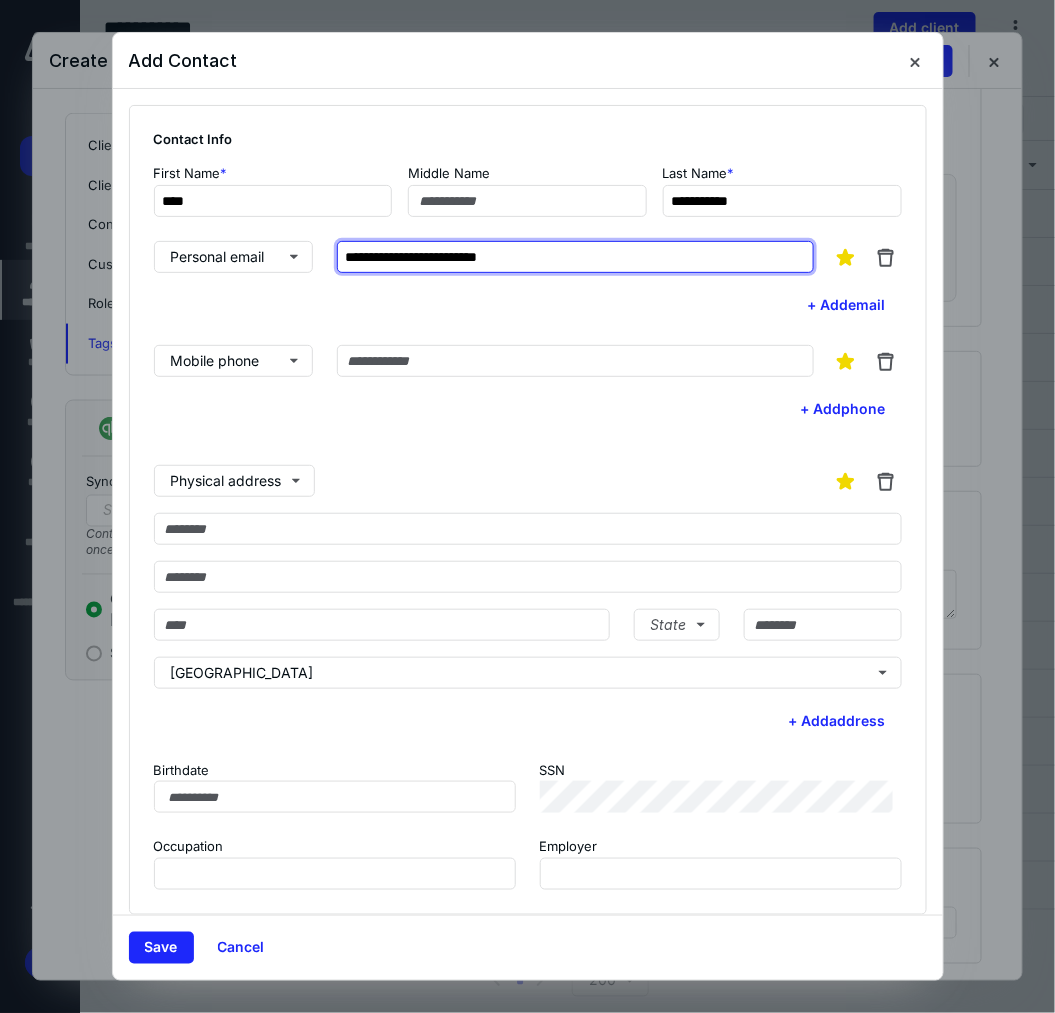 paste on "**********" 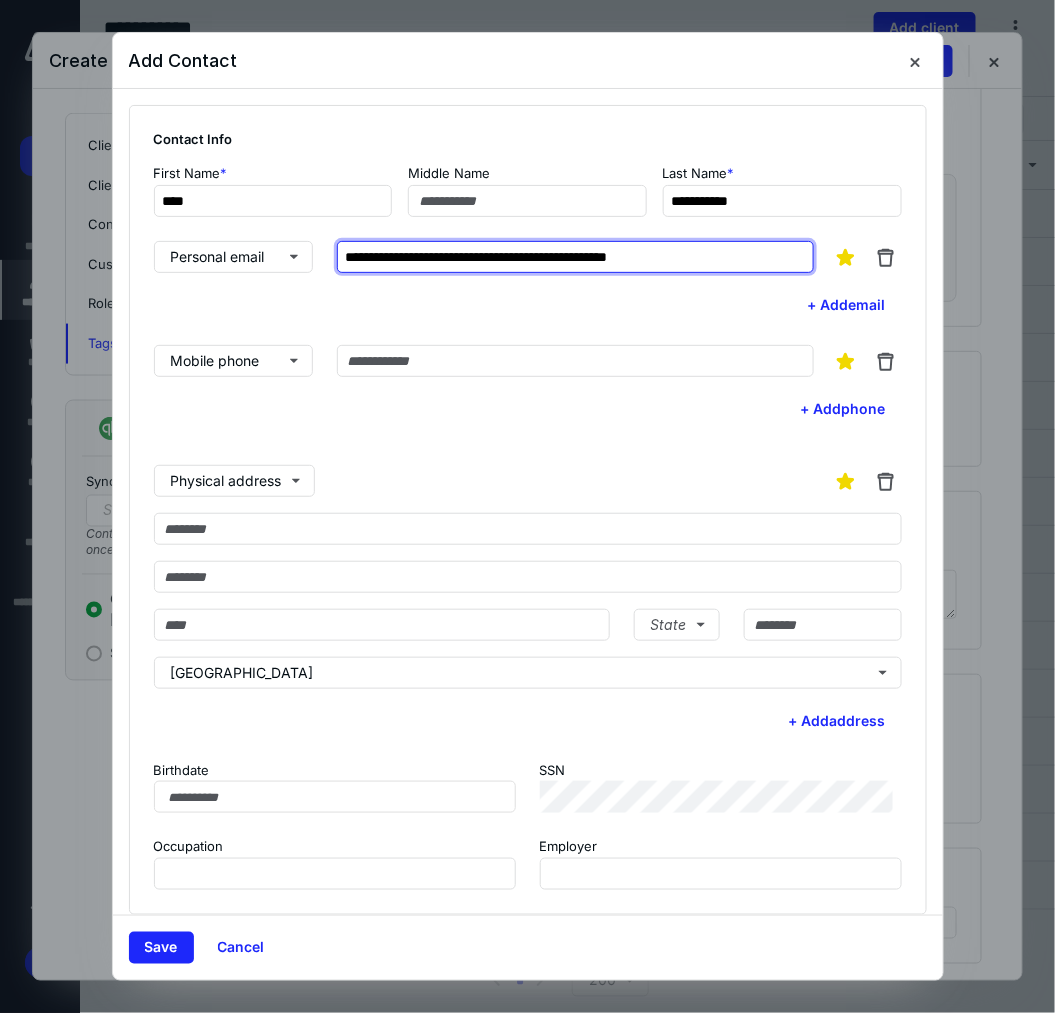 paste on "**********" 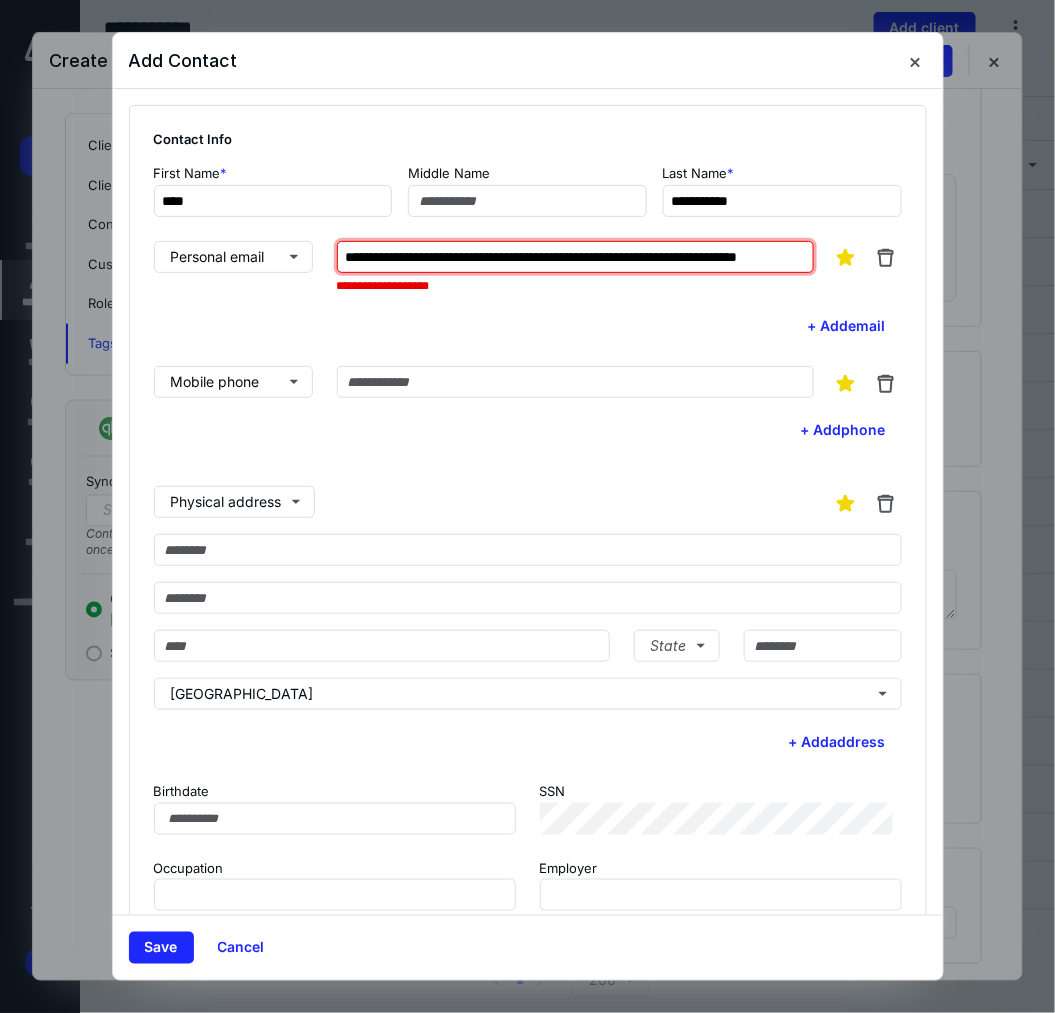 type on "**********" 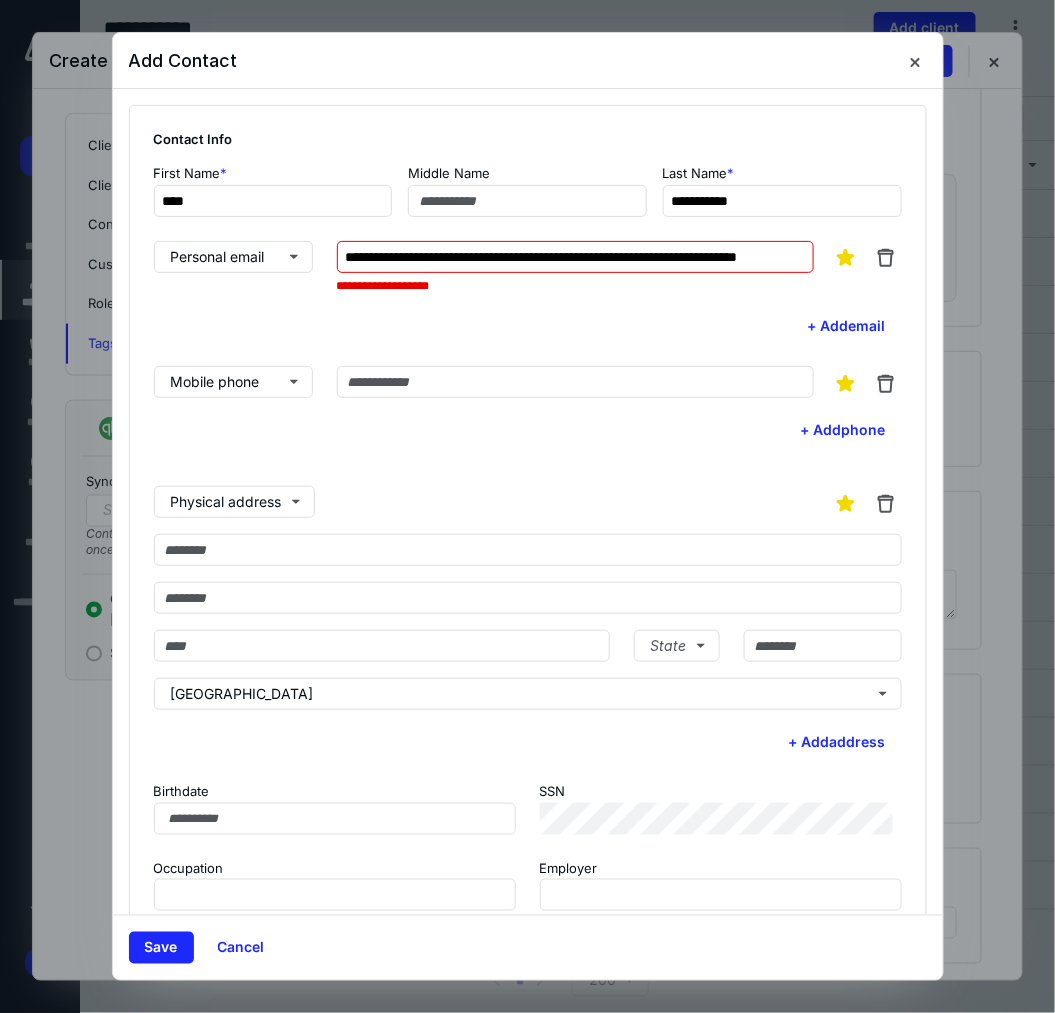 scroll, scrollTop: 0, scrollLeft: 0, axis: both 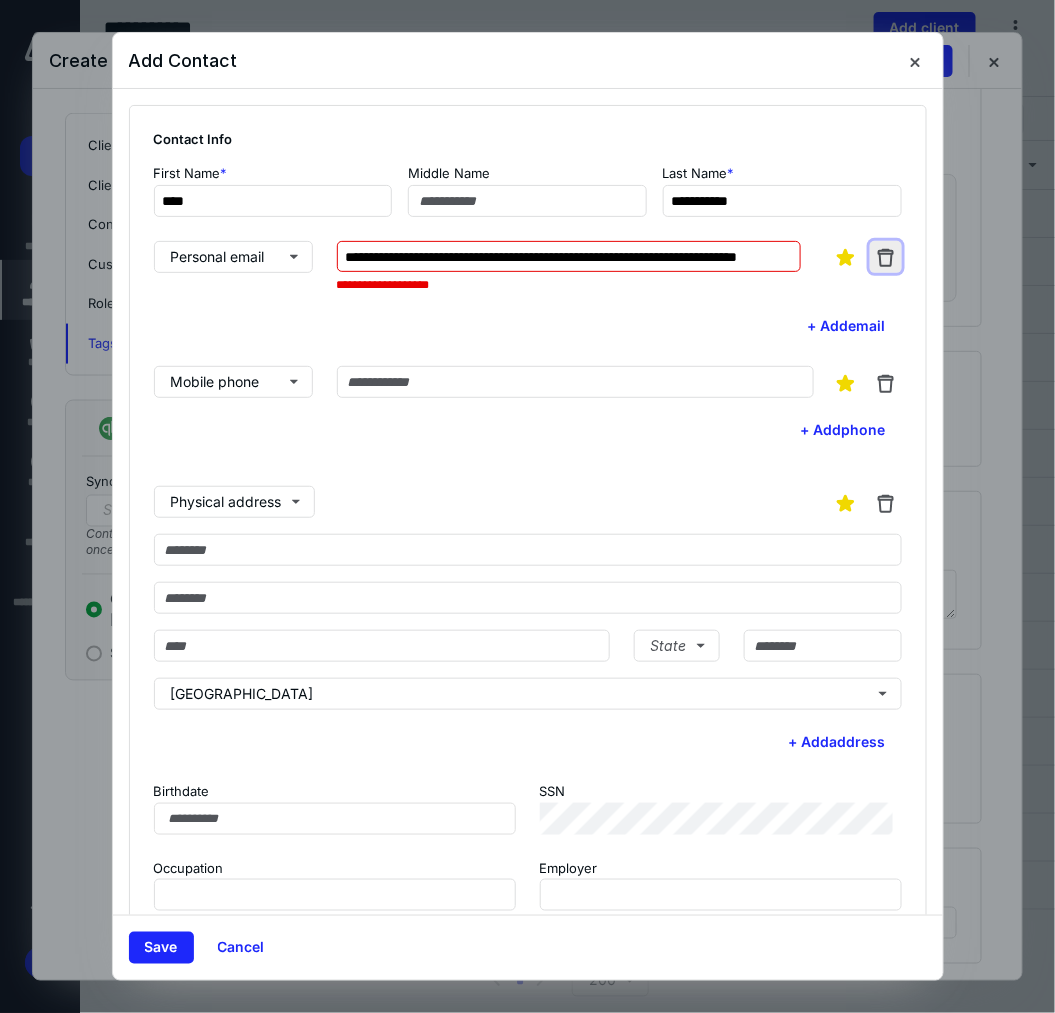 drag, startPoint x: 402, startPoint y: 295, endPoint x: 871, endPoint y: 262, distance: 470.15955 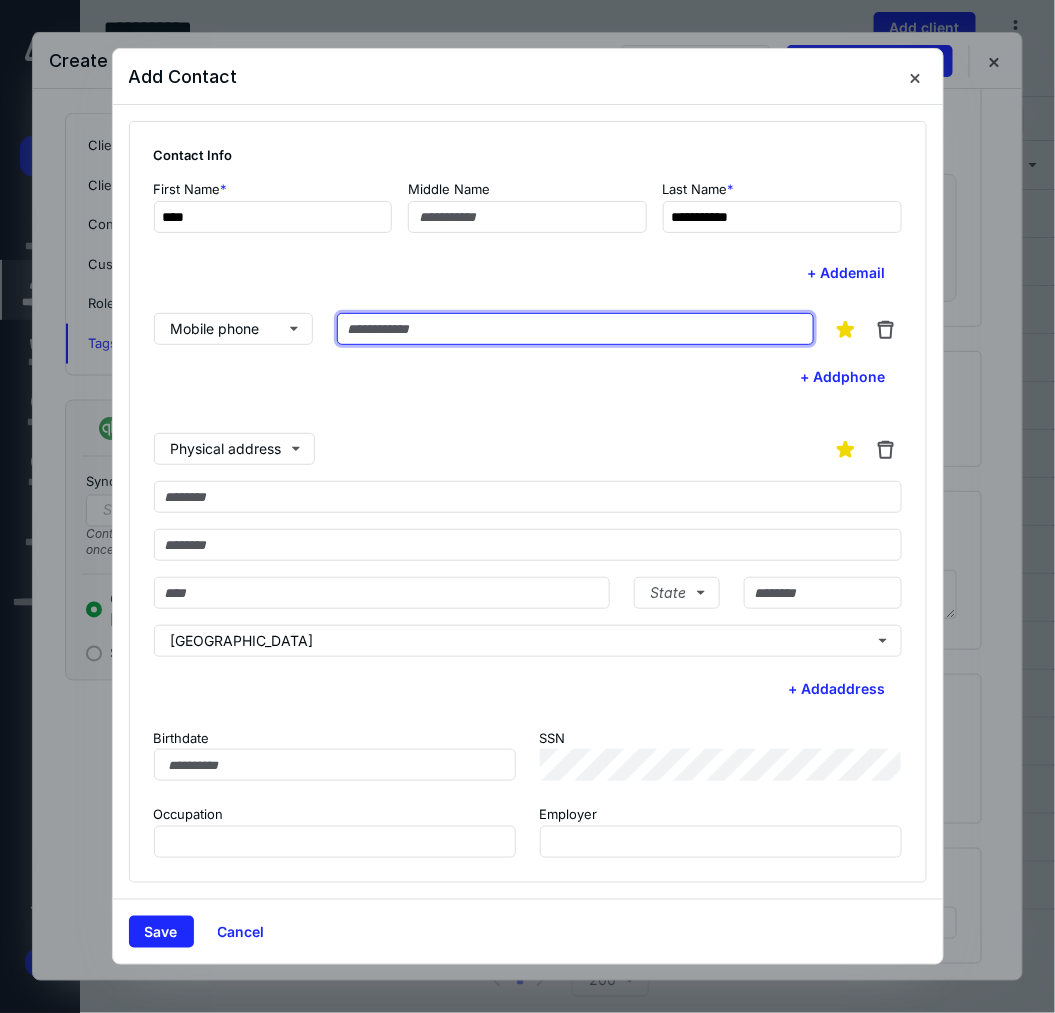 click at bounding box center [575, 329] 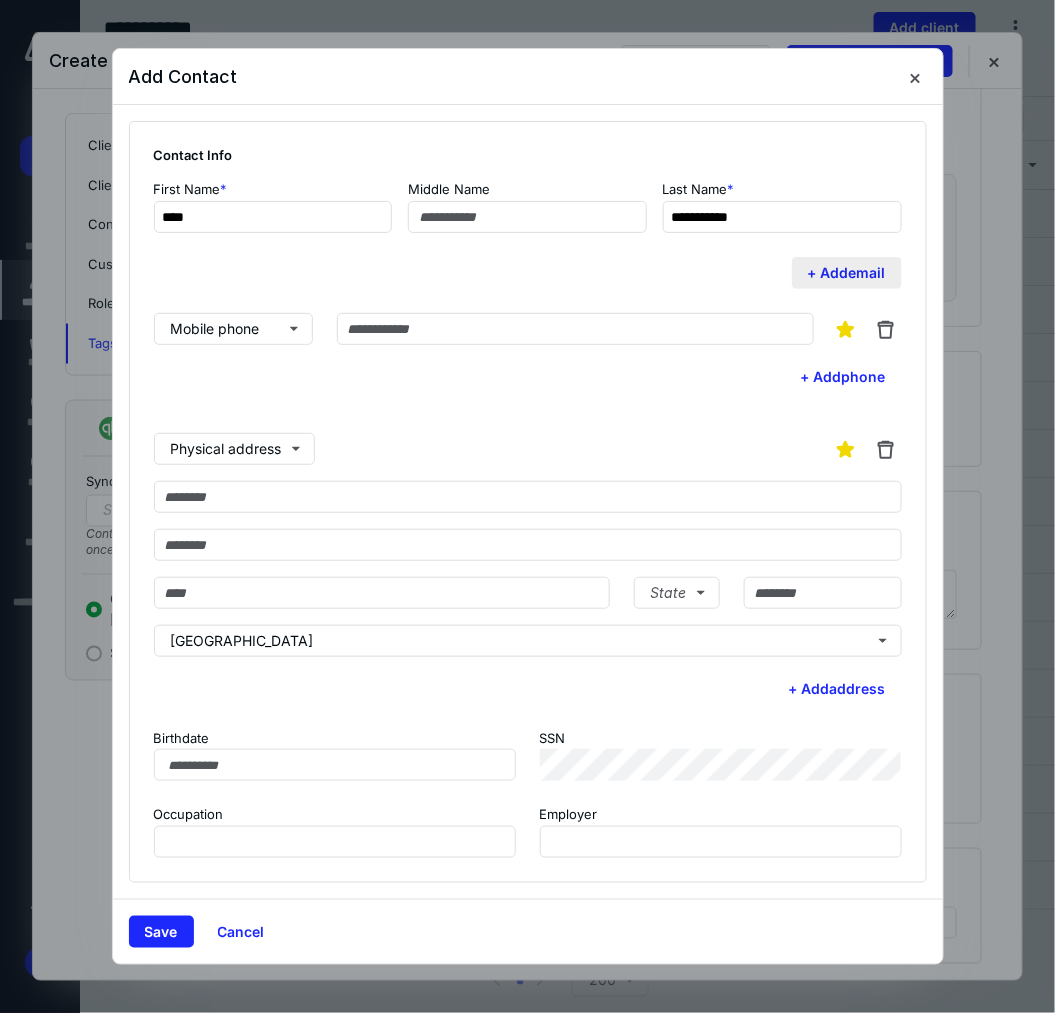 click on "+ Add  email" at bounding box center [847, 273] 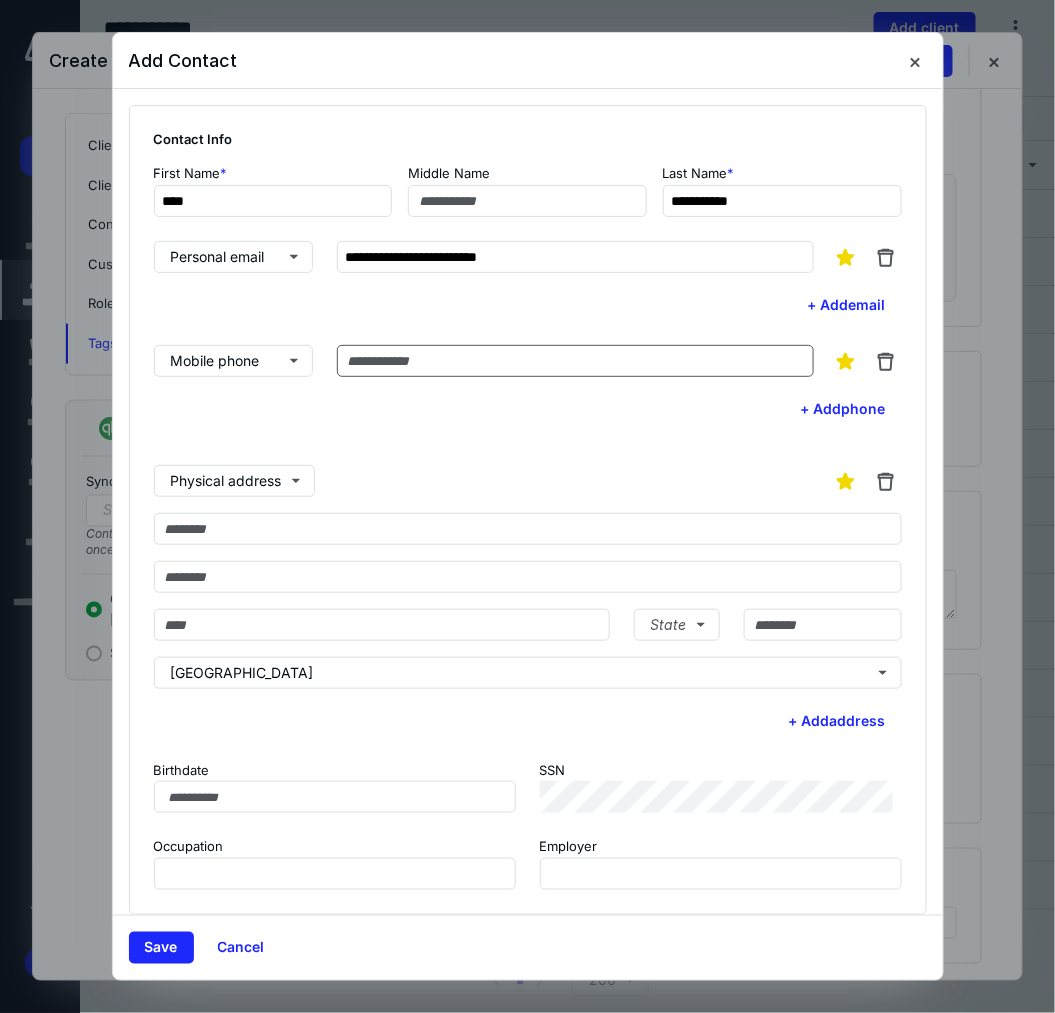 type on "**********" 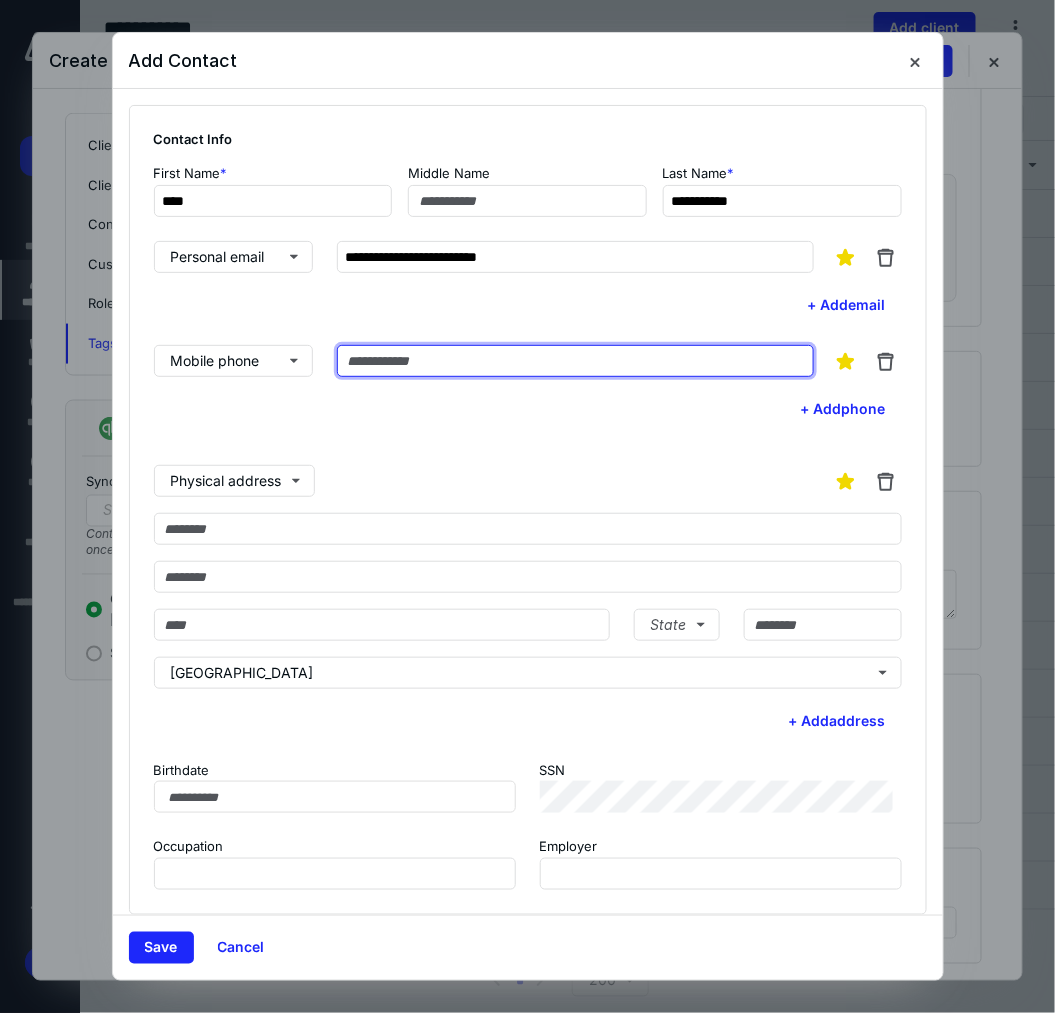 click at bounding box center [575, 361] 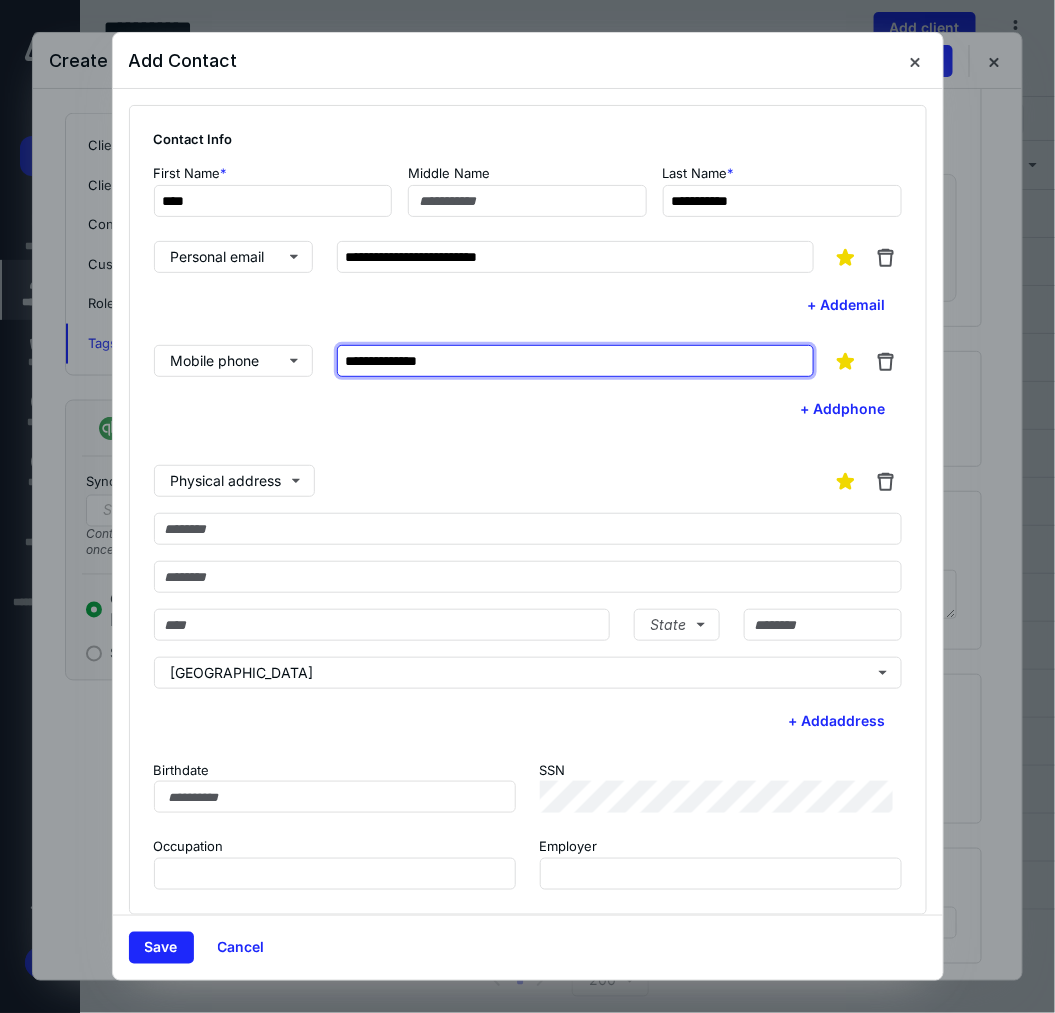 type on "**********" 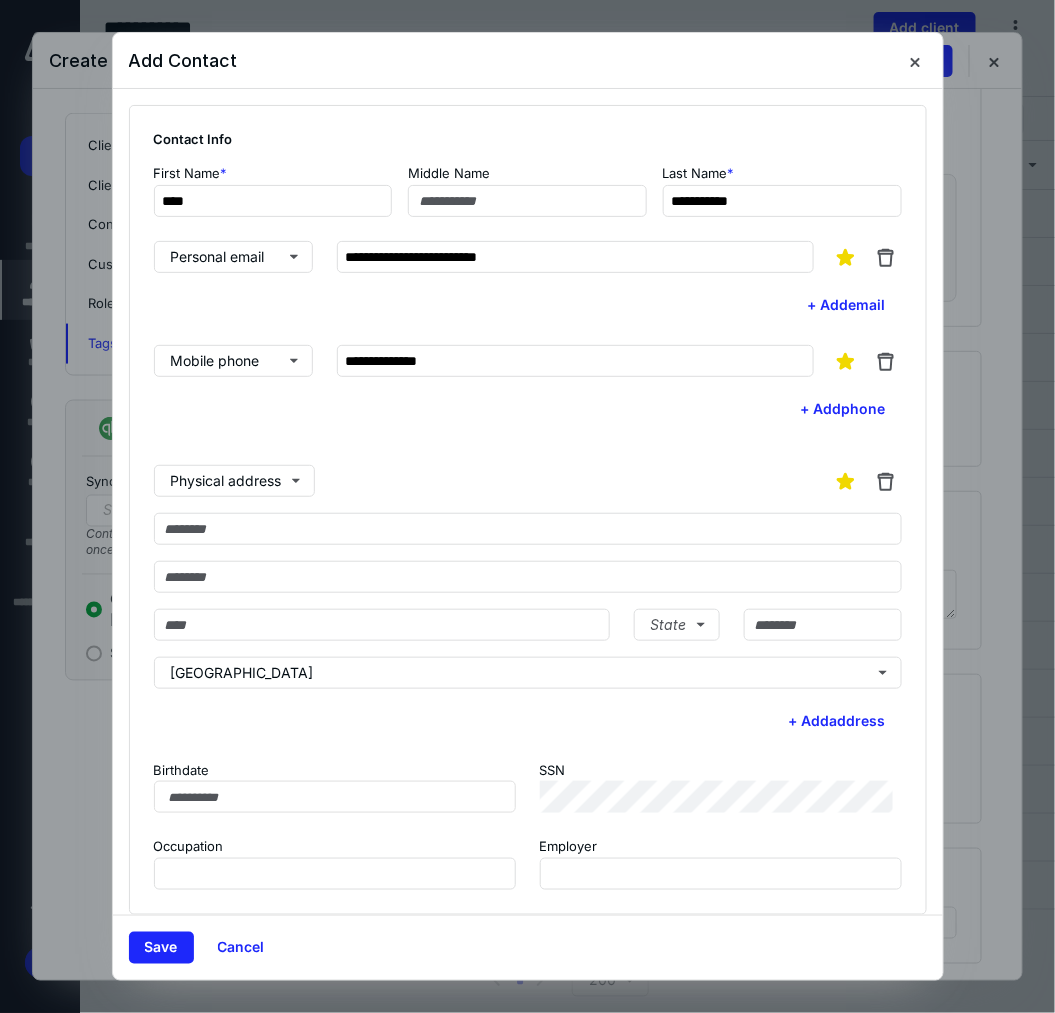 click on "Physical address State [GEOGRAPHIC_DATA]" at bounding box center [528, 569] 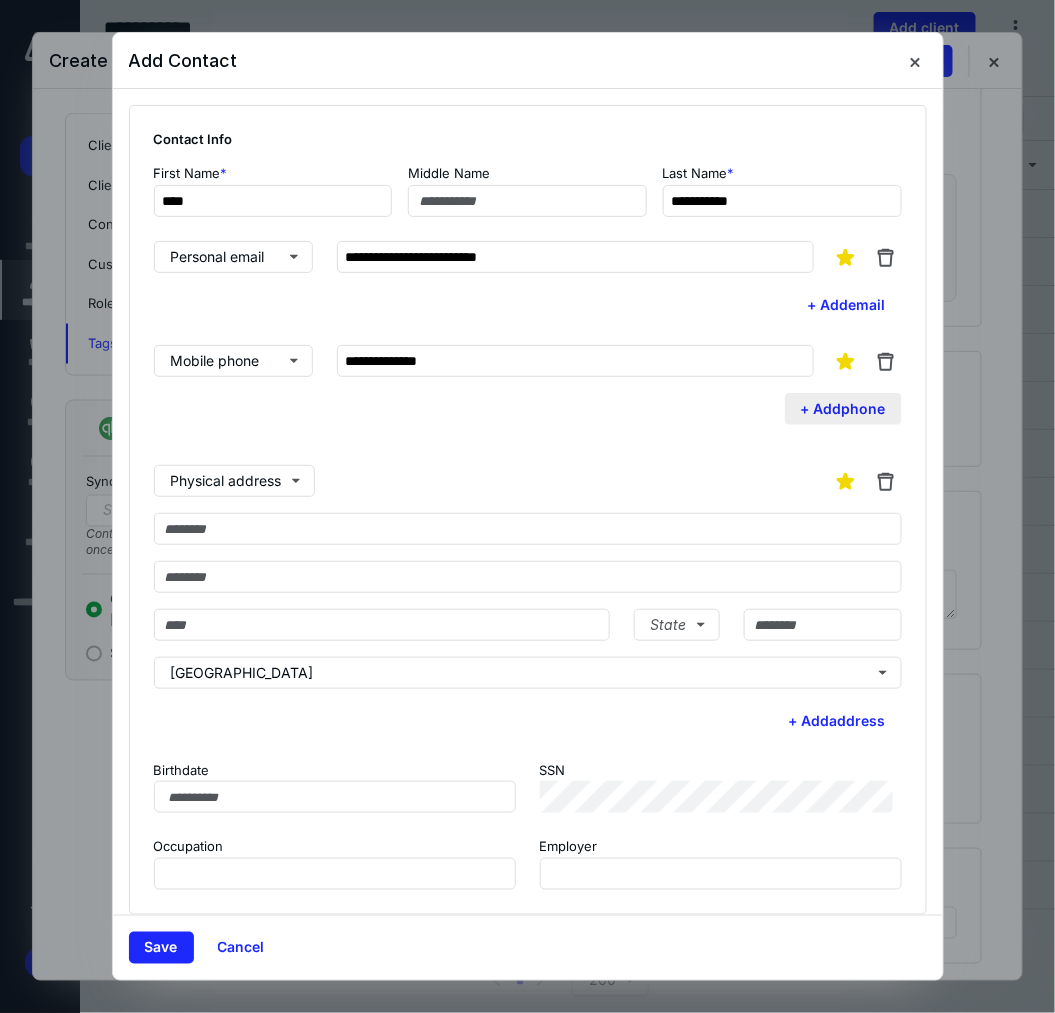 click on "+ Add  phone" at bounding box center [843, 409] 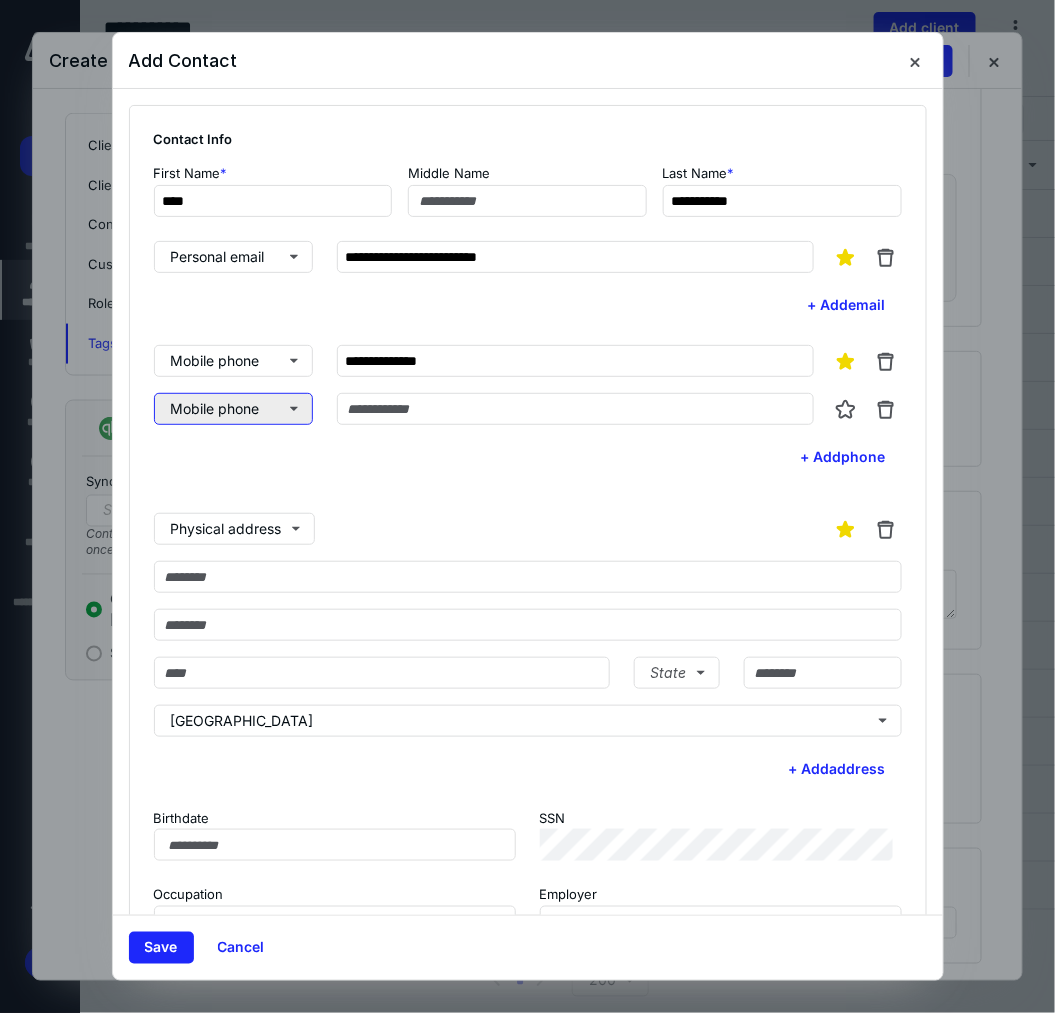 click on "Mobile phone" at bounding box center [233, 409] 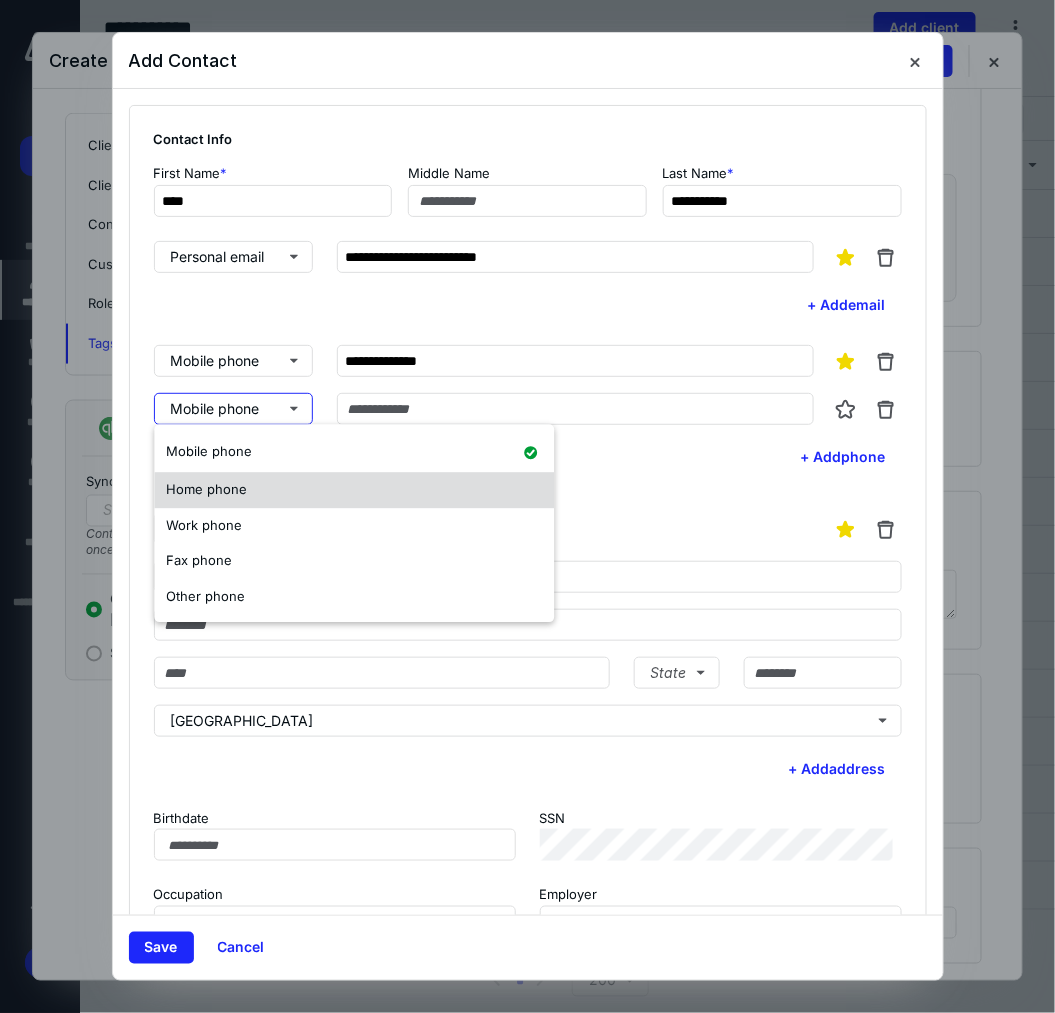 drag, startPoint x: 268, startPoint y: 466, endPoint x: 267, endPoint y: 488, distance: 22.022715 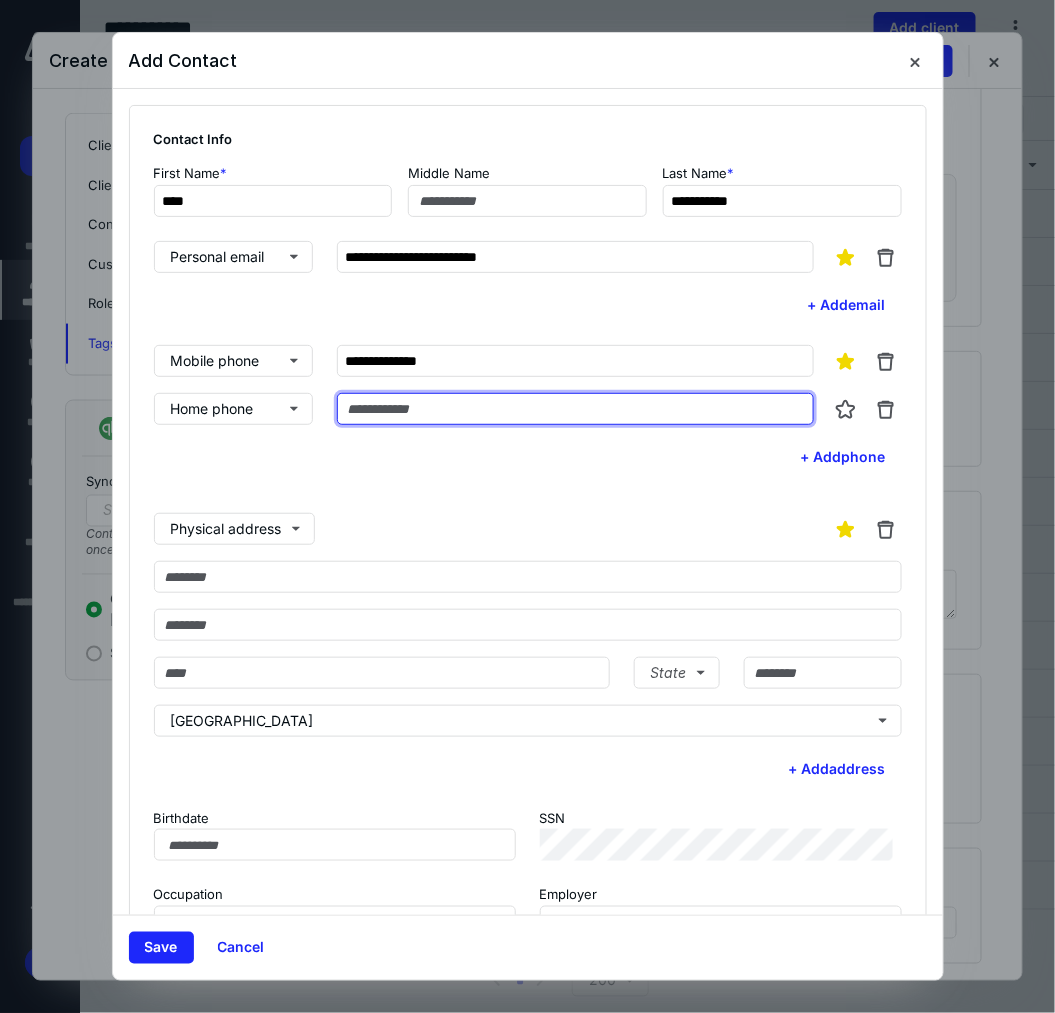 click at bounding box center (575, 409) 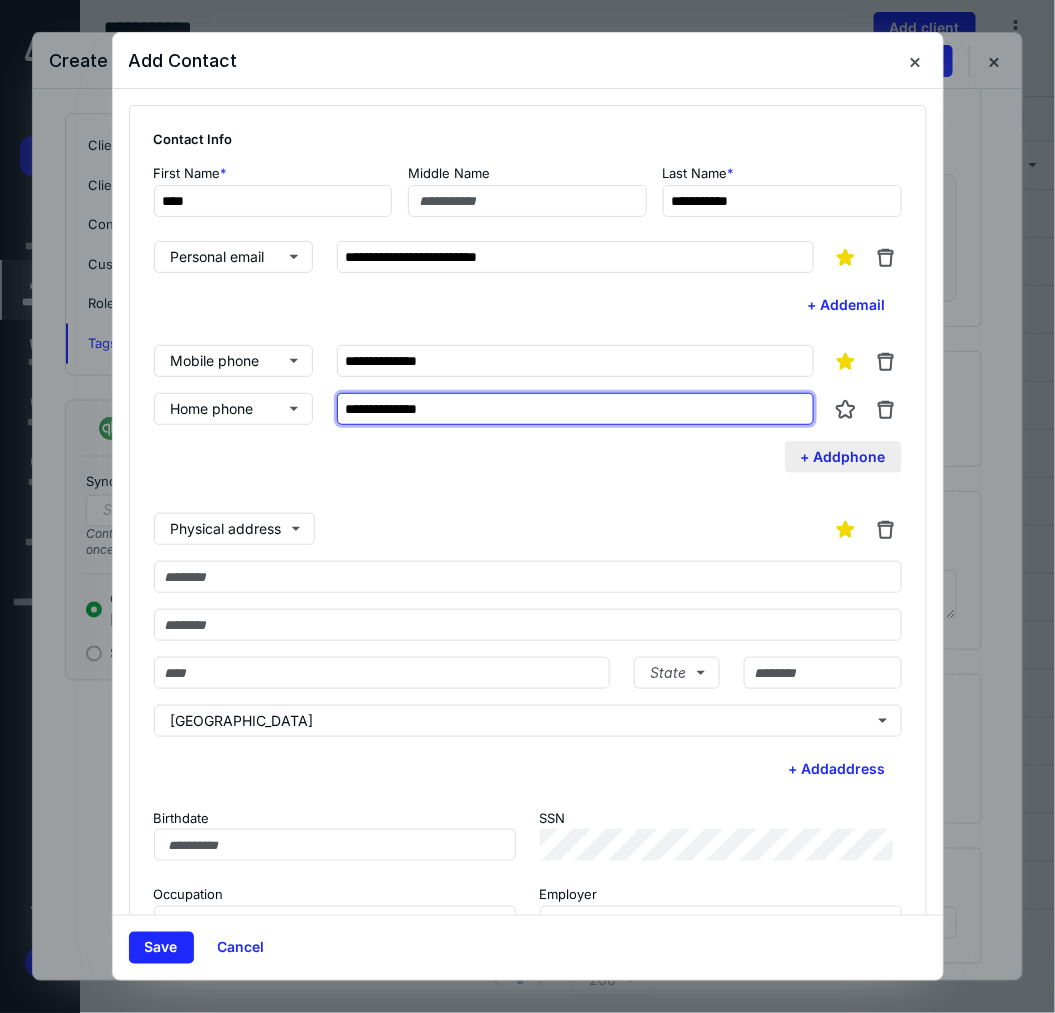 type on "**********" 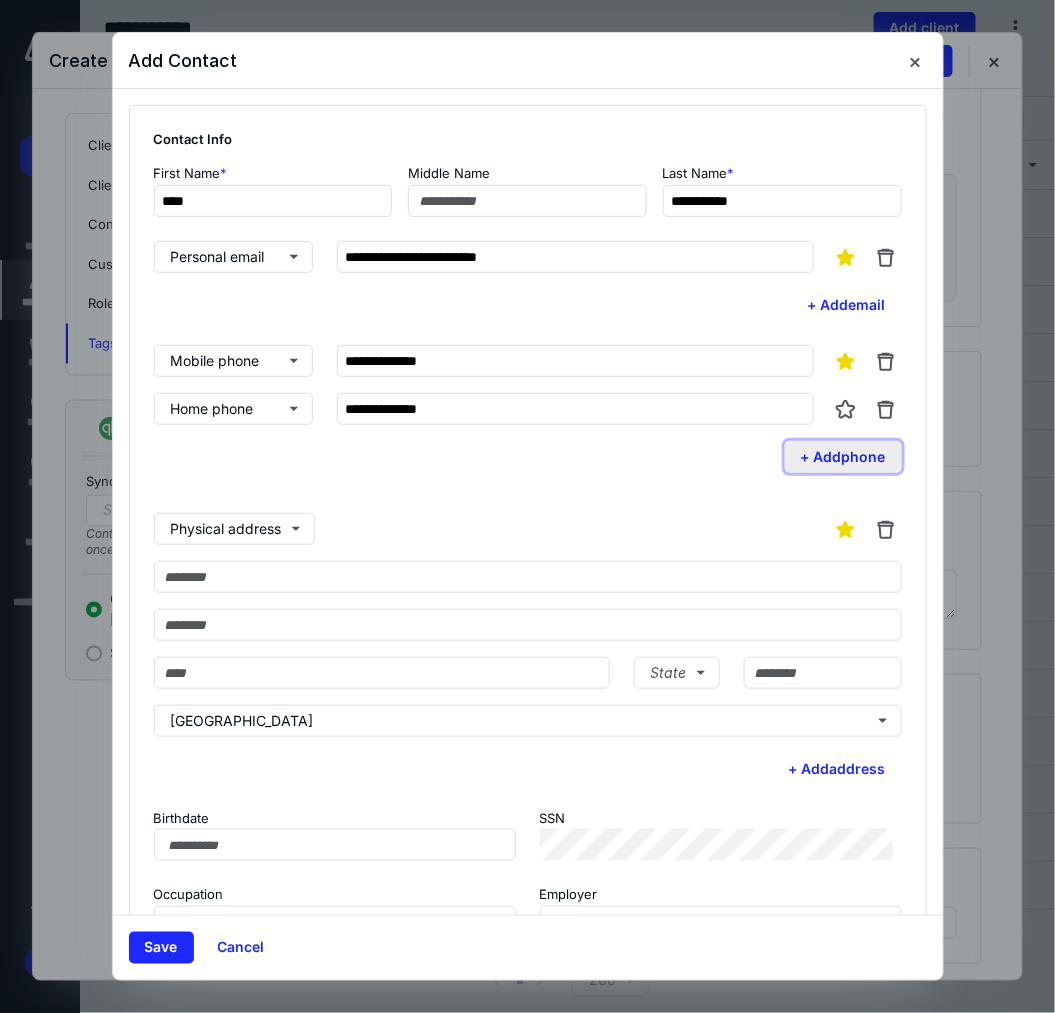 click on "+ Add  phone" at bounding box center (843, 457) 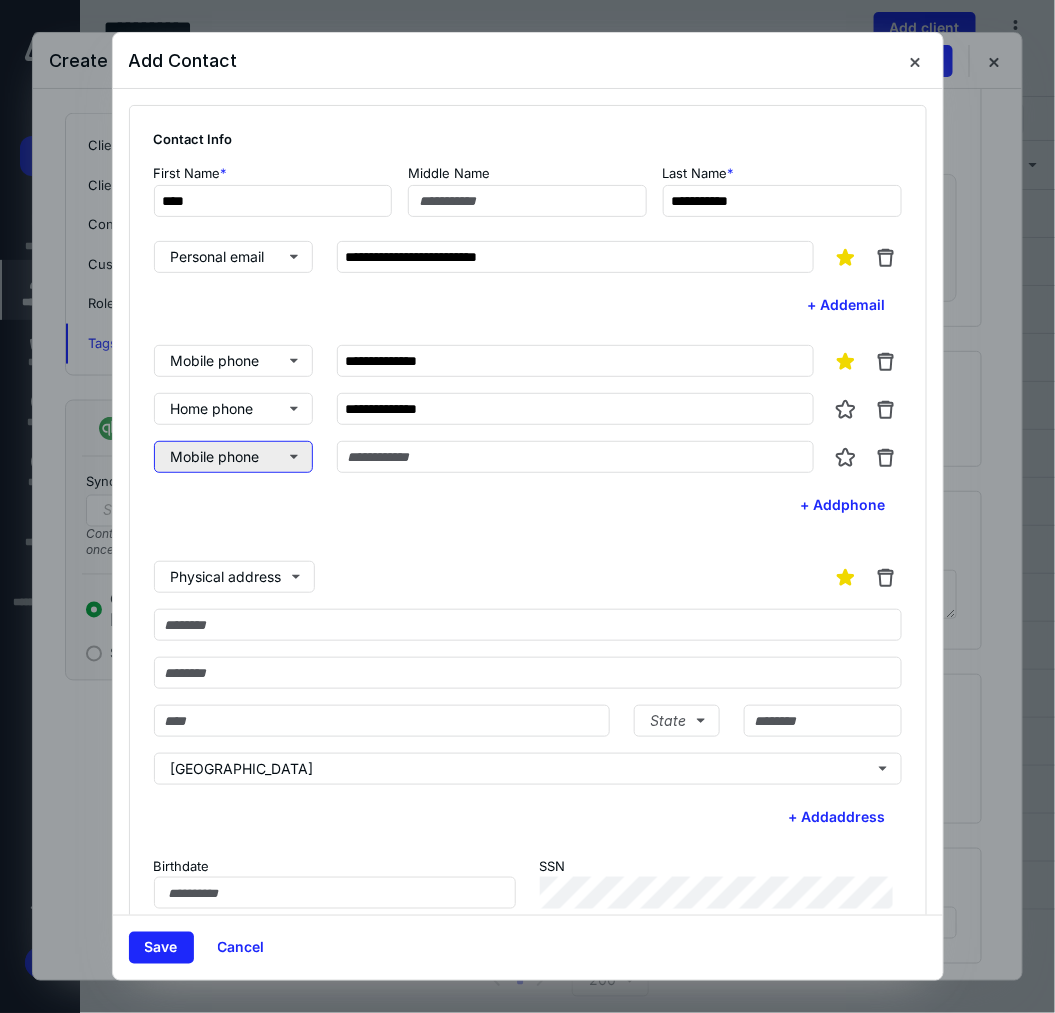 click on "Mobile phone" at bounding box center (233, 457) 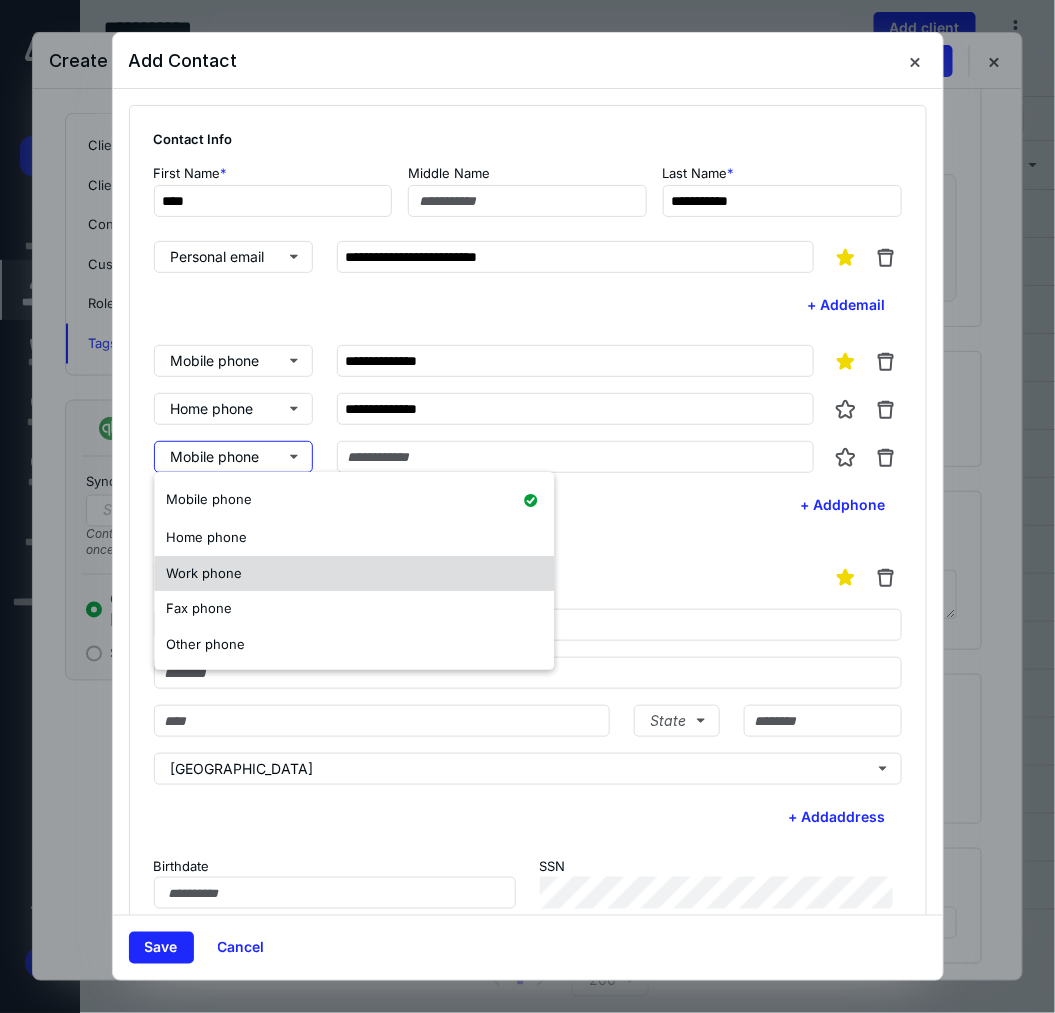 click on "Work phone" at bounding box center (354, 574) 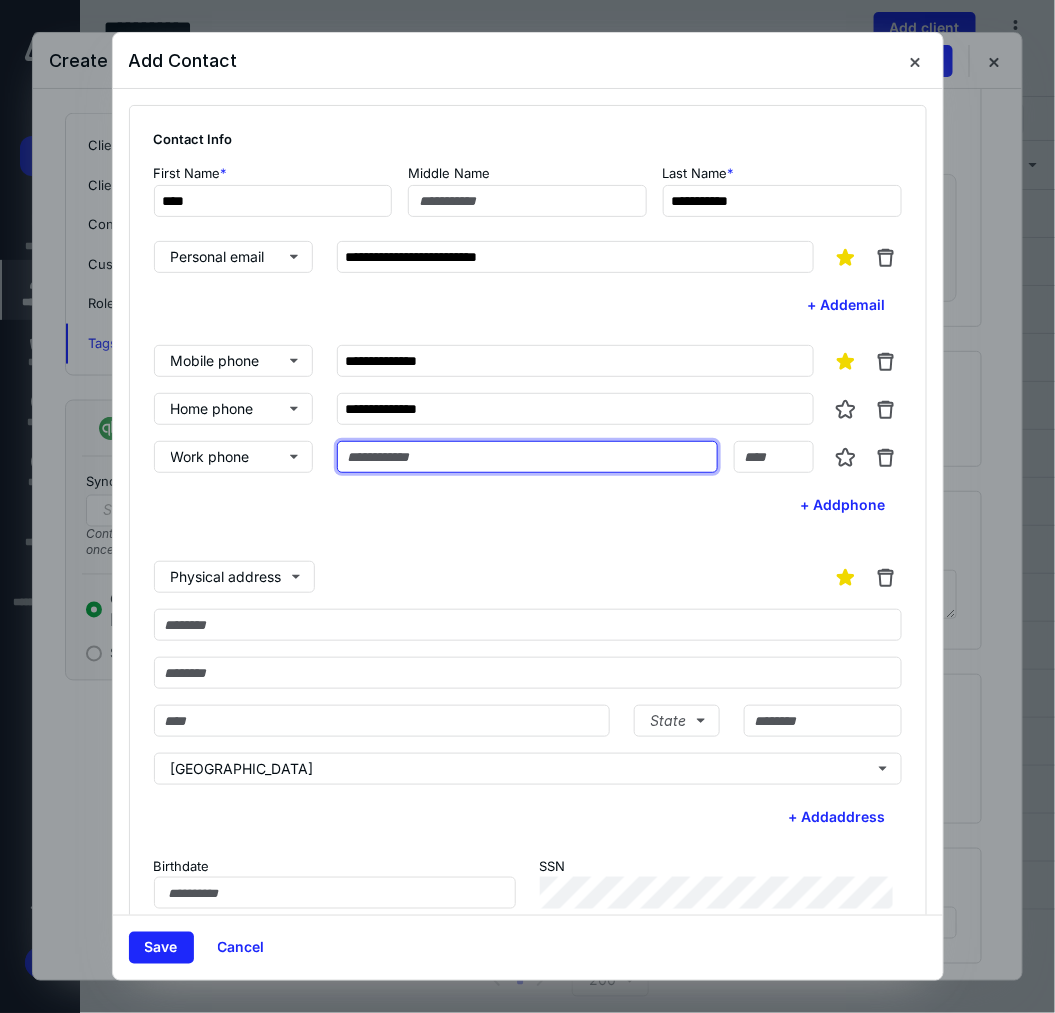 click at bounding box center [527, 457] 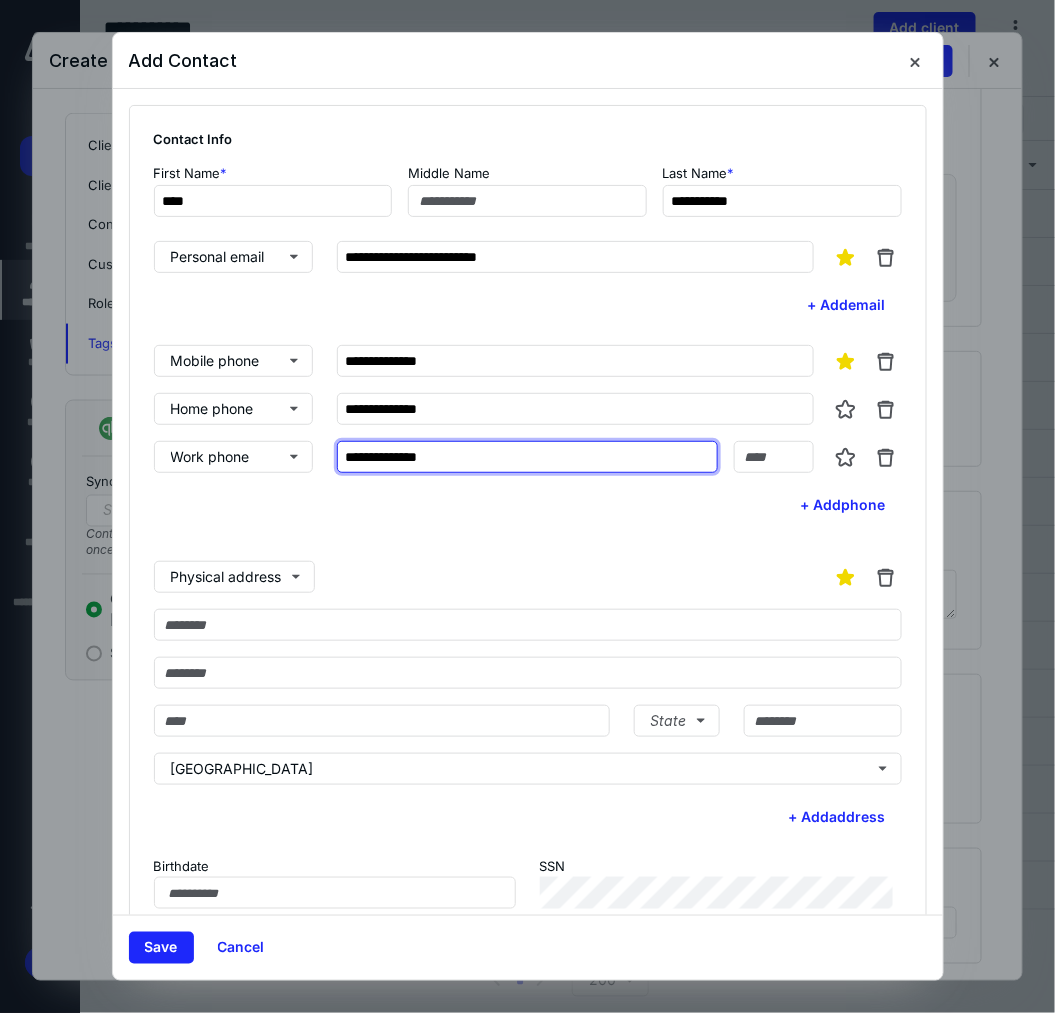 type on "**********" 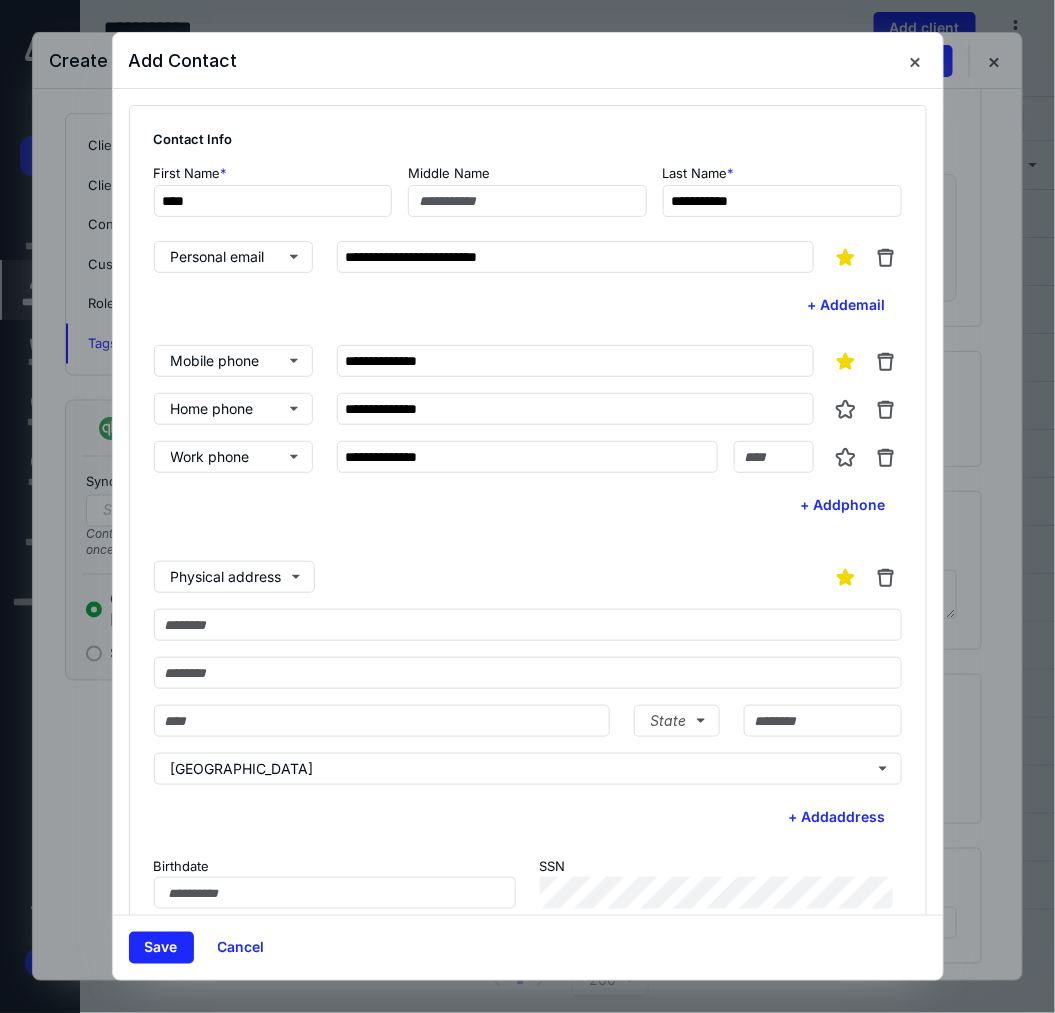 click on "**********" at bounding box center (528, 575) 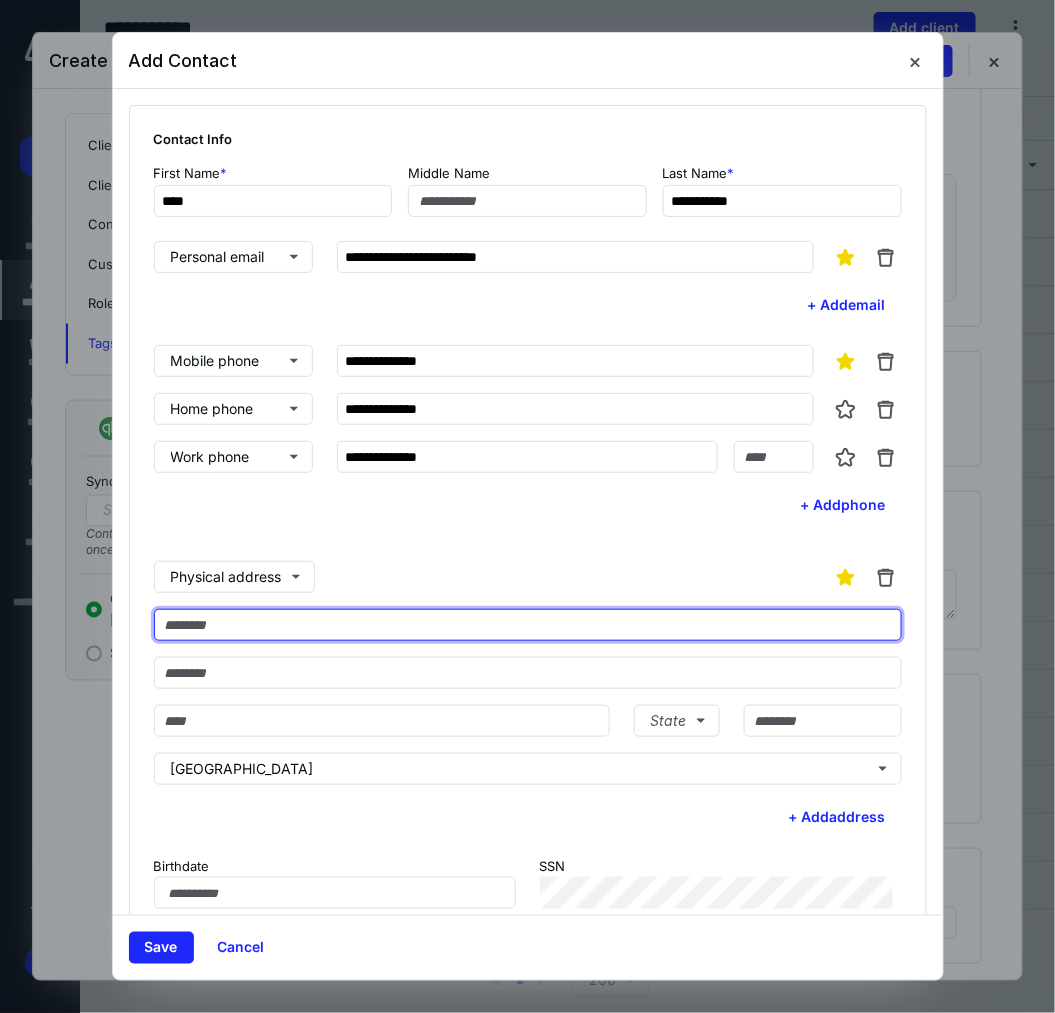 click at bounding box center (528, 625) 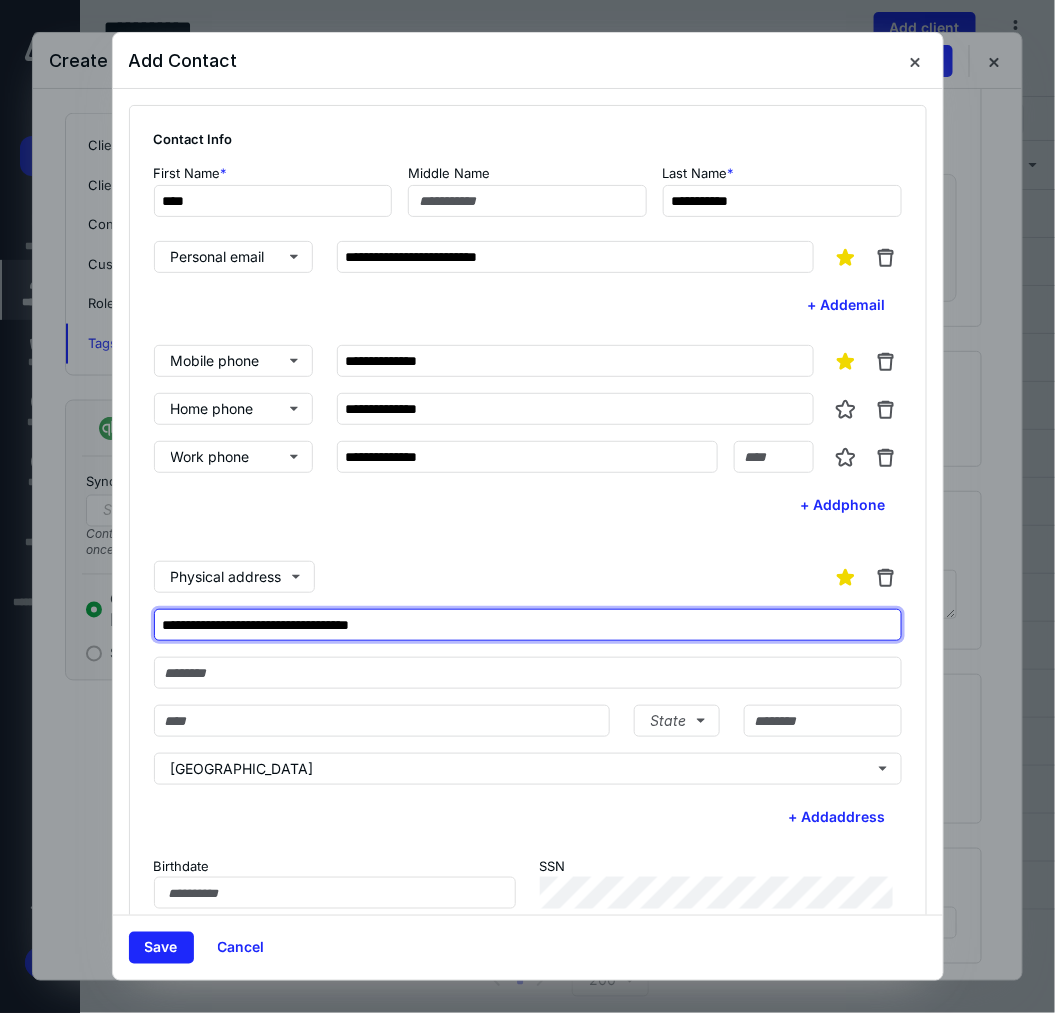 type on "**********" 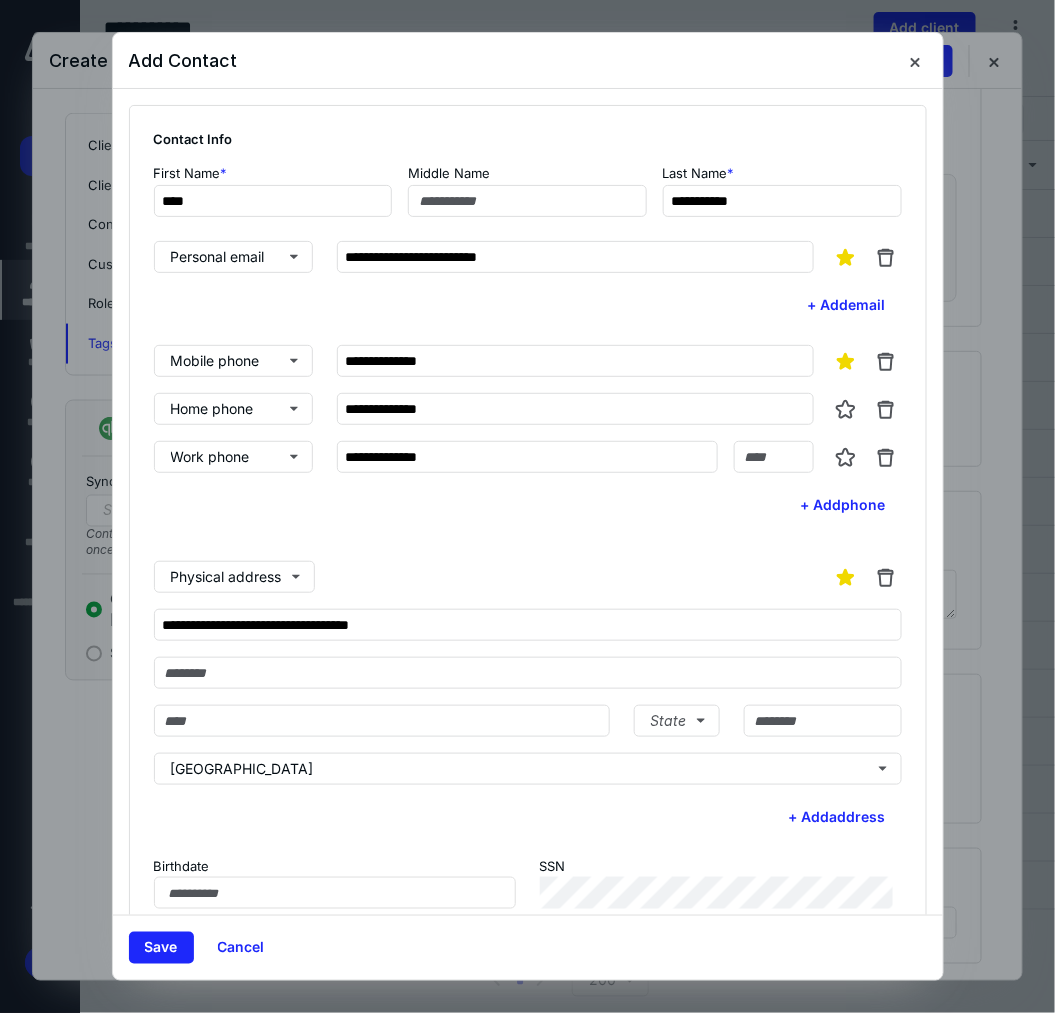 drag, startPoint x: 571, startPoint y: 534, endPoint x: 584, endPoint y: 542, distance: 15.264338 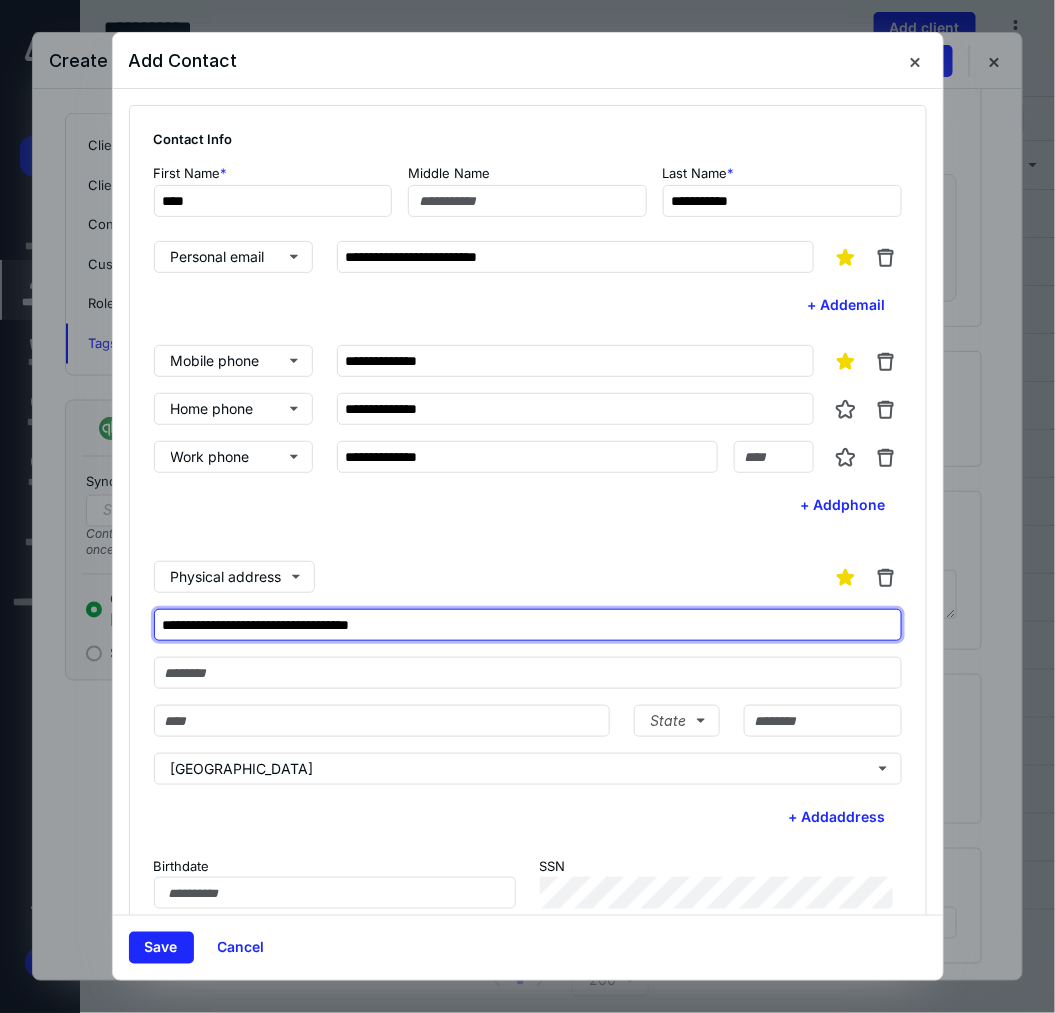 drag, startPoint x: 290, startPoint y: 633, endPoint x: 347, endPoint y: 635, distance: 57.035076 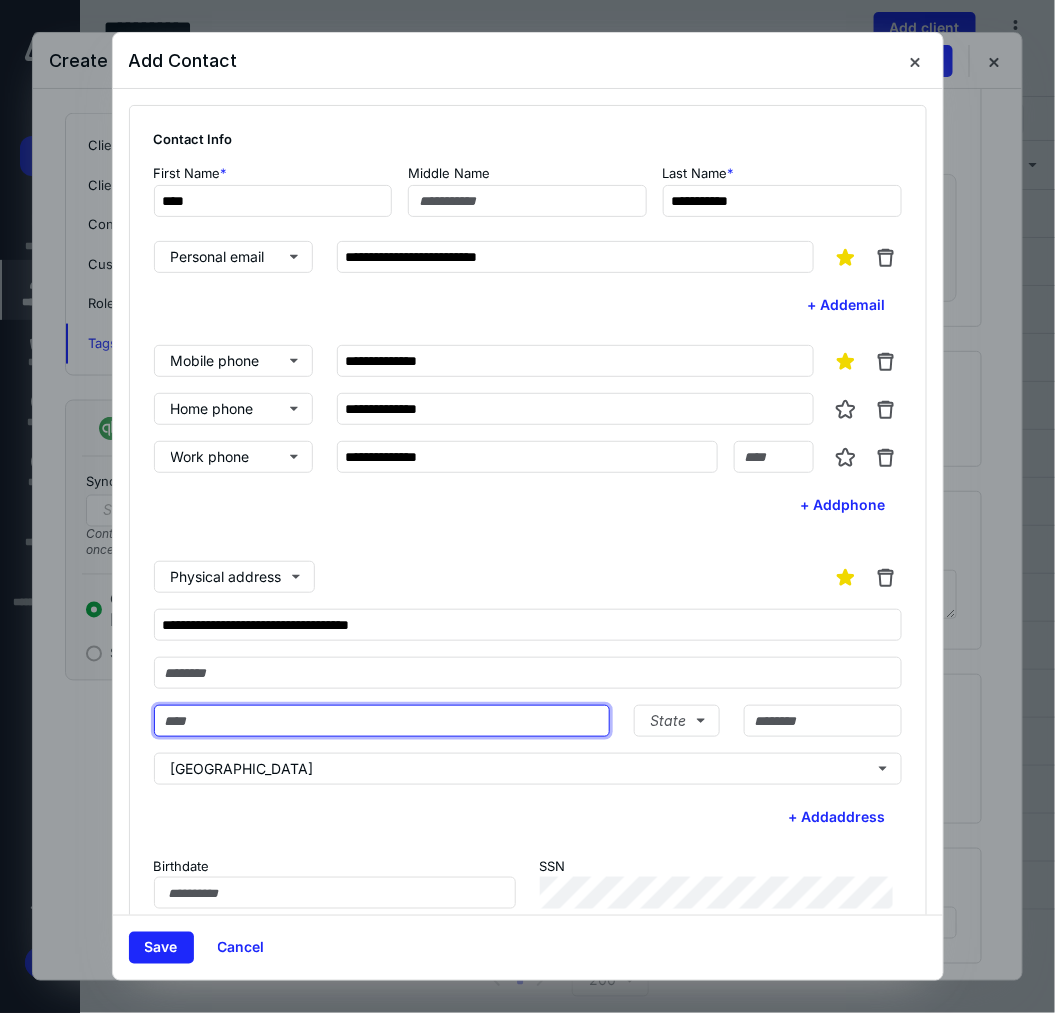 click at bounding box center [382, 721] 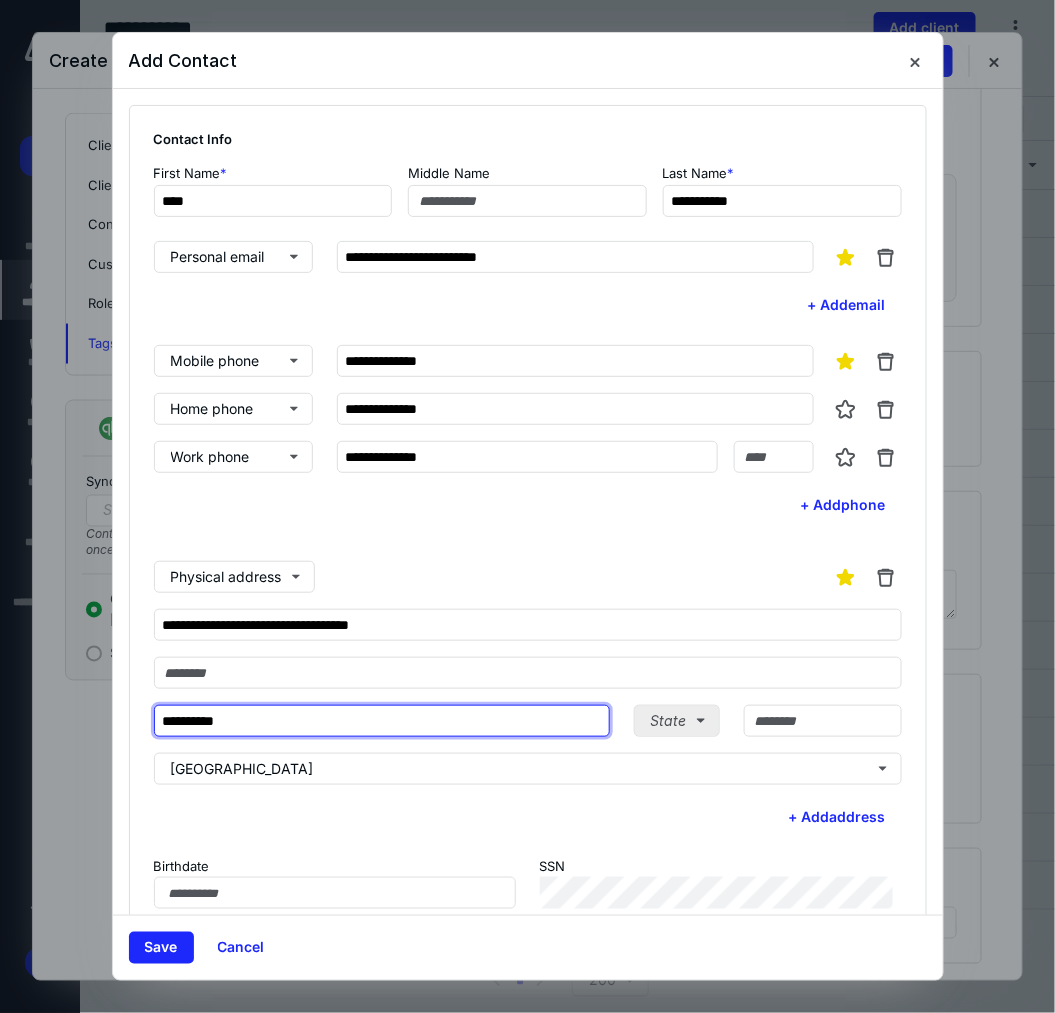 type on "*********" 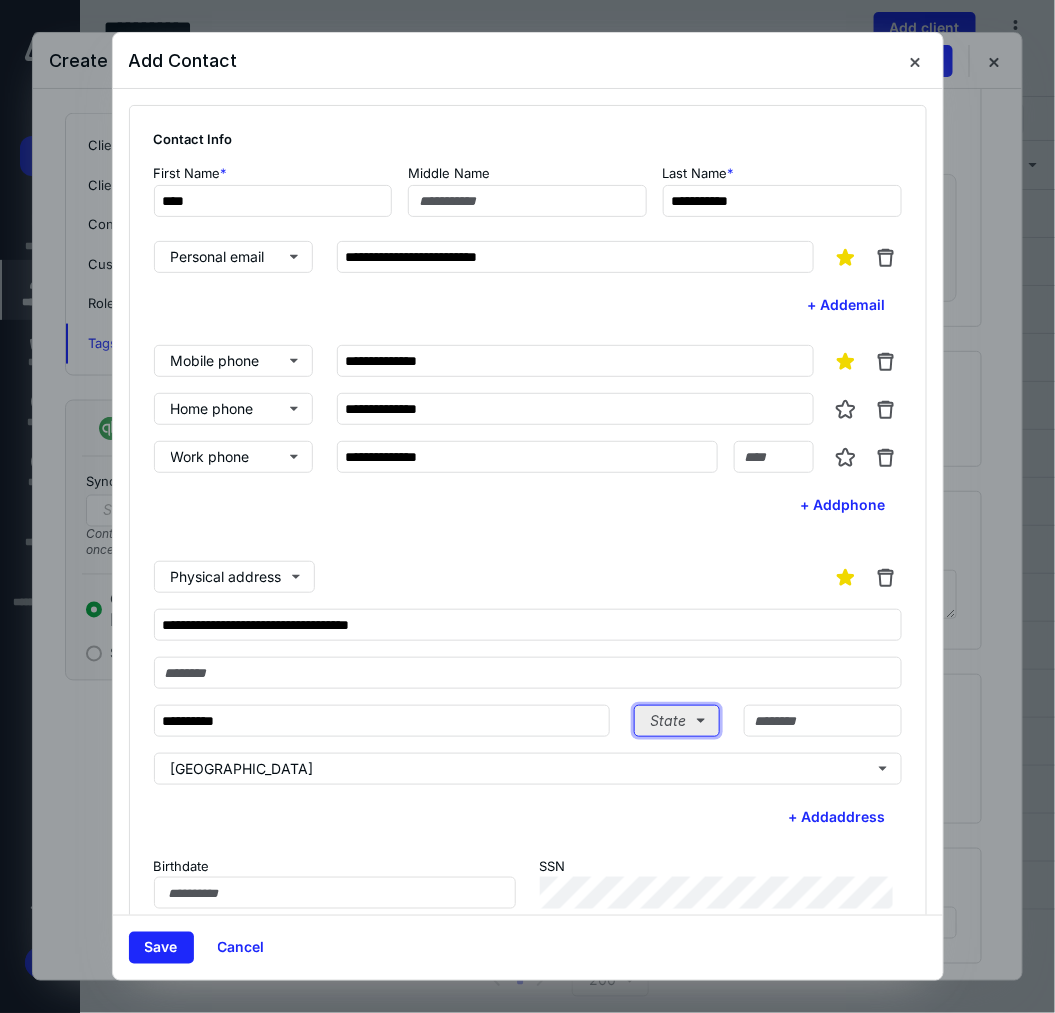 click on "State" at bounding box center [677, 721] 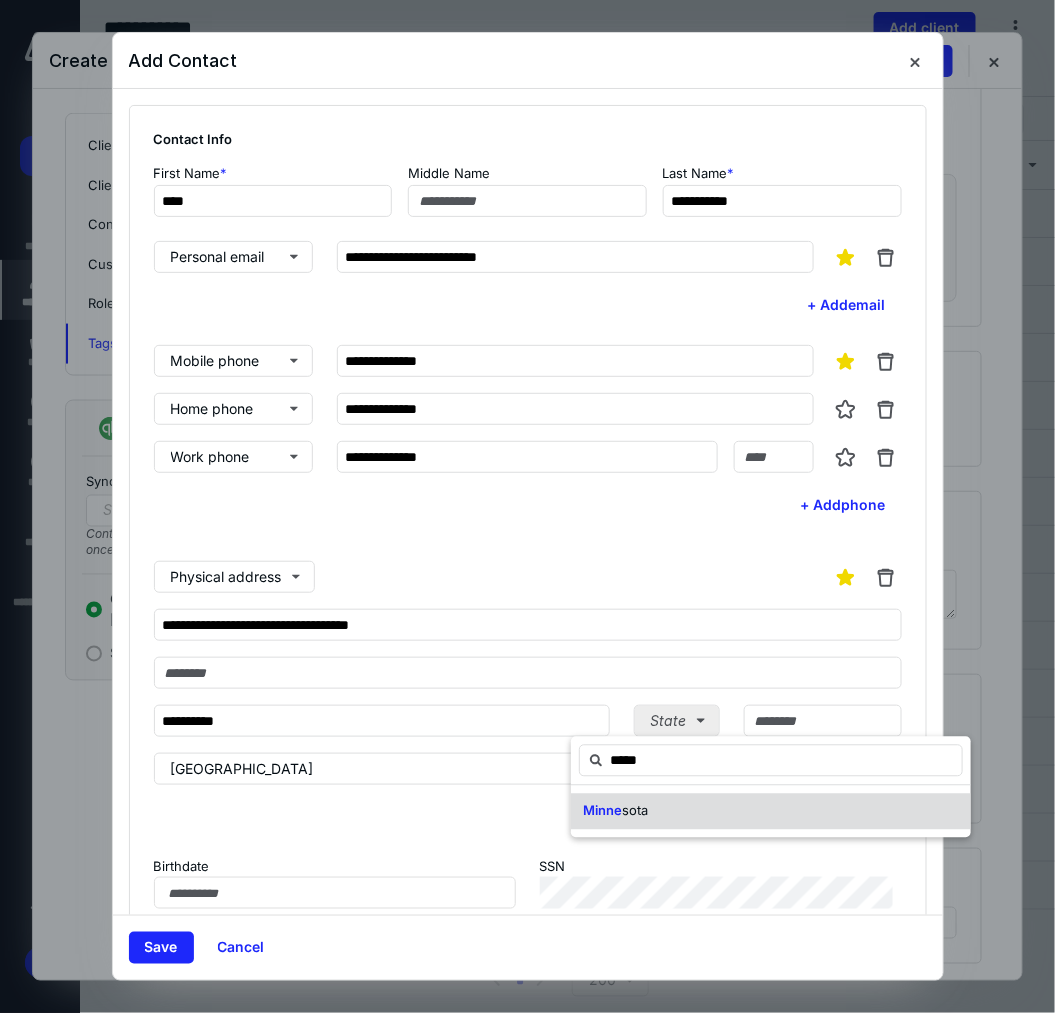 type on "*****" 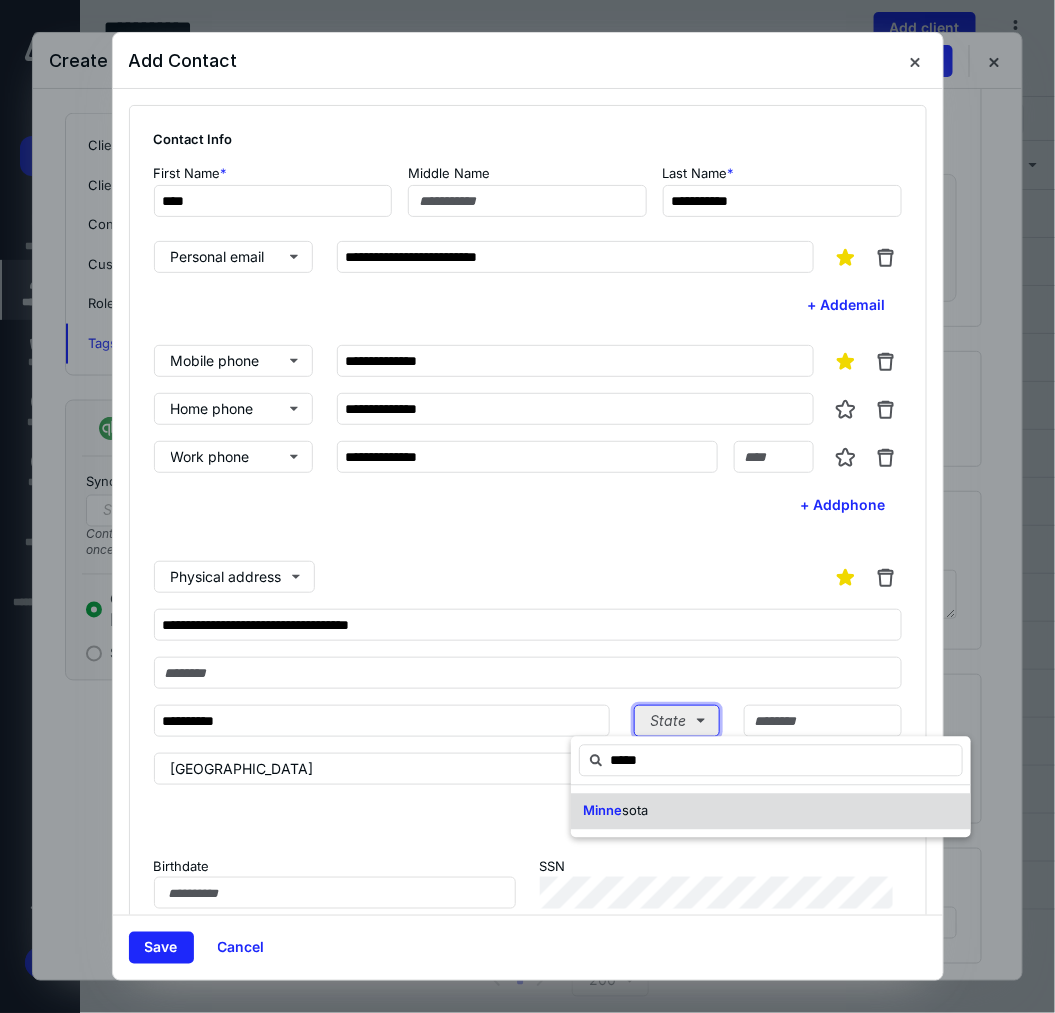 type 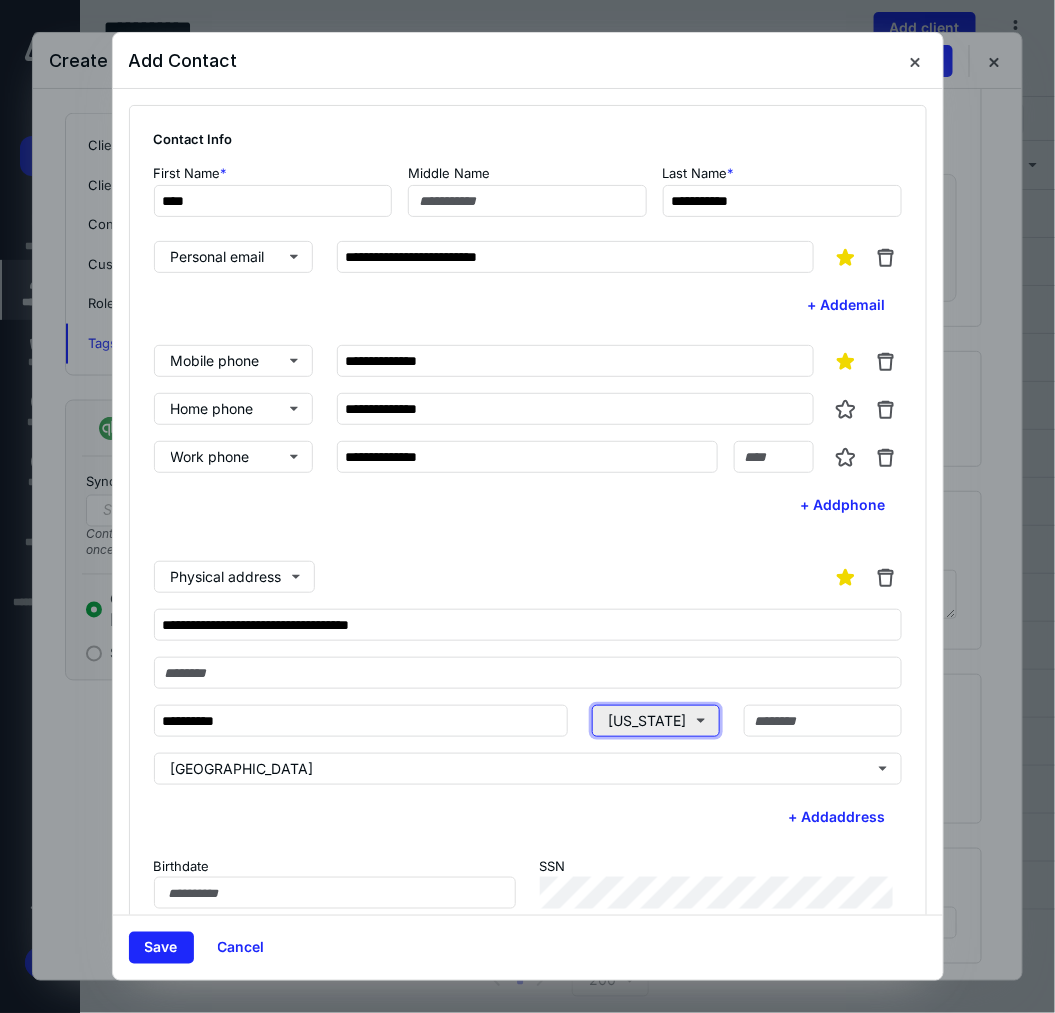 type 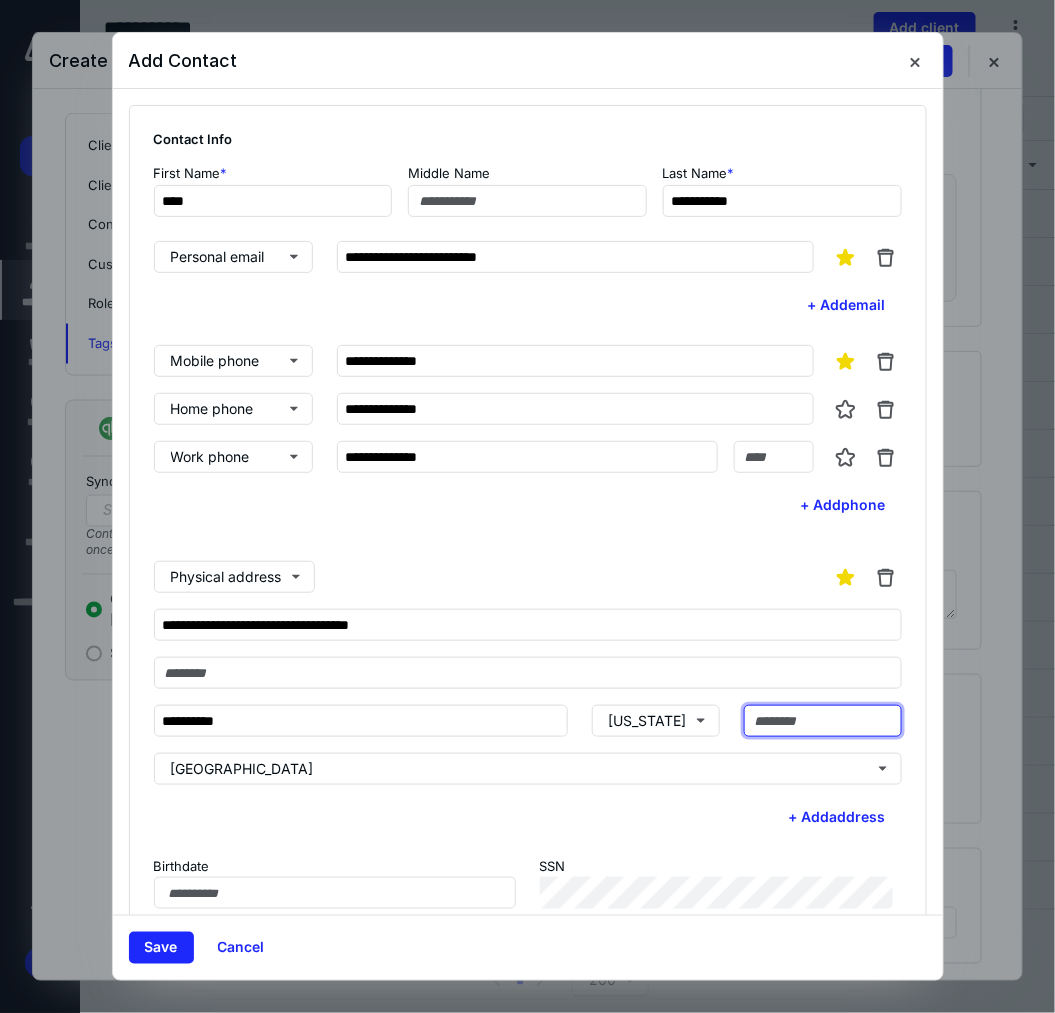 click at bounding box center (823, 721) 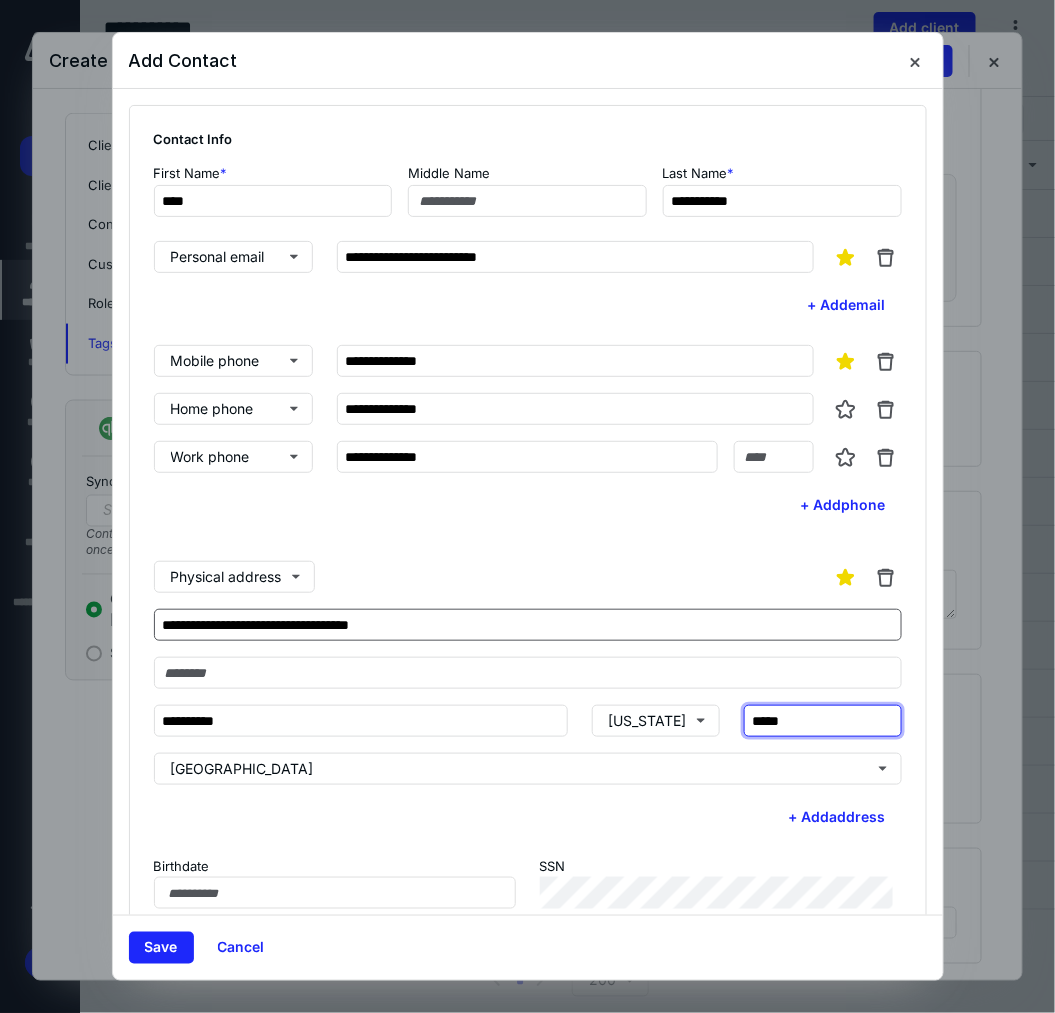 type on "*****" 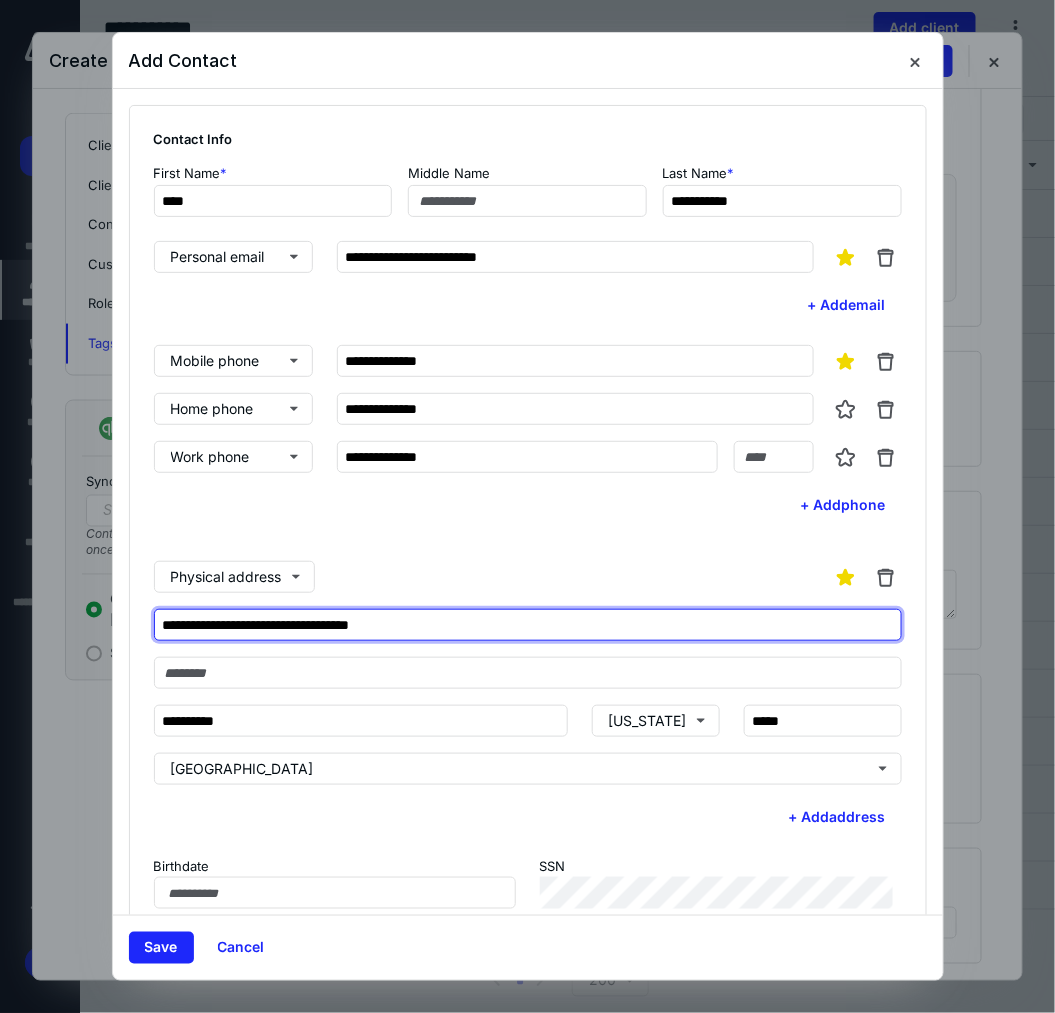 drag, startPoint x: 450, startPoint y: 624, endPoint x: 292, endPoint y: 633, distance: 158.25612 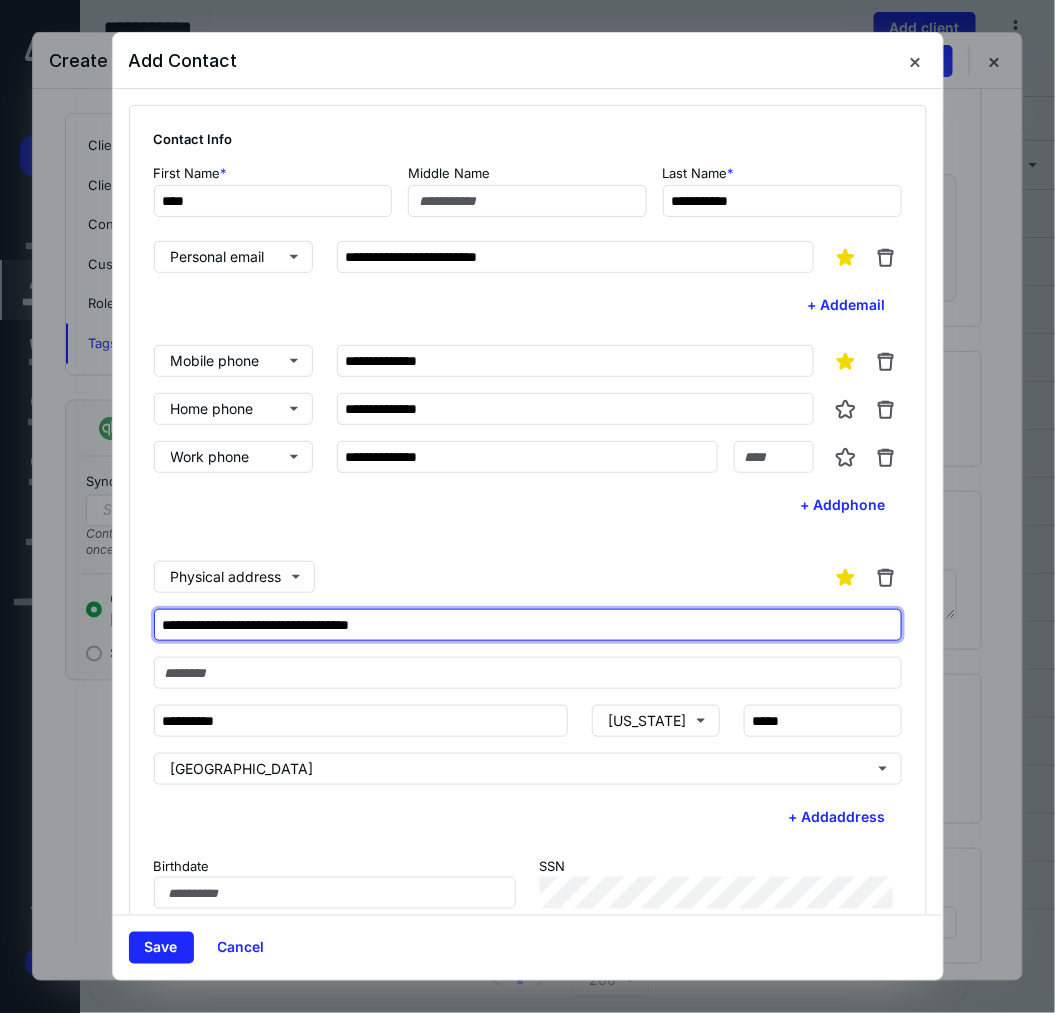 click on "**********" at bounding box center (528, 625) 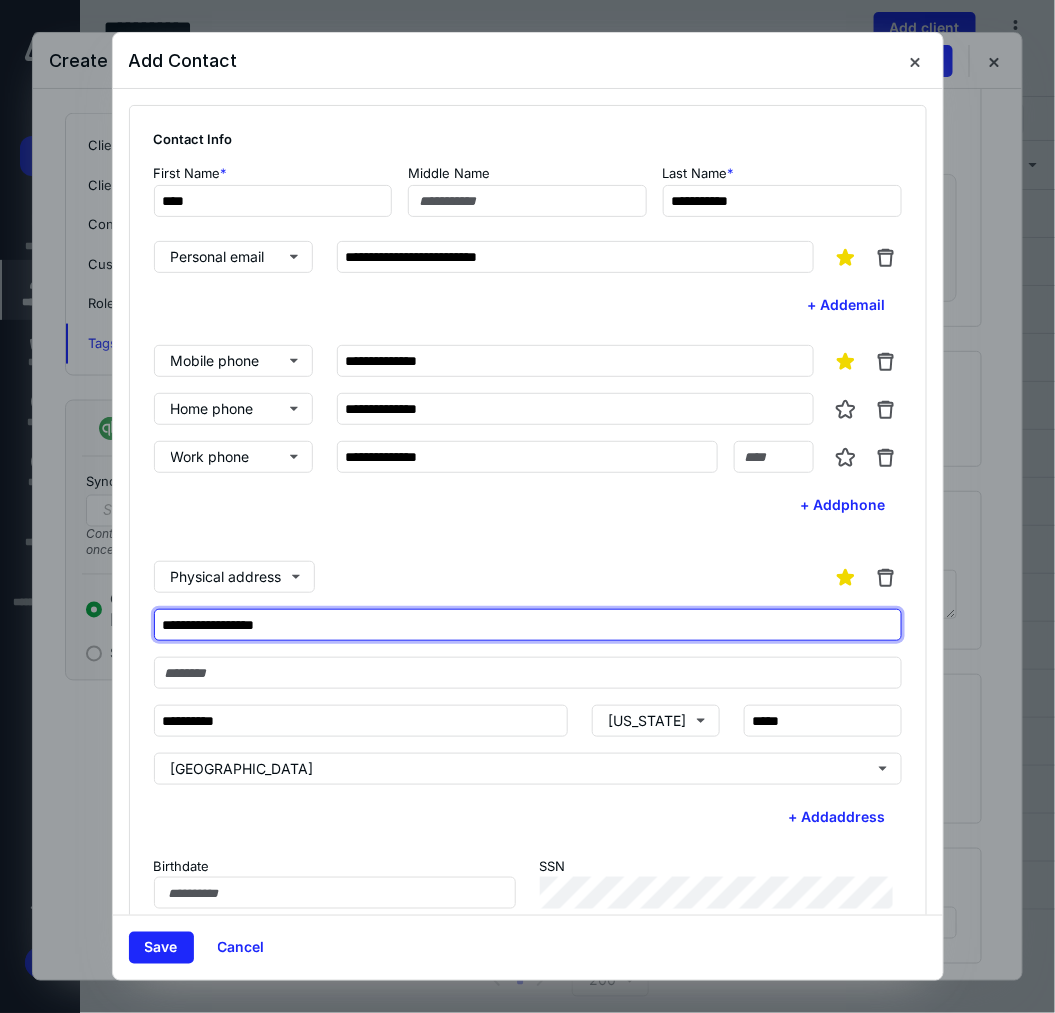 type on "**********" 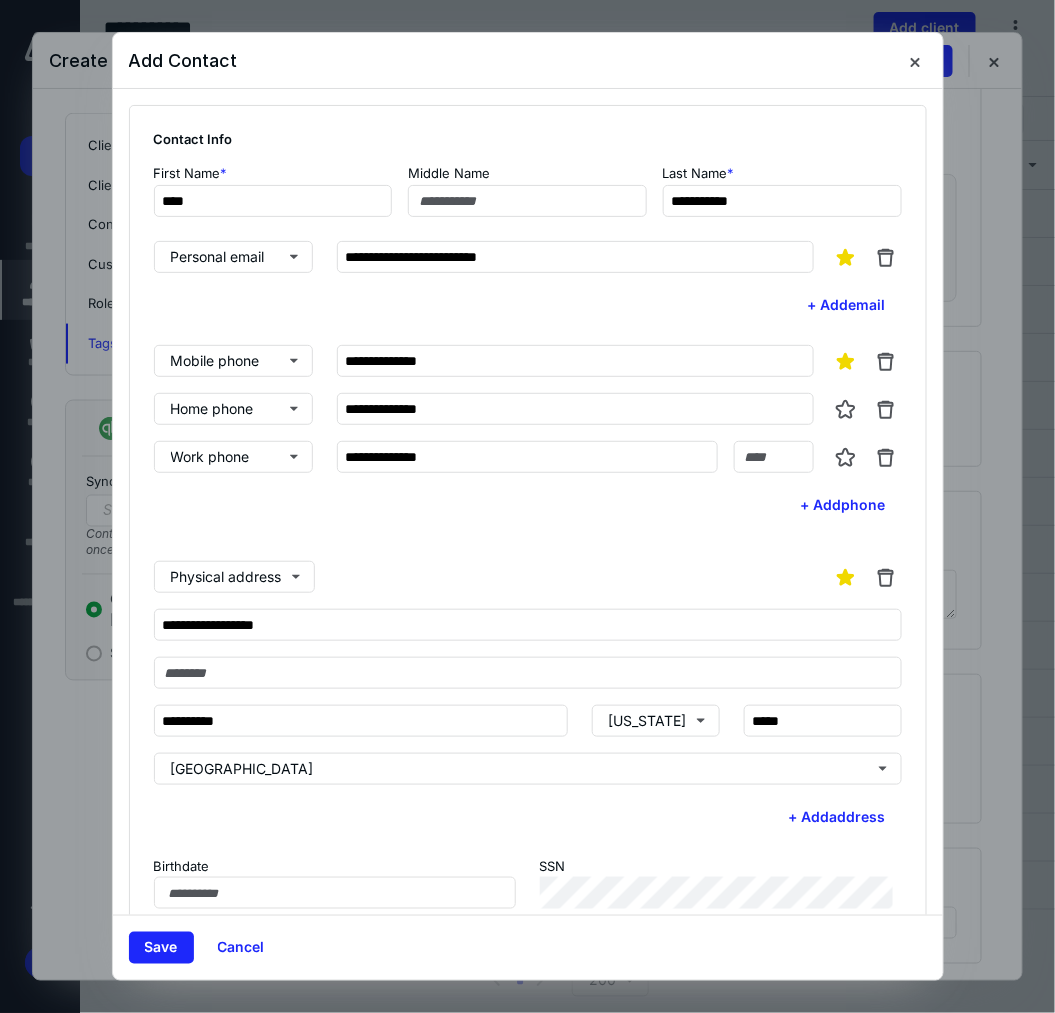 click on "**********" at bounding box center [528, 575] 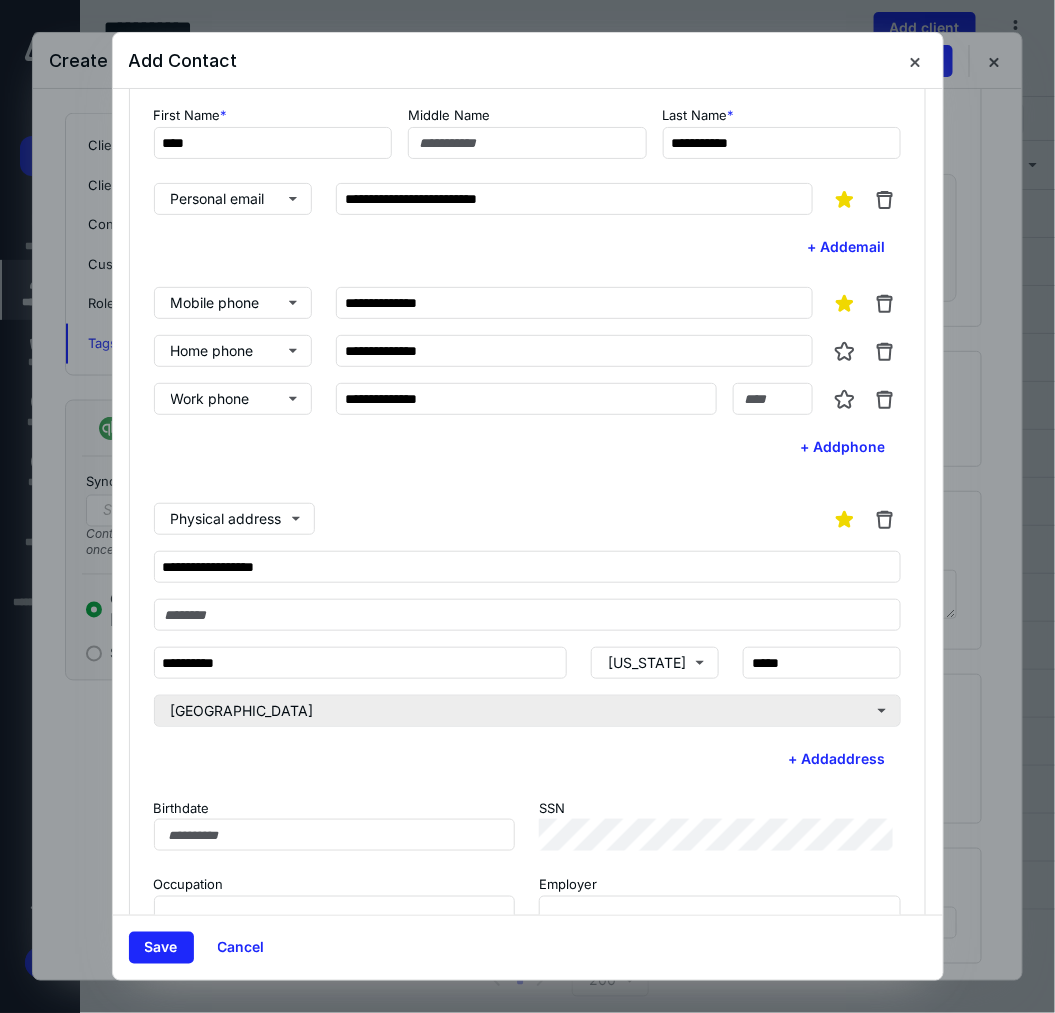 scroll, scrollTop: 111, scrollLeft: 0, axis: vertical 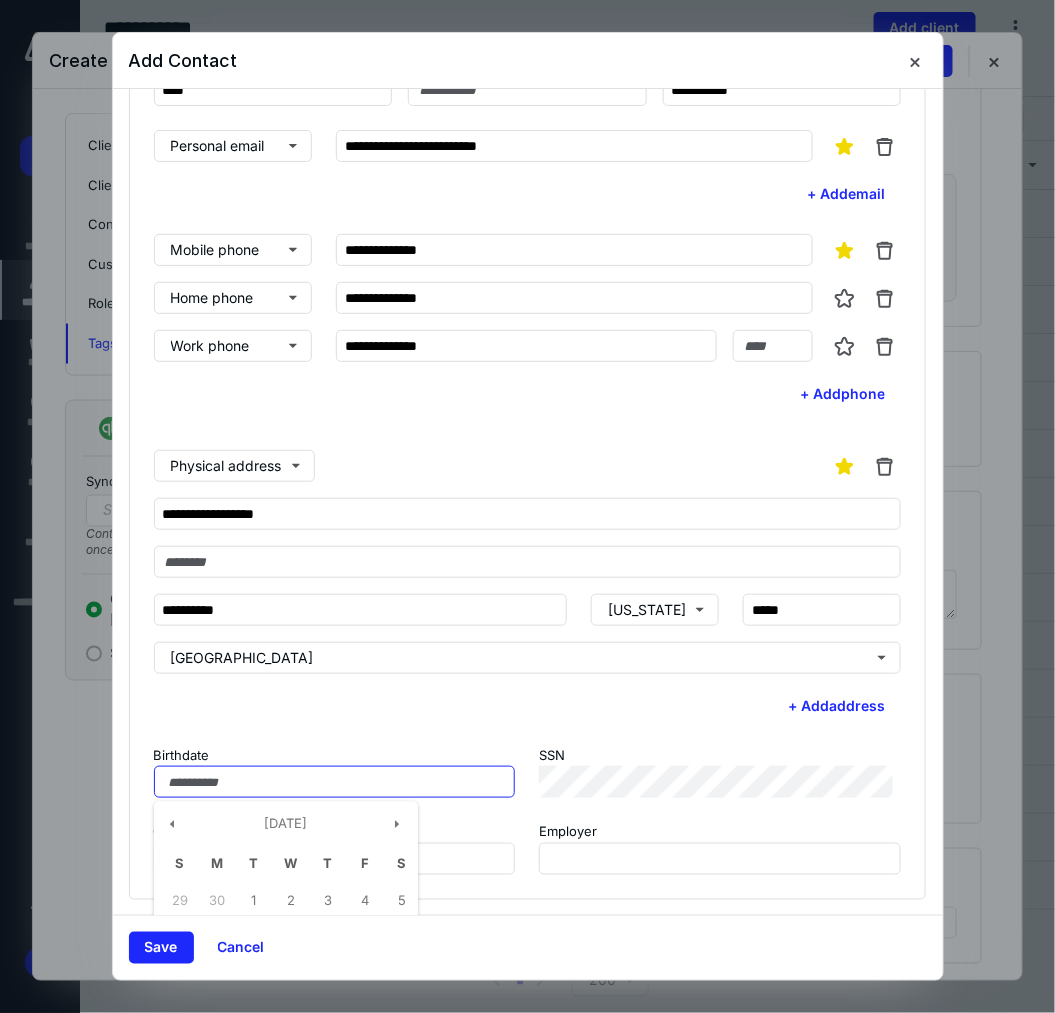 click on "Birthdate" at bounding box center [335, 782] 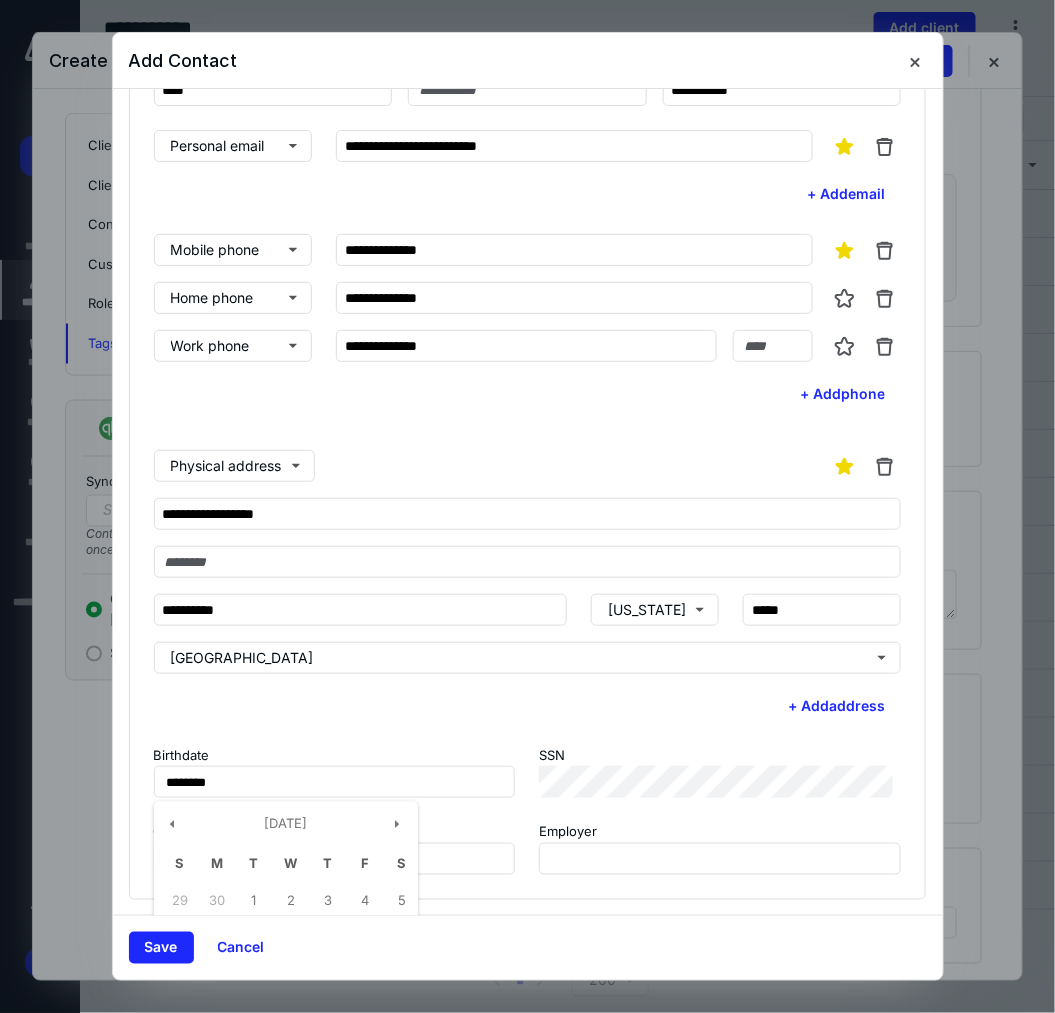 type on "**********" 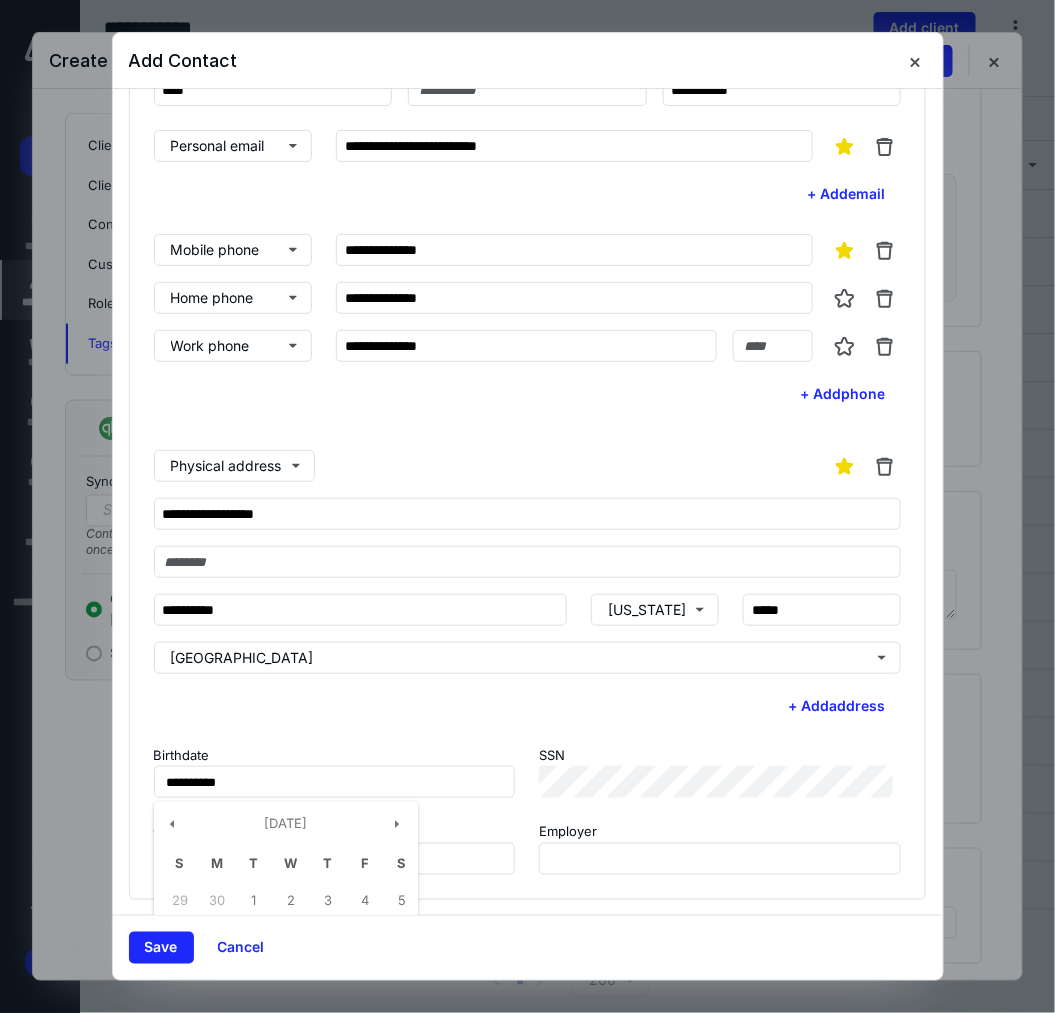 click on "**********" at bounding box center [528, 578] 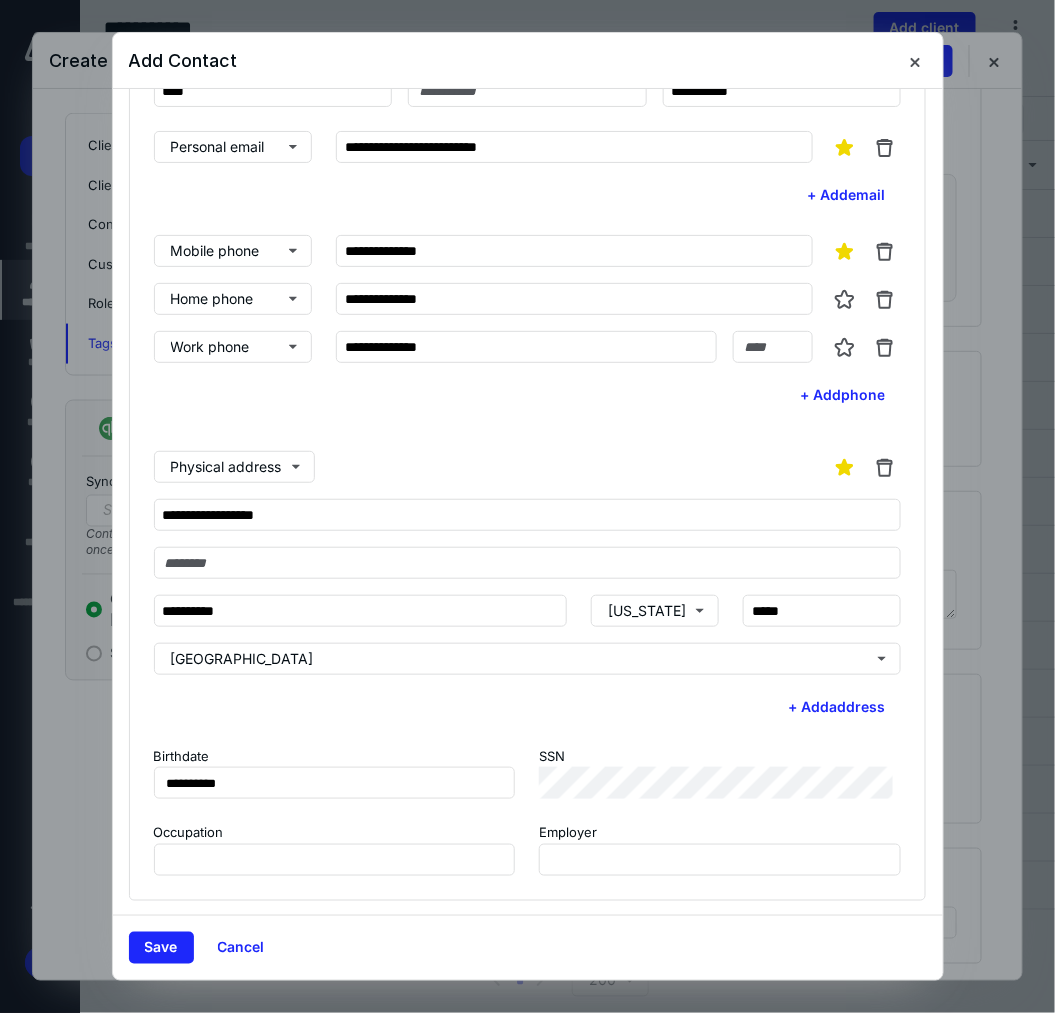 scroll, scrollTop: 111, scrollLeft: 0, axis: vertical 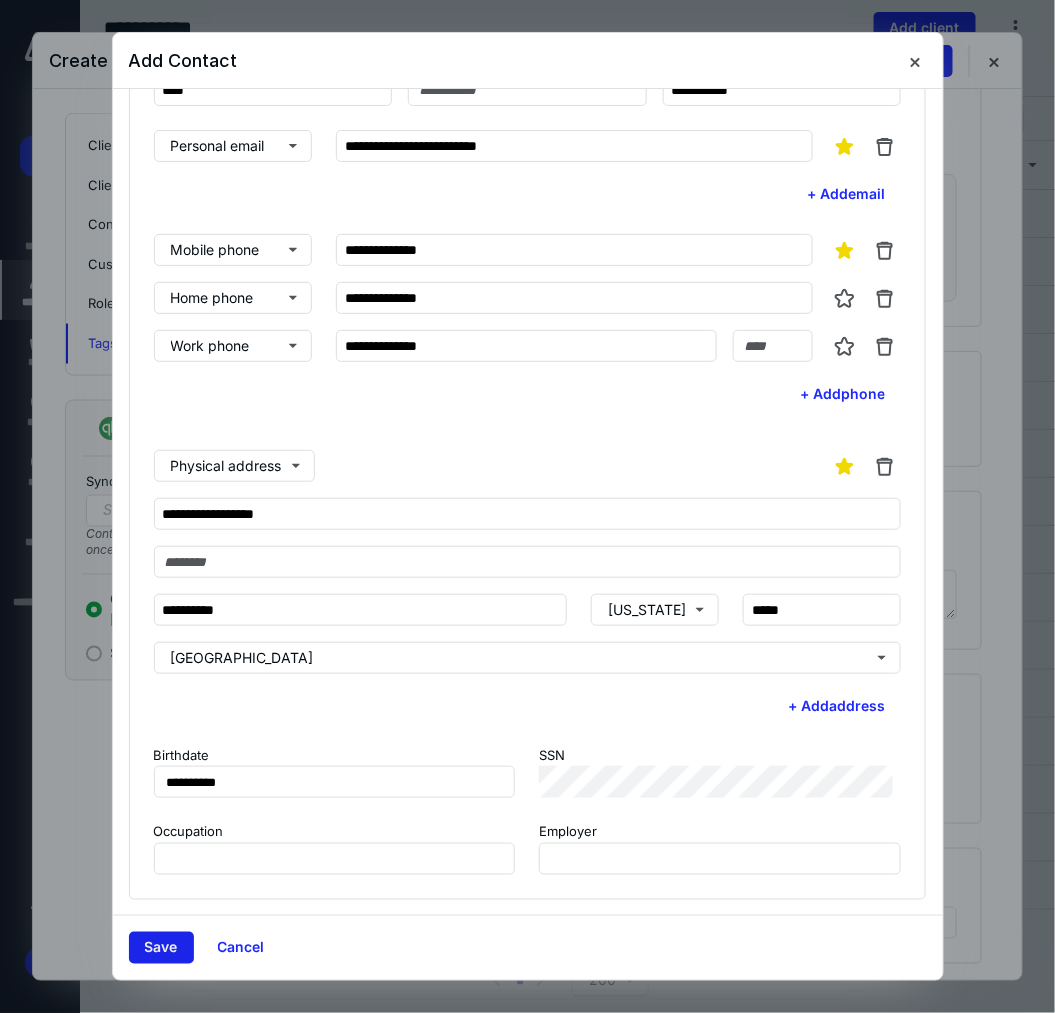 click on "Save" at bounding box center [161, 948] 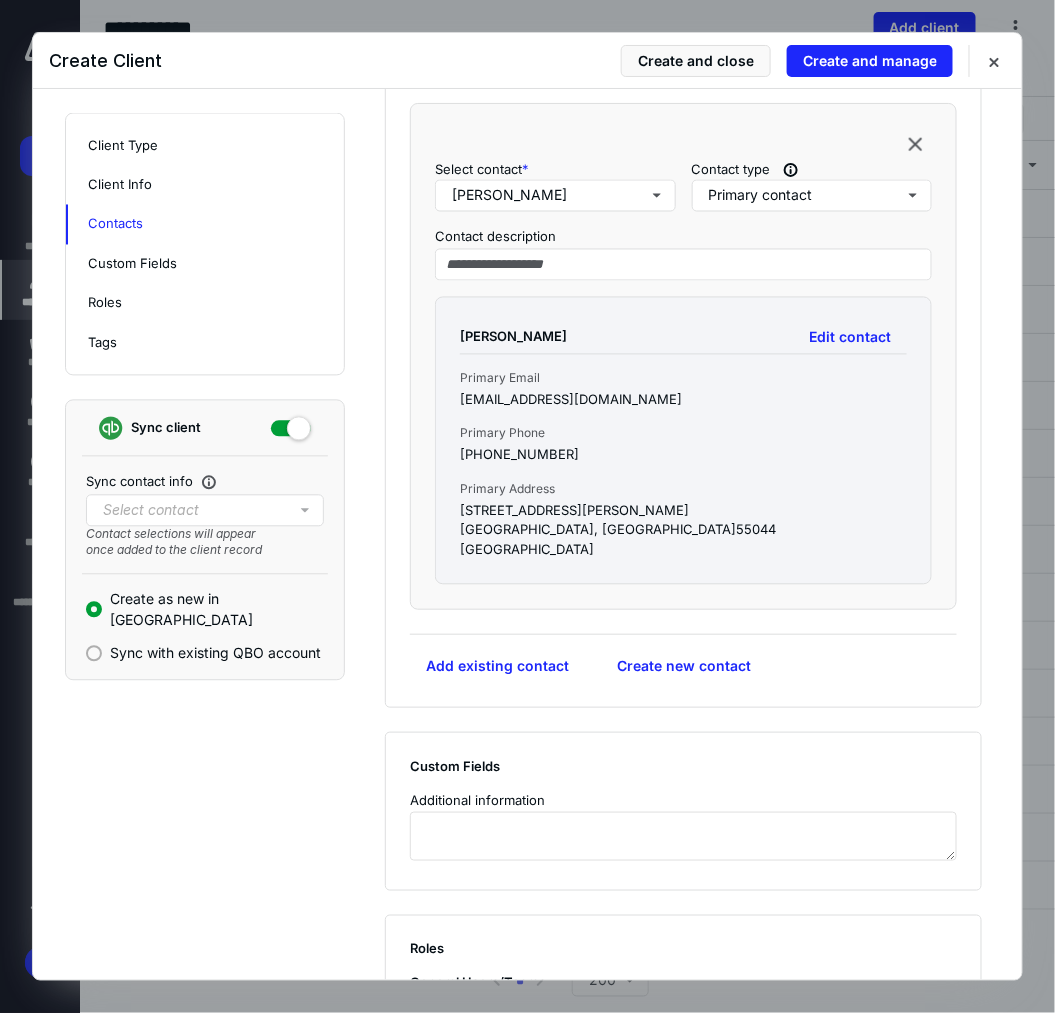 scroll, scrollTop: 1121, scrollLeft: 0, axis: vertical 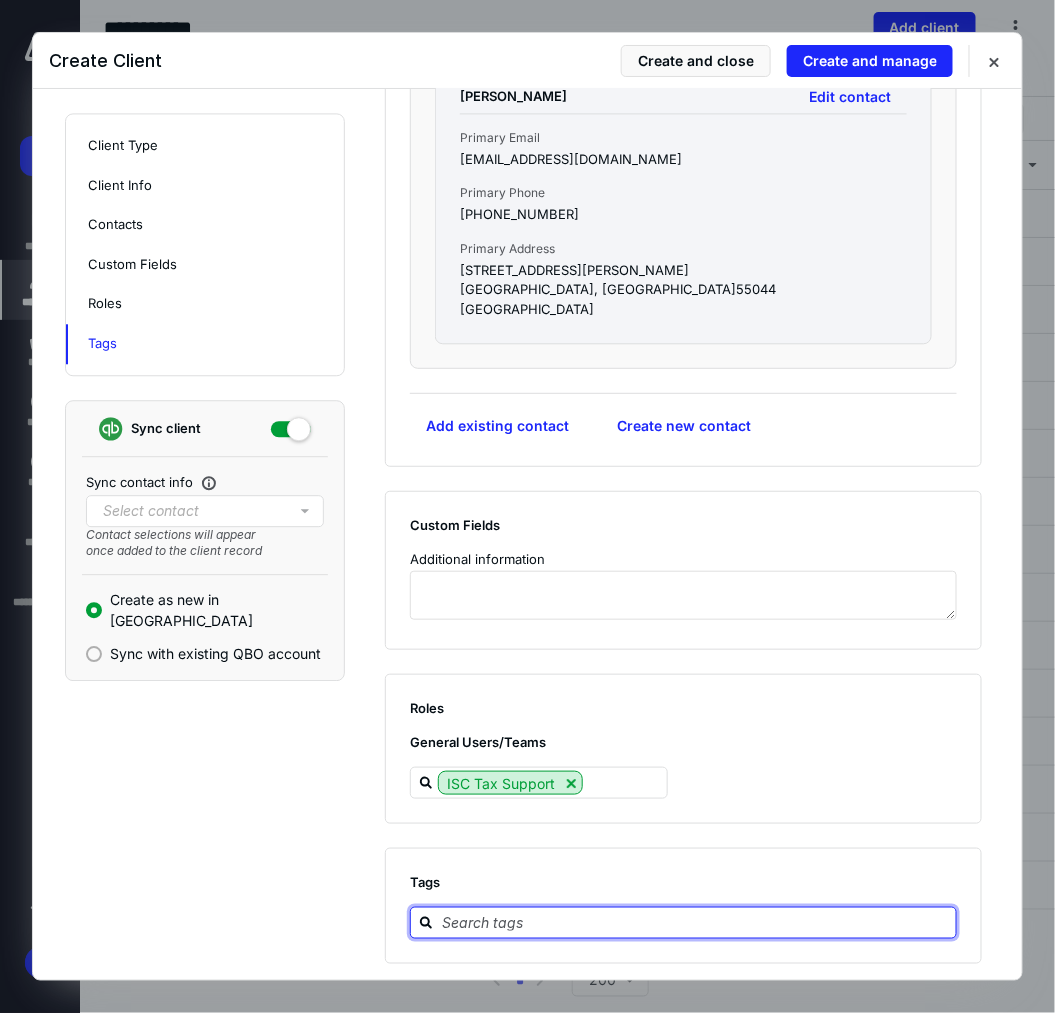 click at bounding box center [695, 922] 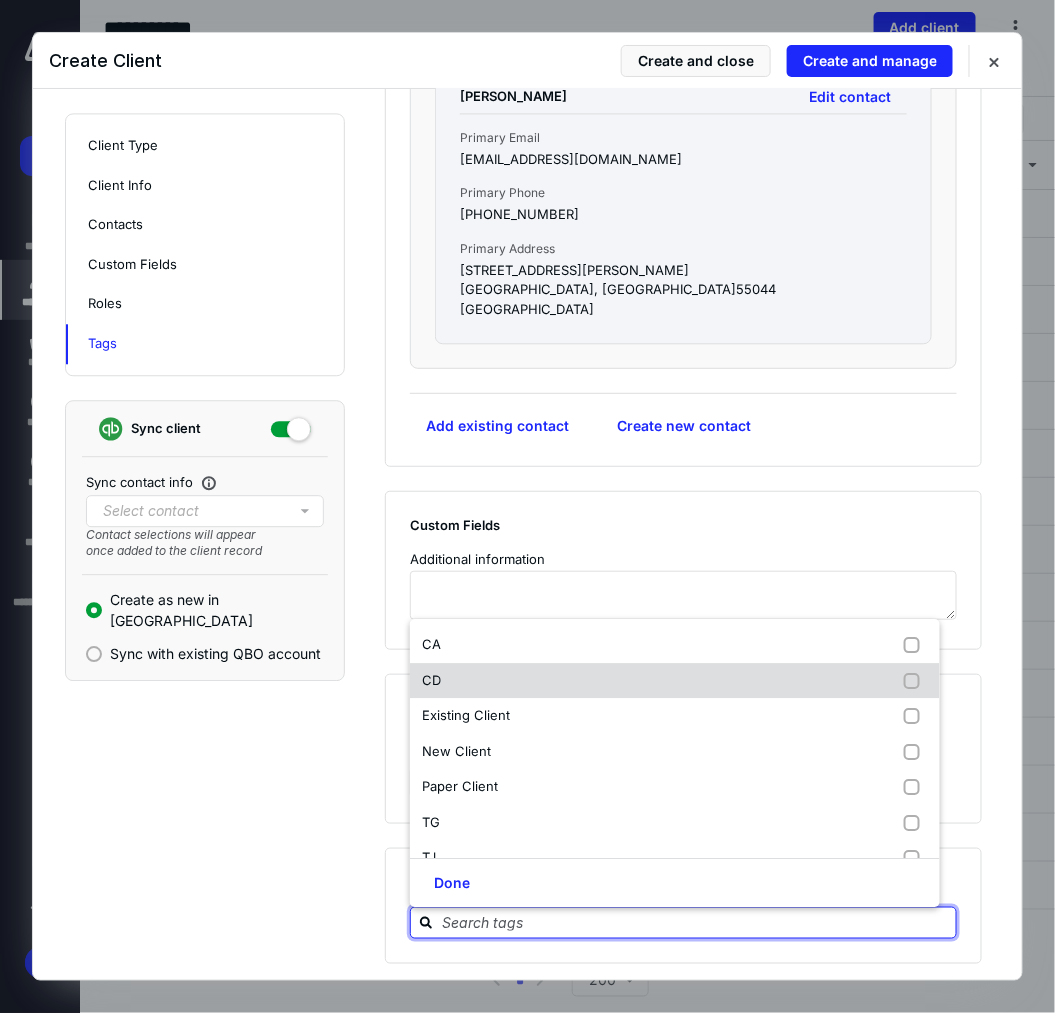 click on "CD" at bounding box center [675, 681] 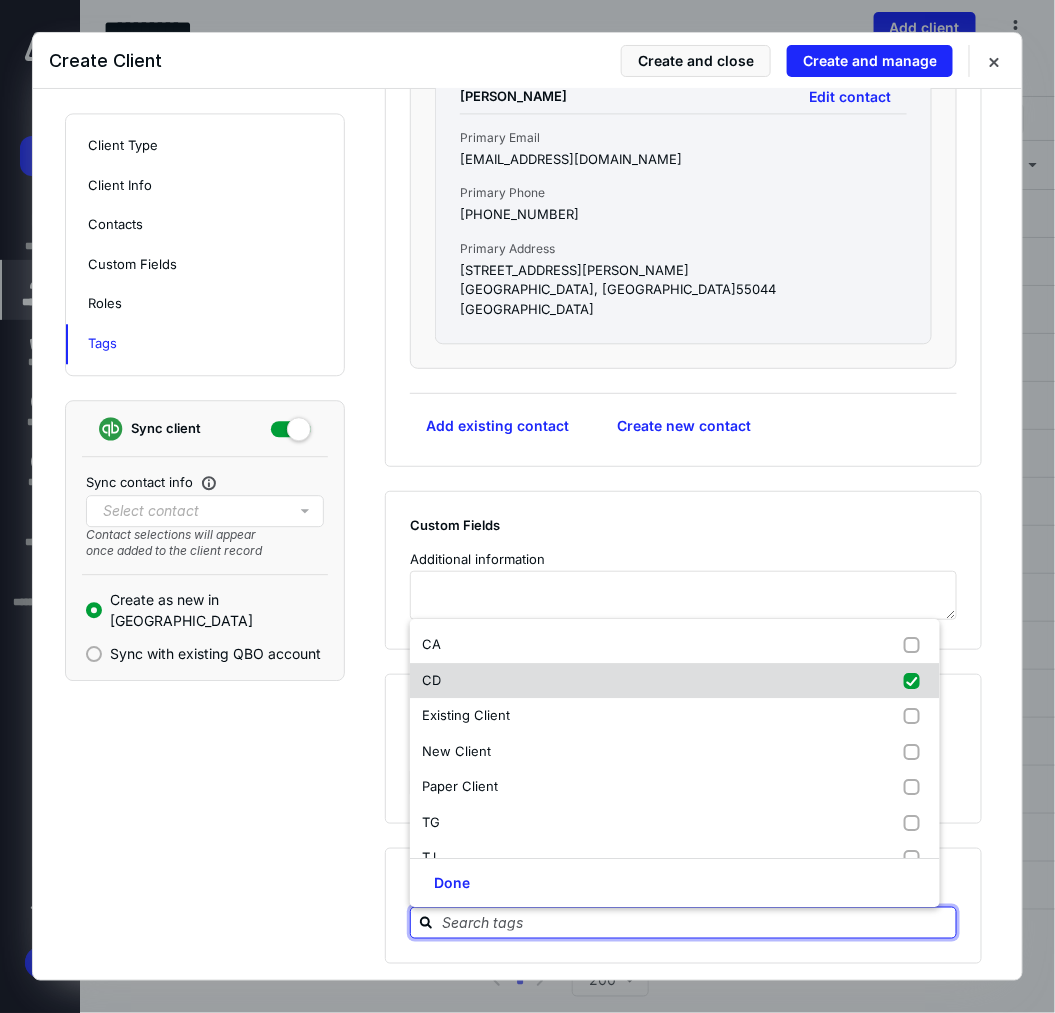checkbox on "true" 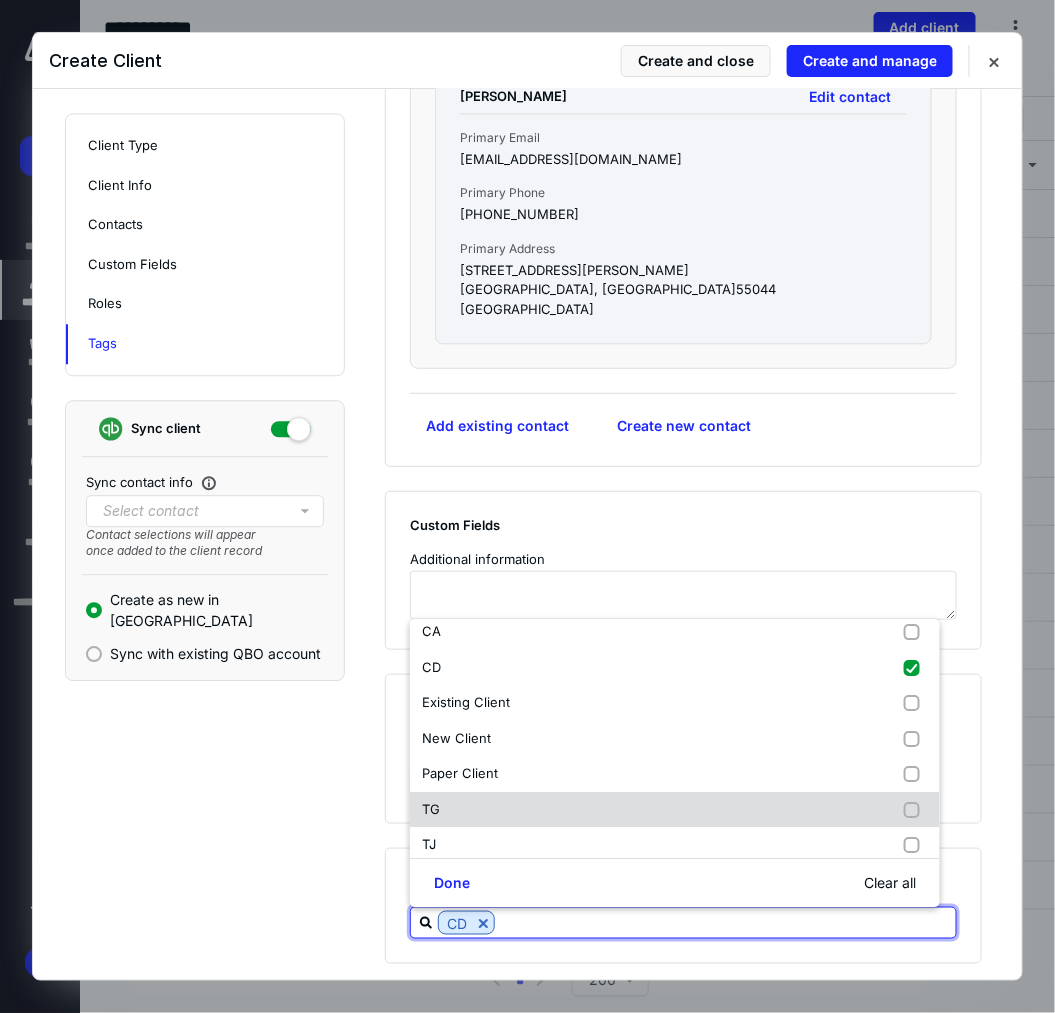 scroll, scrollTop: 0, scrollLeft: 0, axis: both 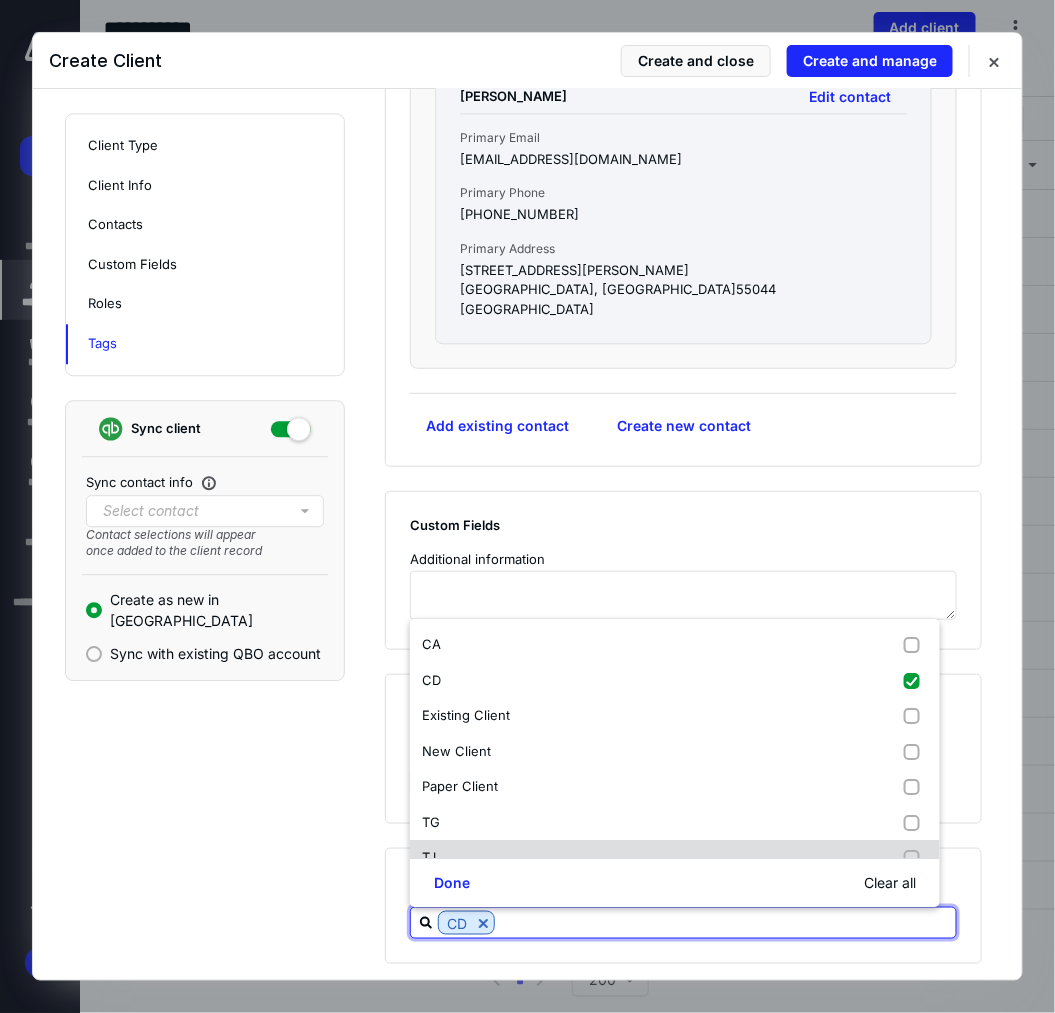 click on "TJ" at bounding box center [675, 859] 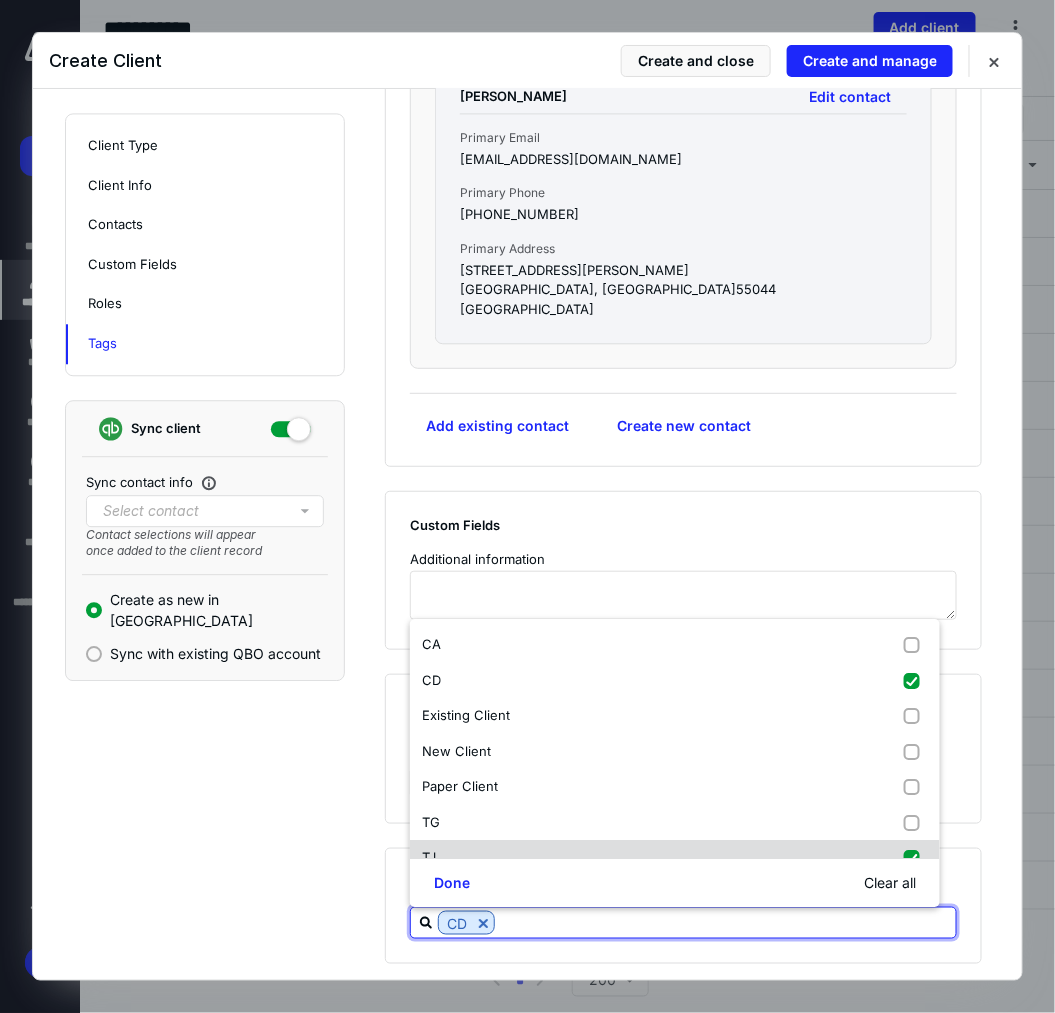checkbox on "true" 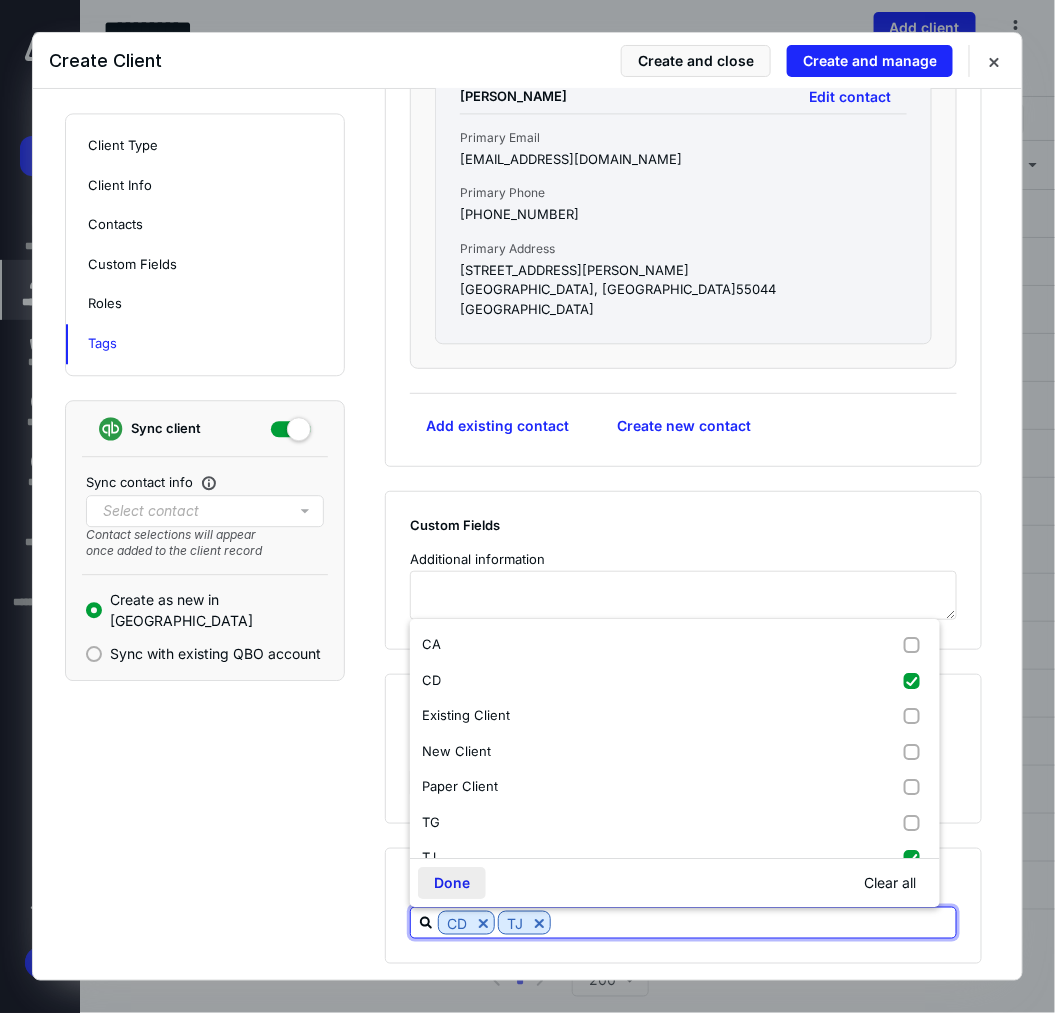 click on "Done" at bounding box center (452, 884) 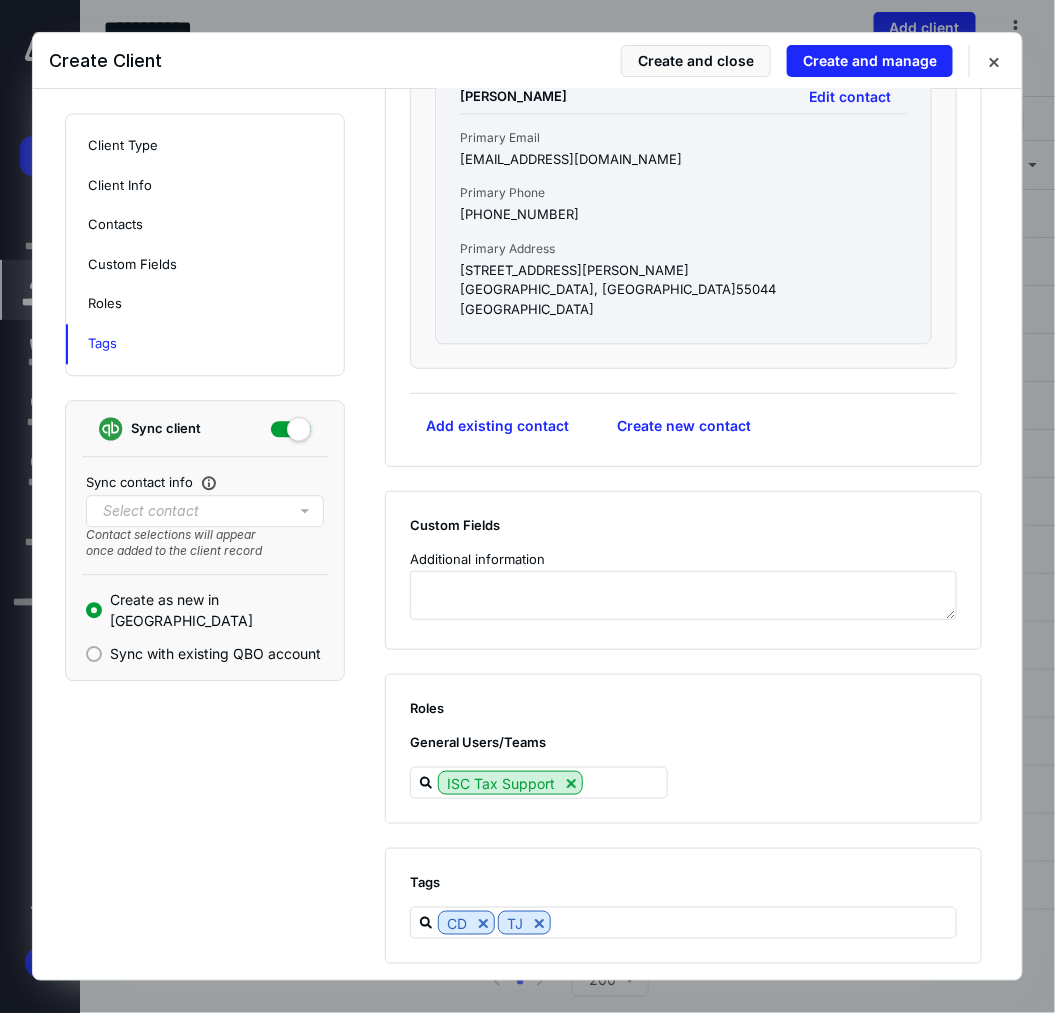 click on "**********" at bounding box center [527, -25] 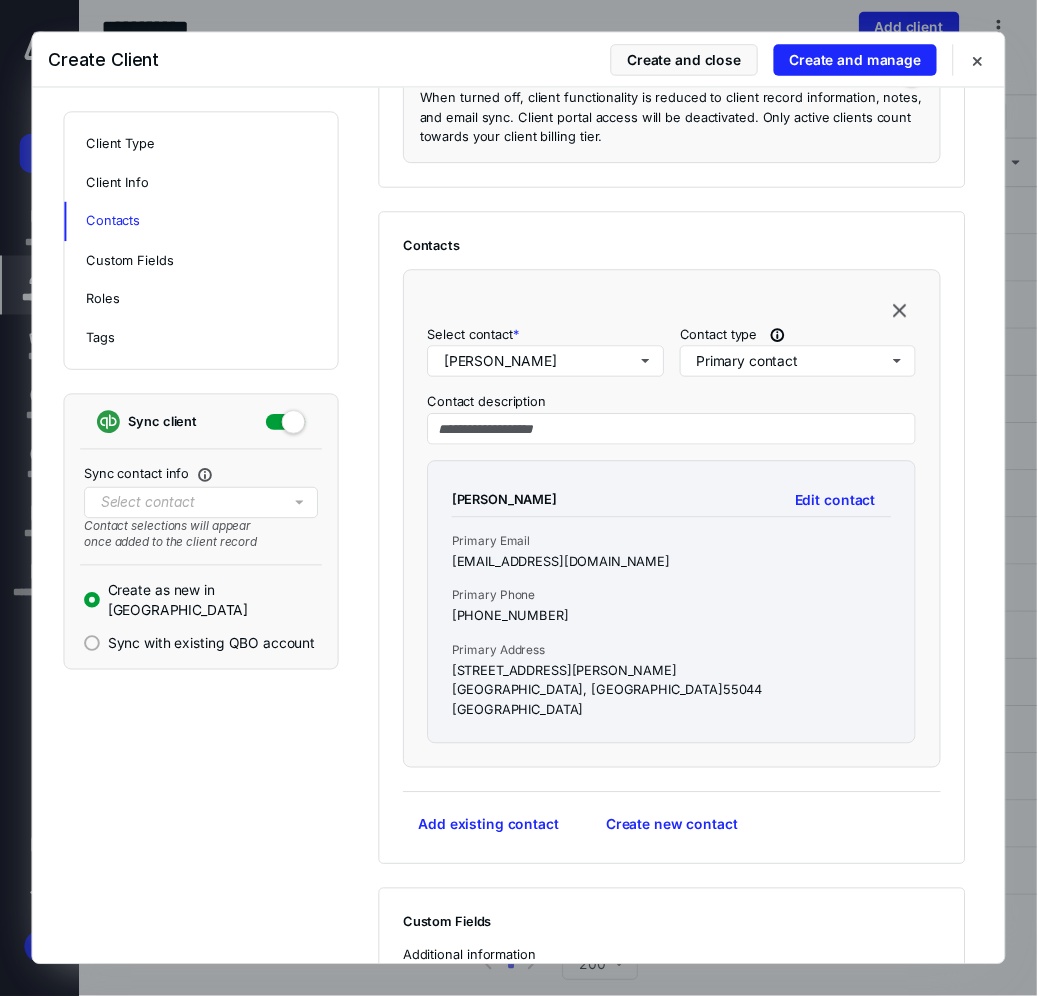 scroll, scrollTop: 1121, scrollLeft: 0, axis: vertical 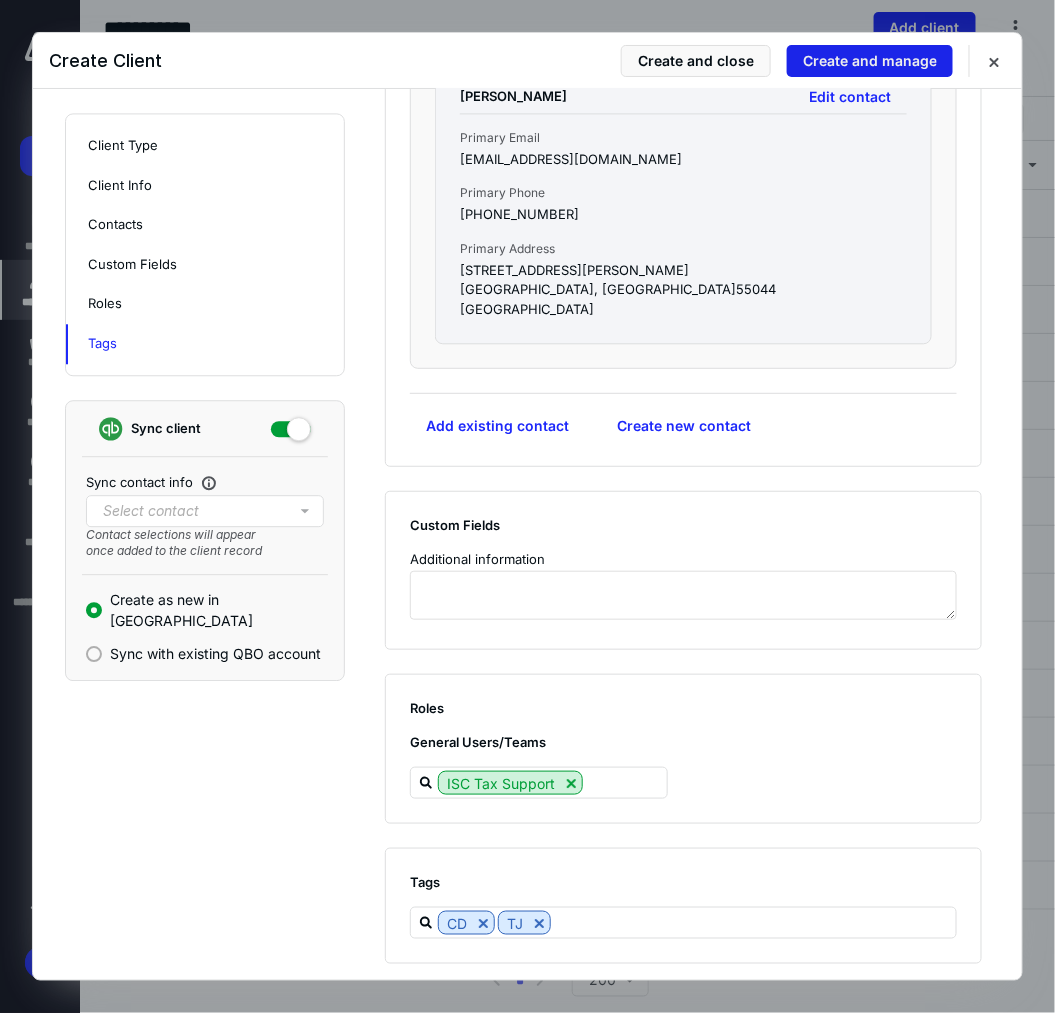 click on "Create and manage" at bounding box center (870, 61) 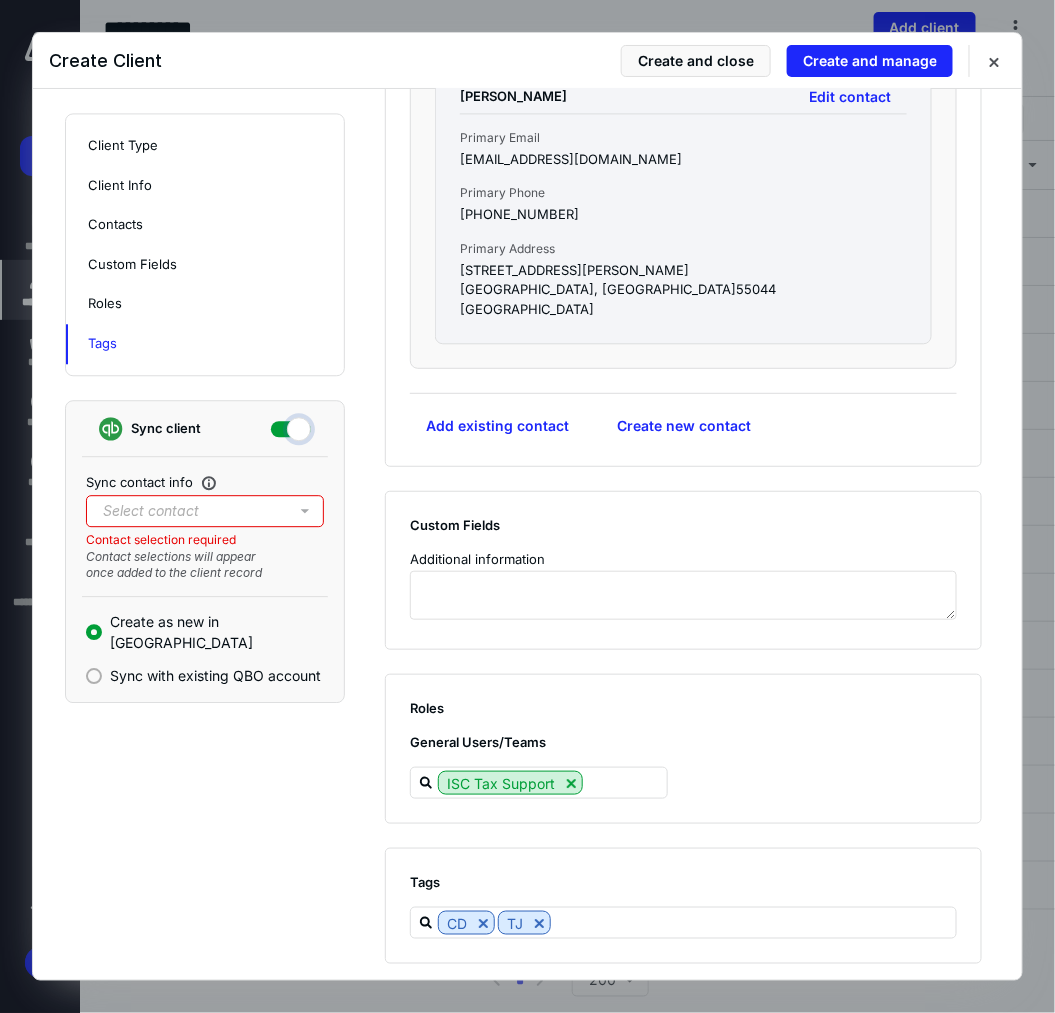 click at bounding box center (291, 426) 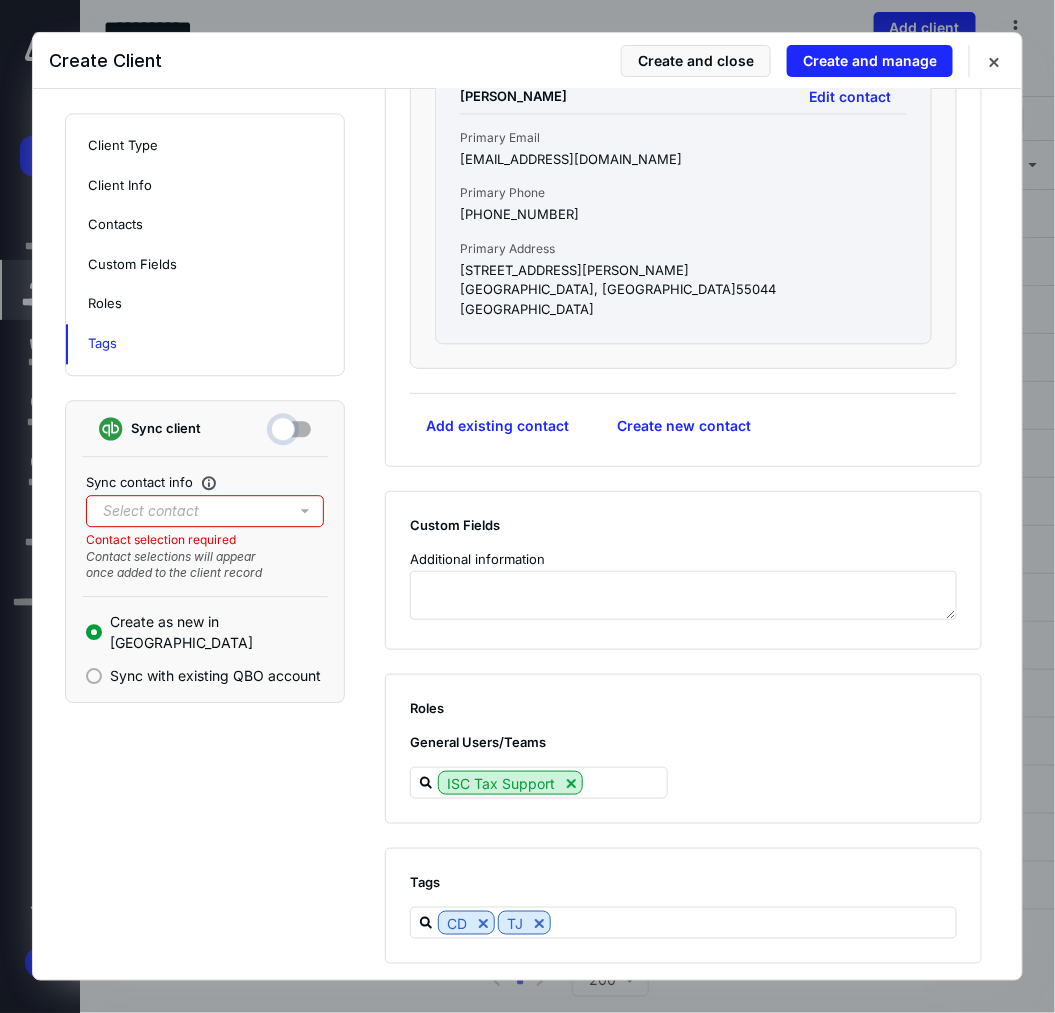 checkbox on "false" 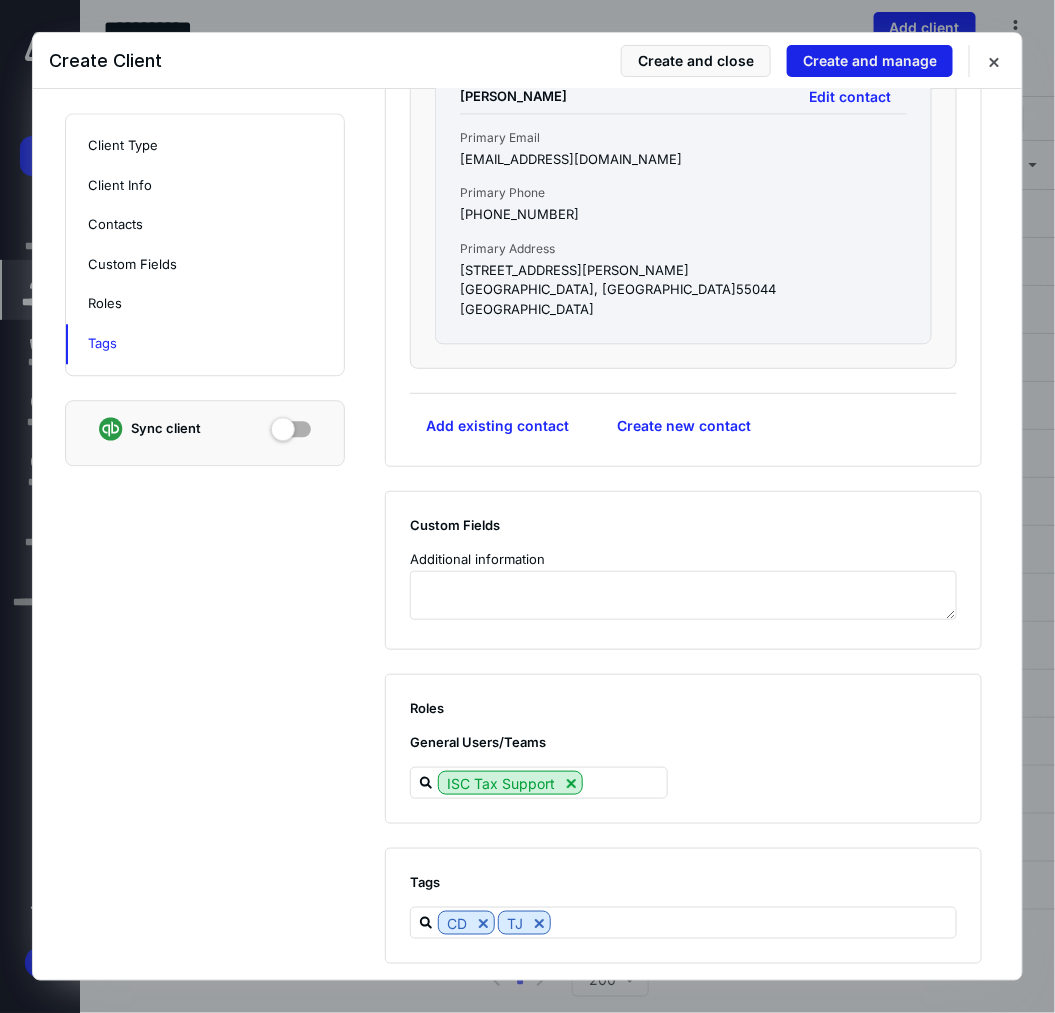 click on "Create and manage" at bounding box center (870, 61) 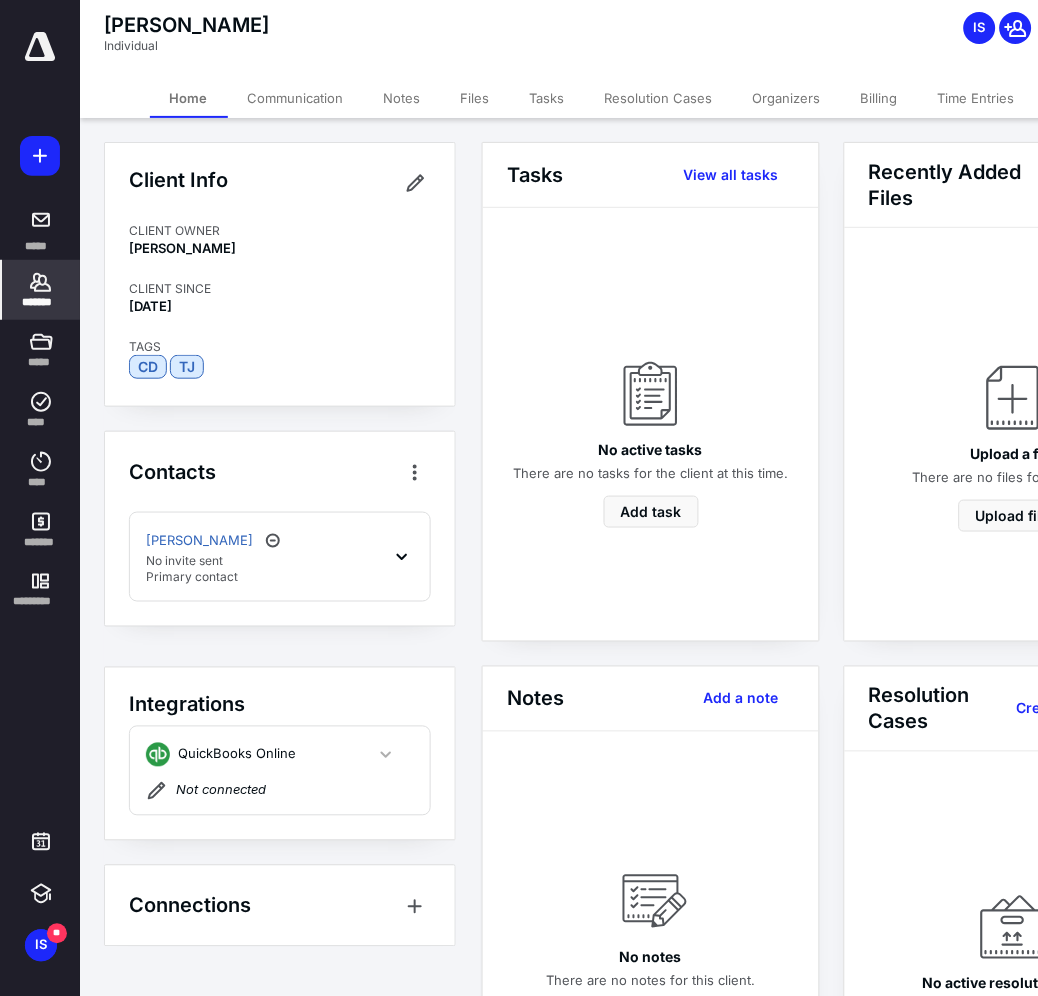 click on "Client Info CLIENT OWNER [PERSON_NAME] CLIENT SINCE [DATE] TAGS CD TJ Contacts [PERSON_NAME] No invite sent Primary contact Integrations QuickBooks Online Not connected Connections" at bounding box center [280, 544] 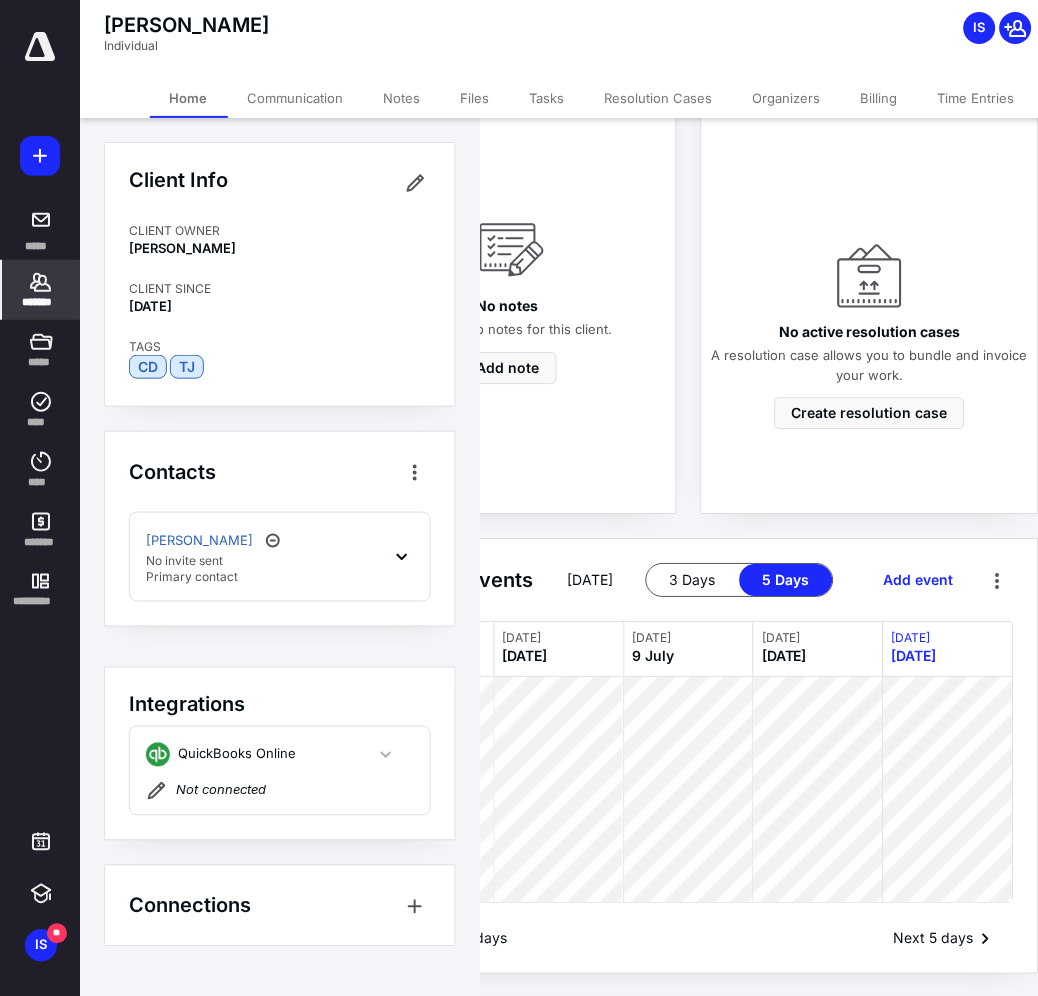 scroll, scrollTop: 654, scrollLeft: 143, axis: both 